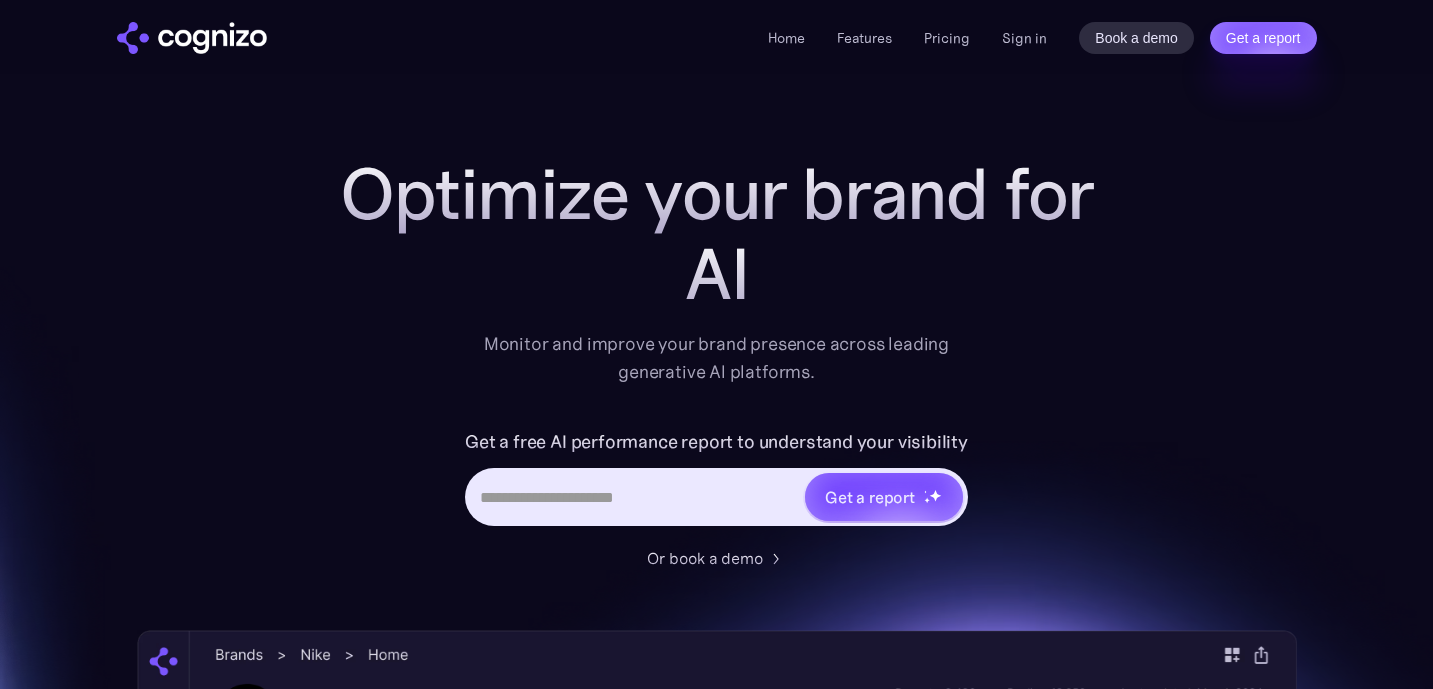 scroll, scrollTop: 0, scrollLeft: 0, axis: both 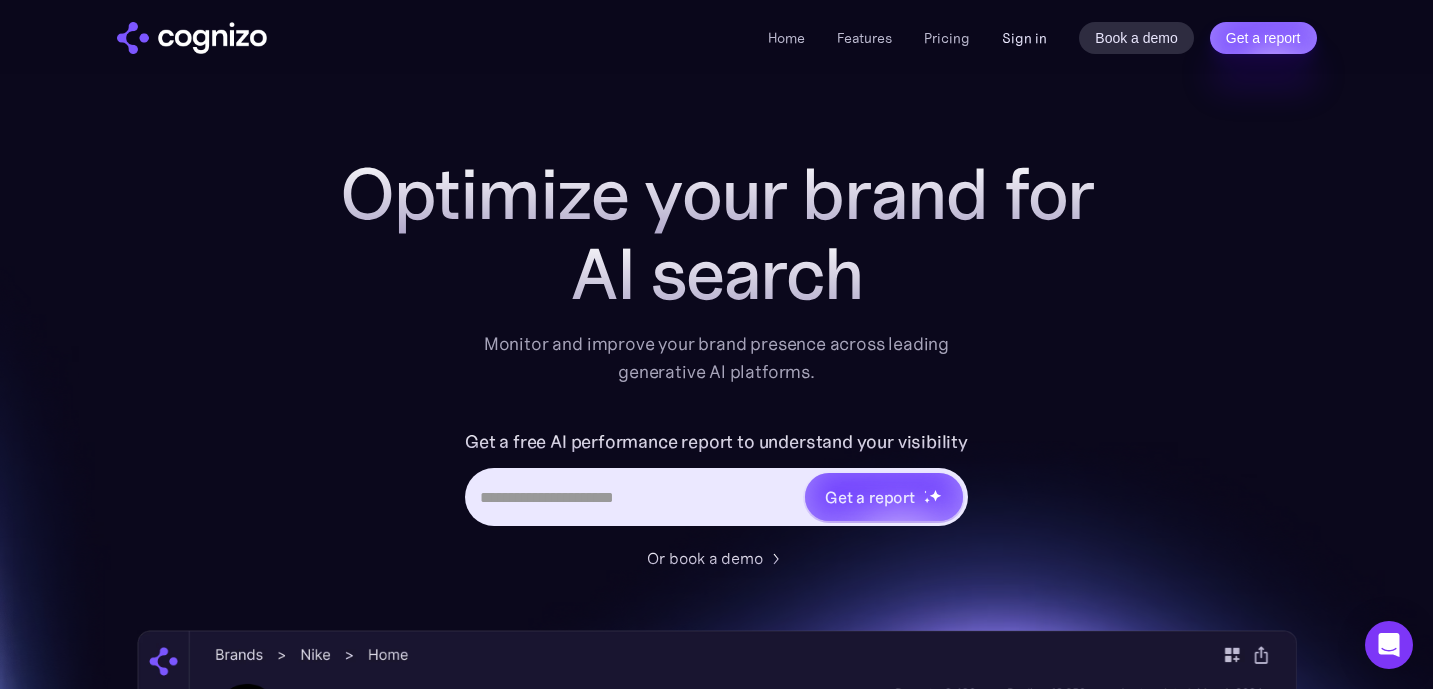 click on "Sign in" at bounding box center (1024, 38) 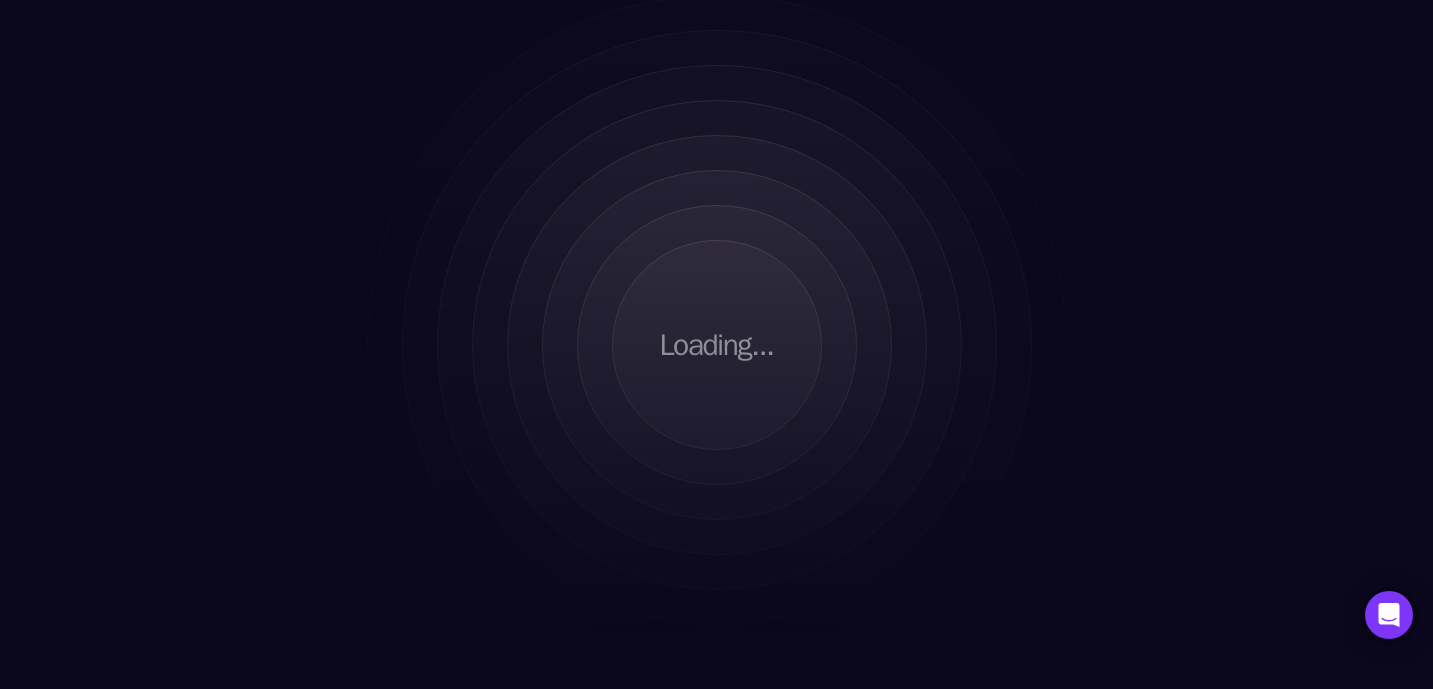 scroll, scrollTop: 0, scrollLeft: 0, axis: both 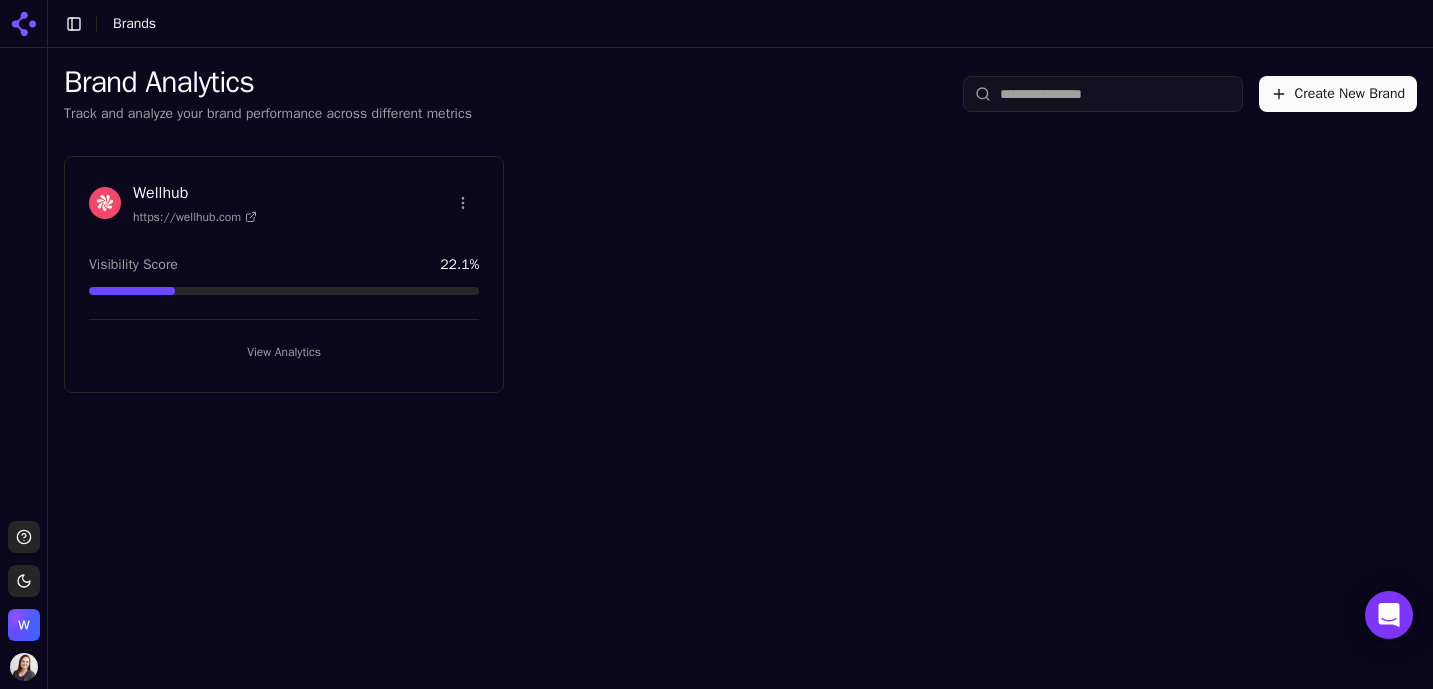 click on "View Analytics" at bounding box center (284, 352) 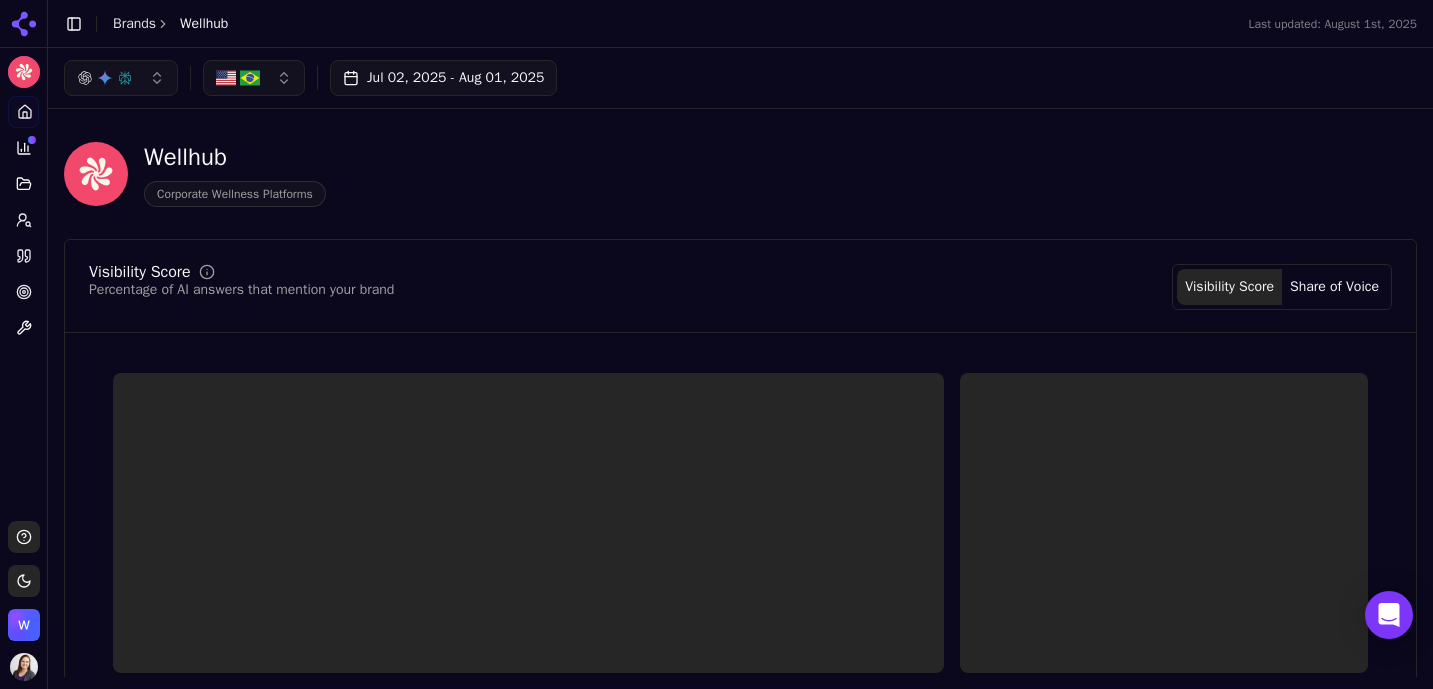click on "Share of Voice" at bounding box center [1334, 287] 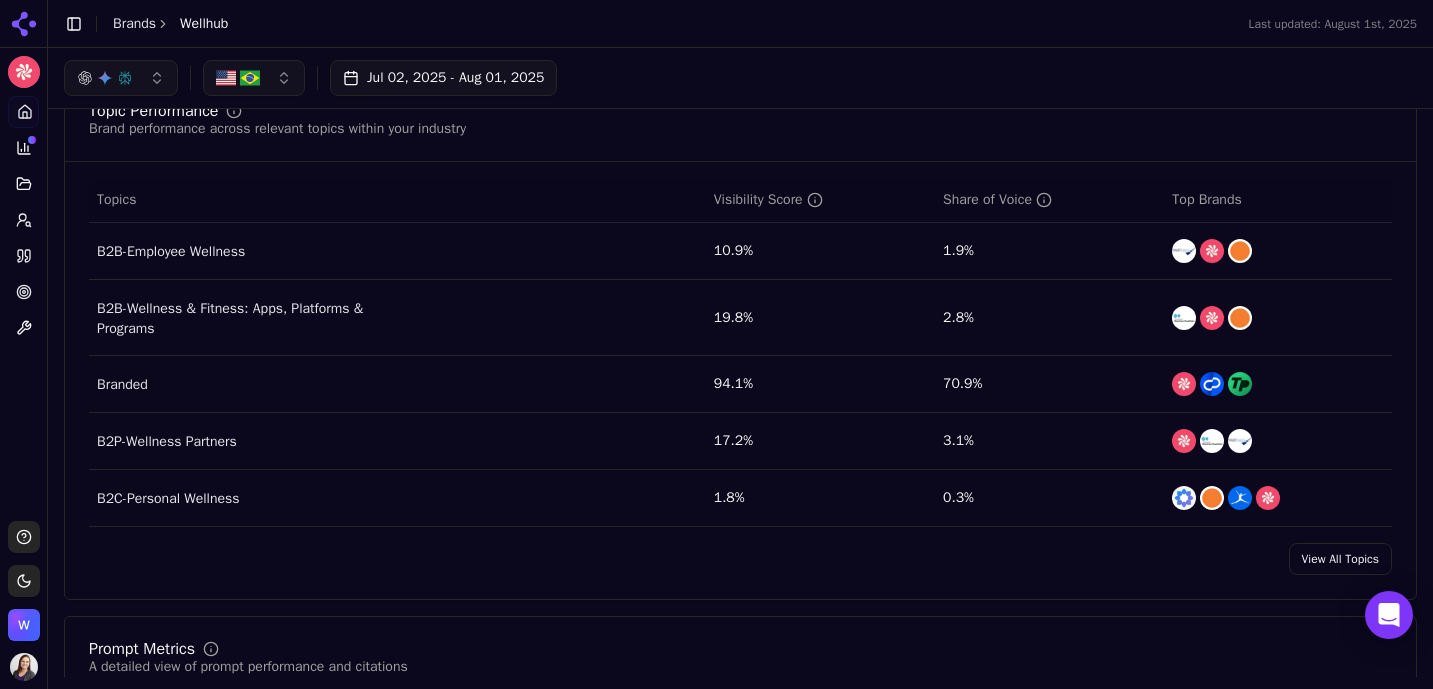 scroll, scrollTop: 0, scrollLeft: 0, axis: both 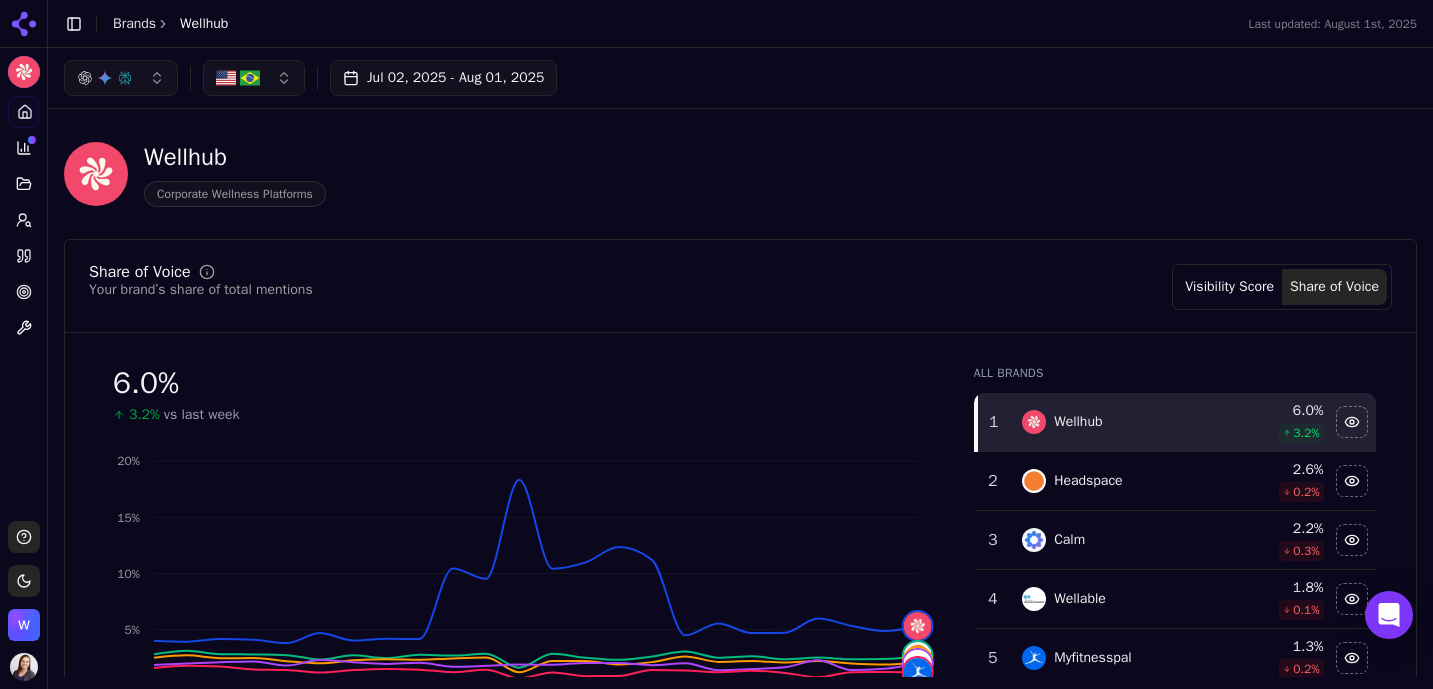 click at bounding box center [250, 78] 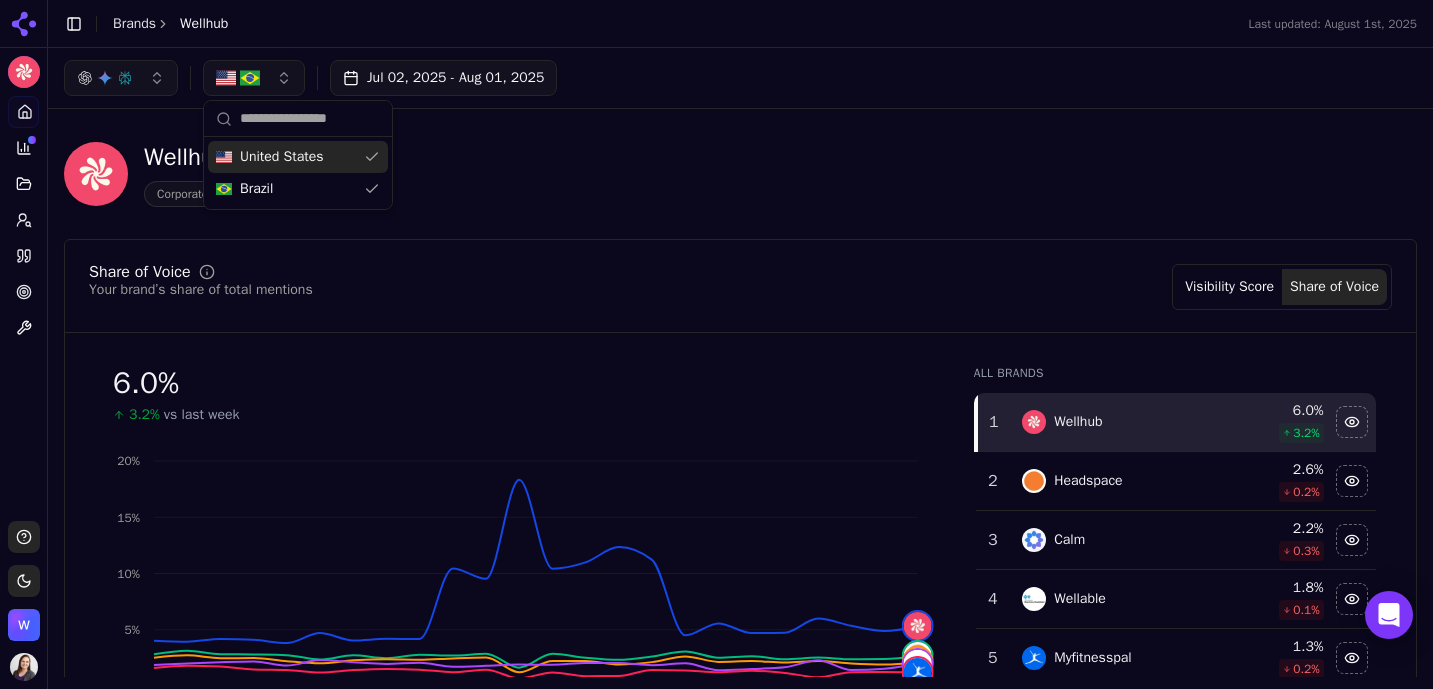 click on "Wellhub Corporate Wellness Platforms" at bounding box center [740, 174] 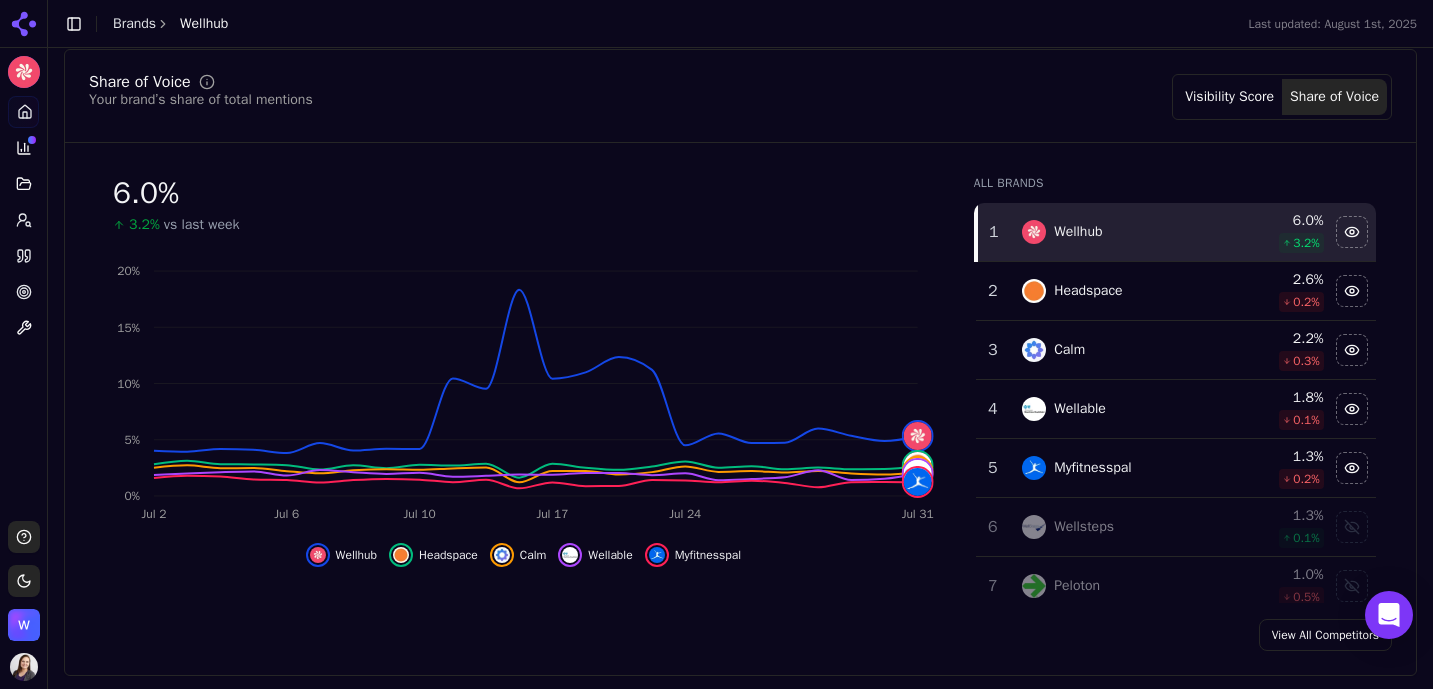 scroll, scrollTop: 171, scrollLeft: 0, axis: vertical 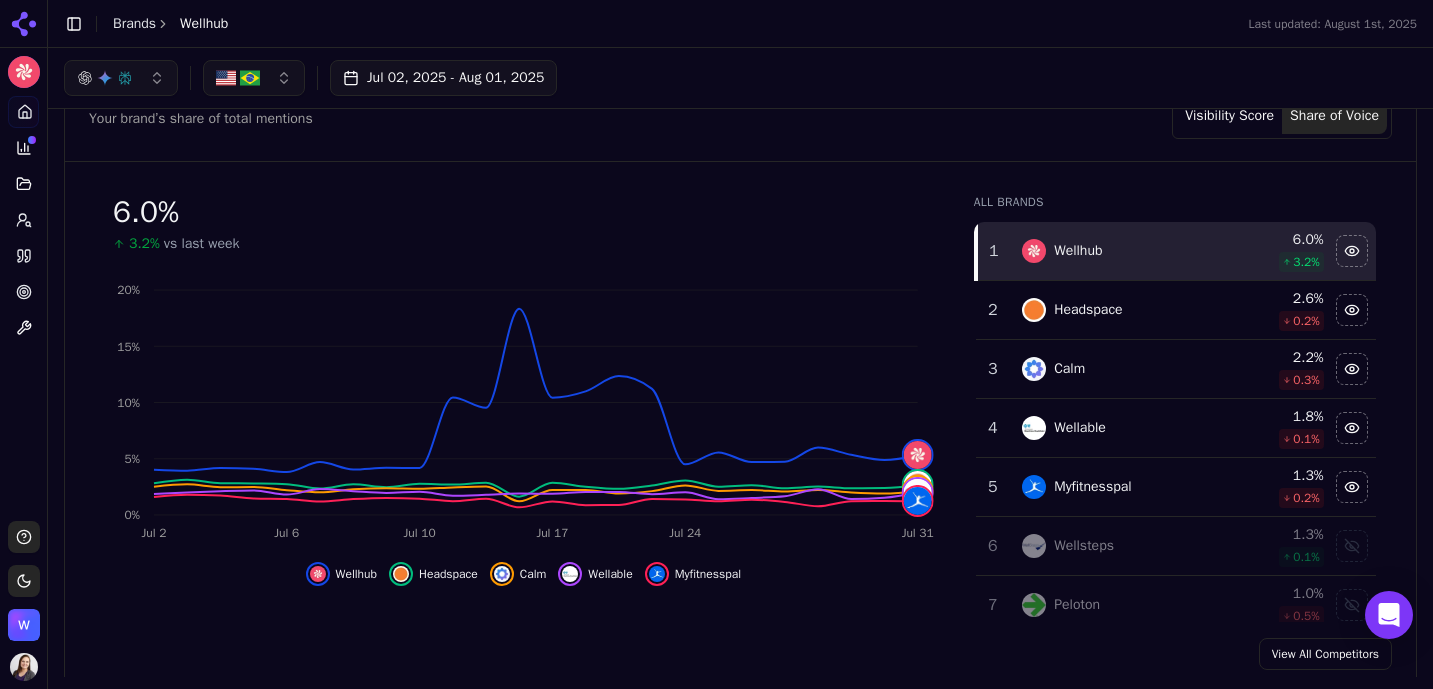 click at bounding box center (24, 625) 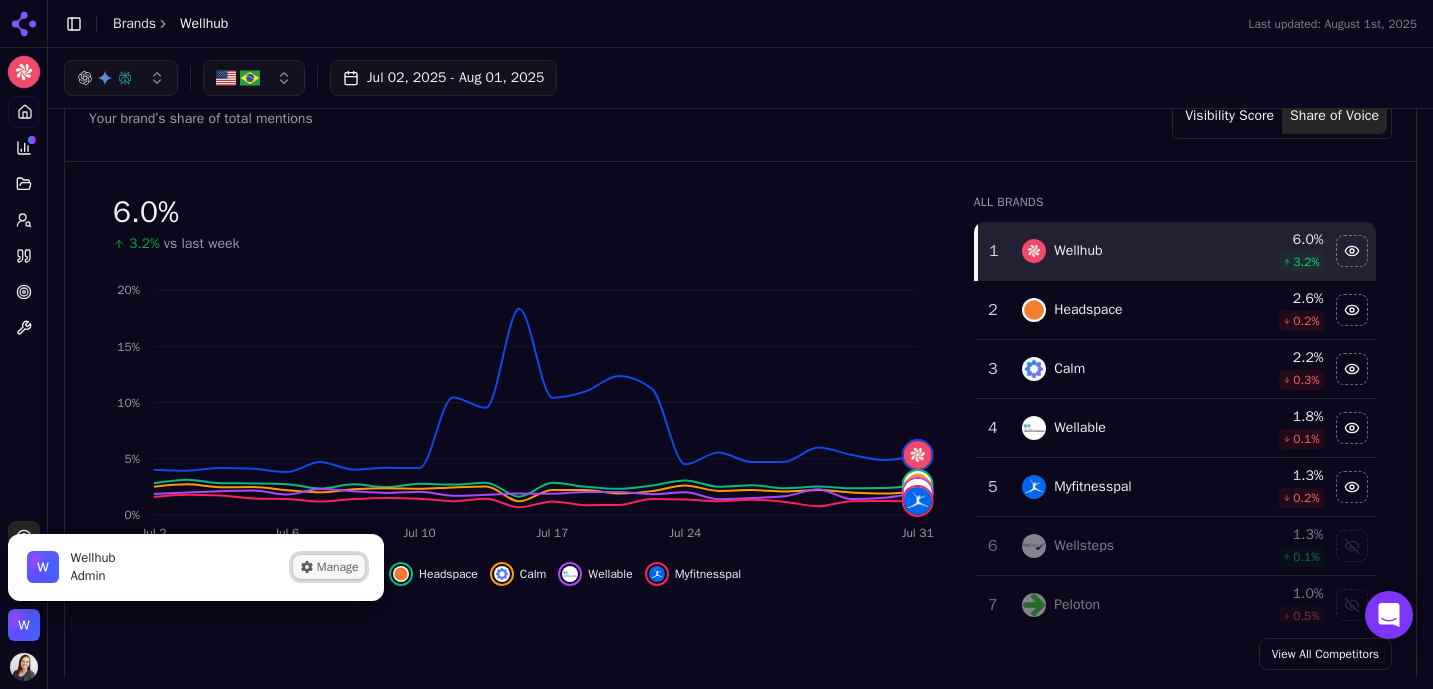 click on "Manage" at bounding box center [329, 567] 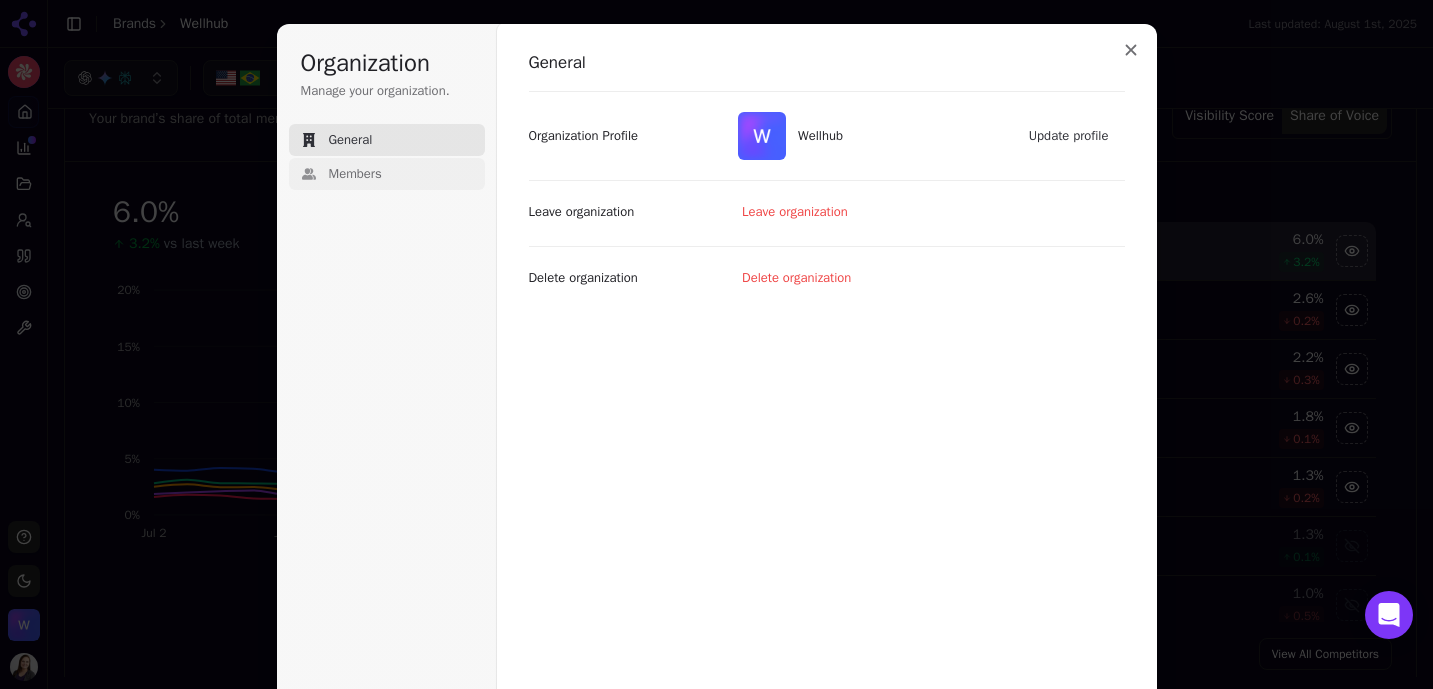 click on "Members" at bounding box center (387, 174) 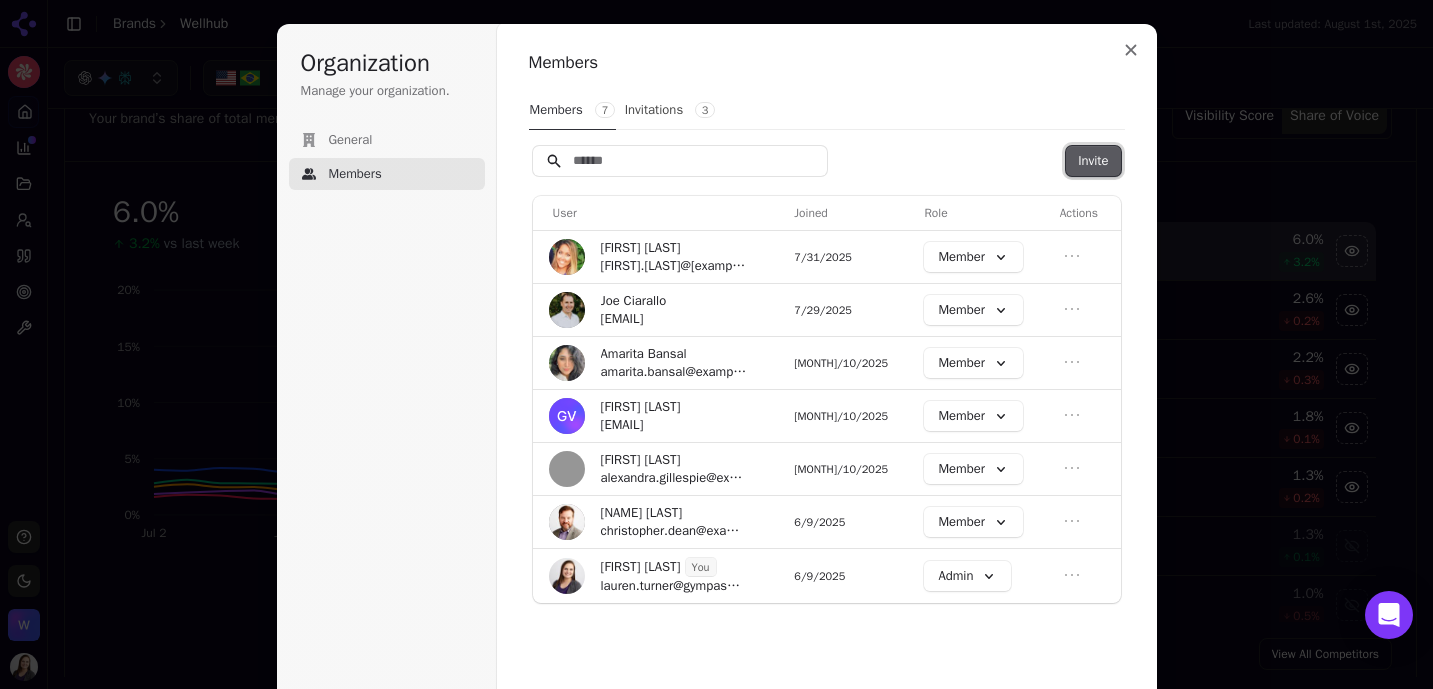 click on "Invite" at bounding box center [1093, 161] 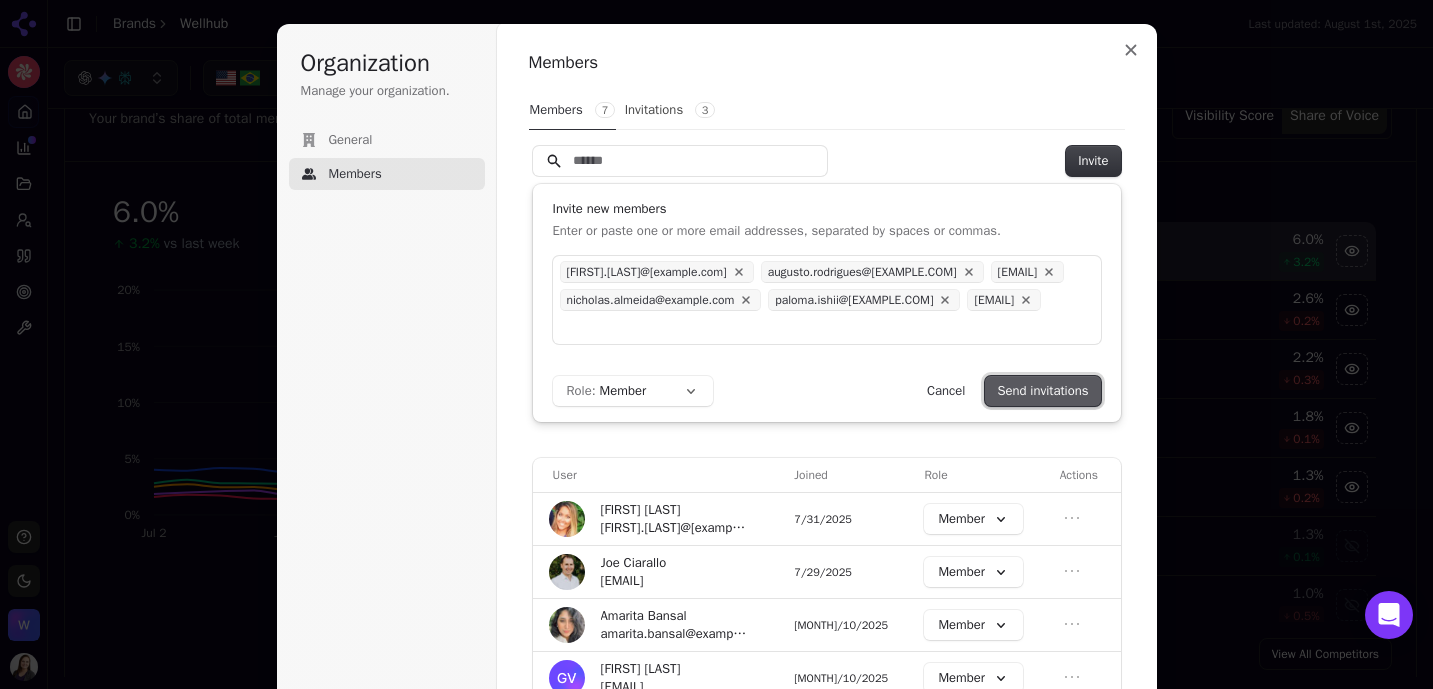 click on "Send invitations" at bounding box center [1042, 391] 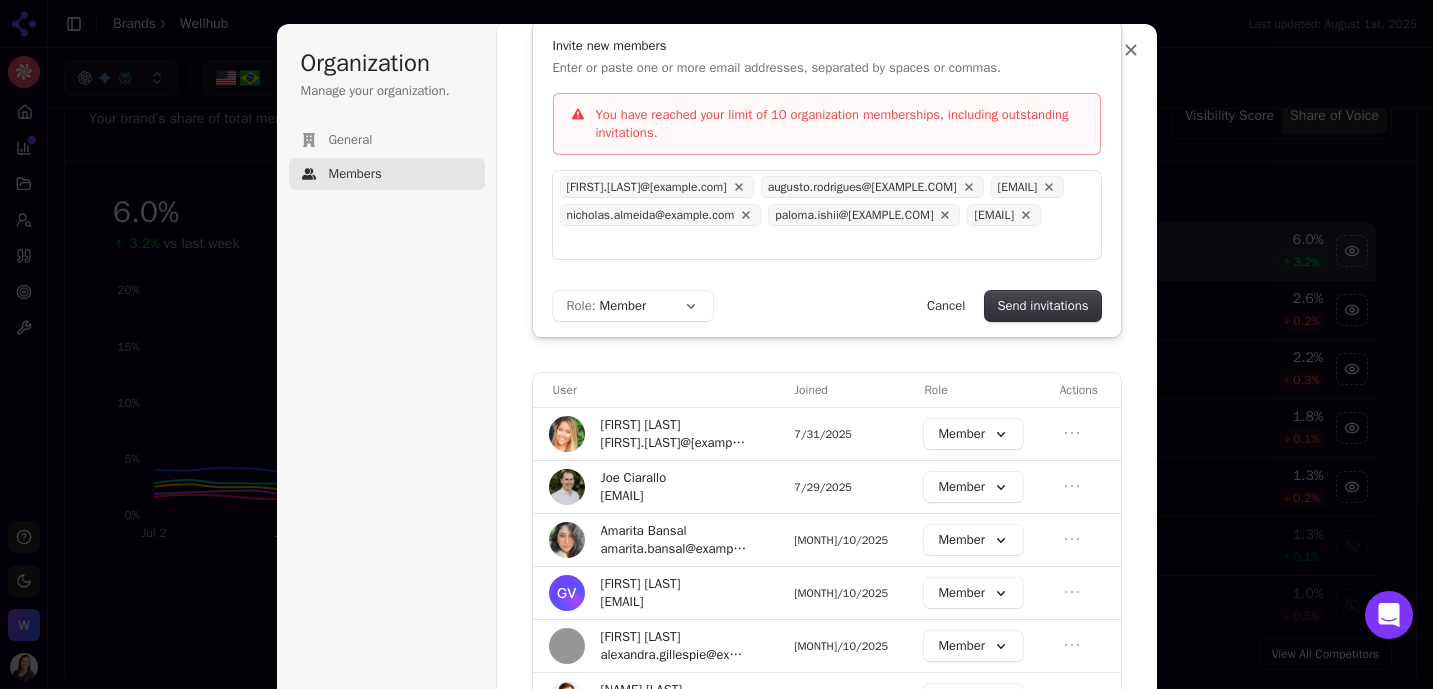 scroll, scrollTop: 0, scrollLeft: 0, axis: both 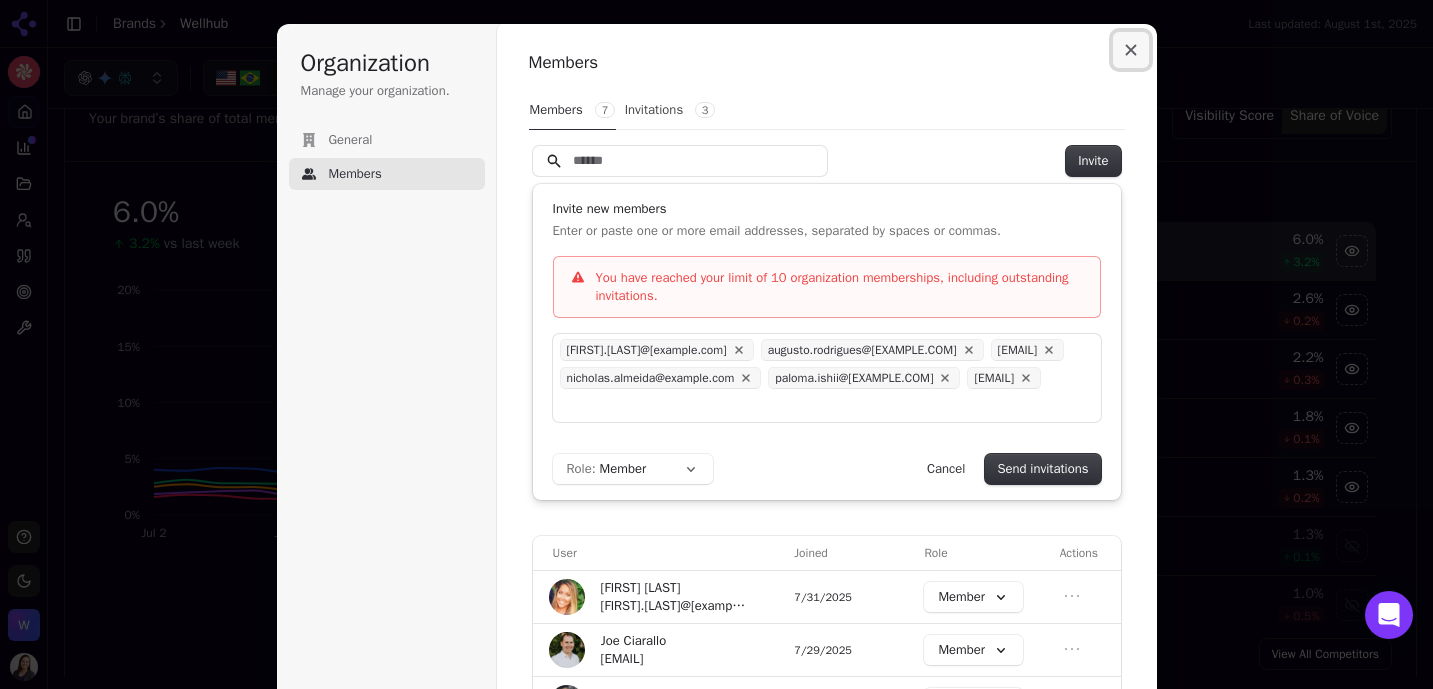 click 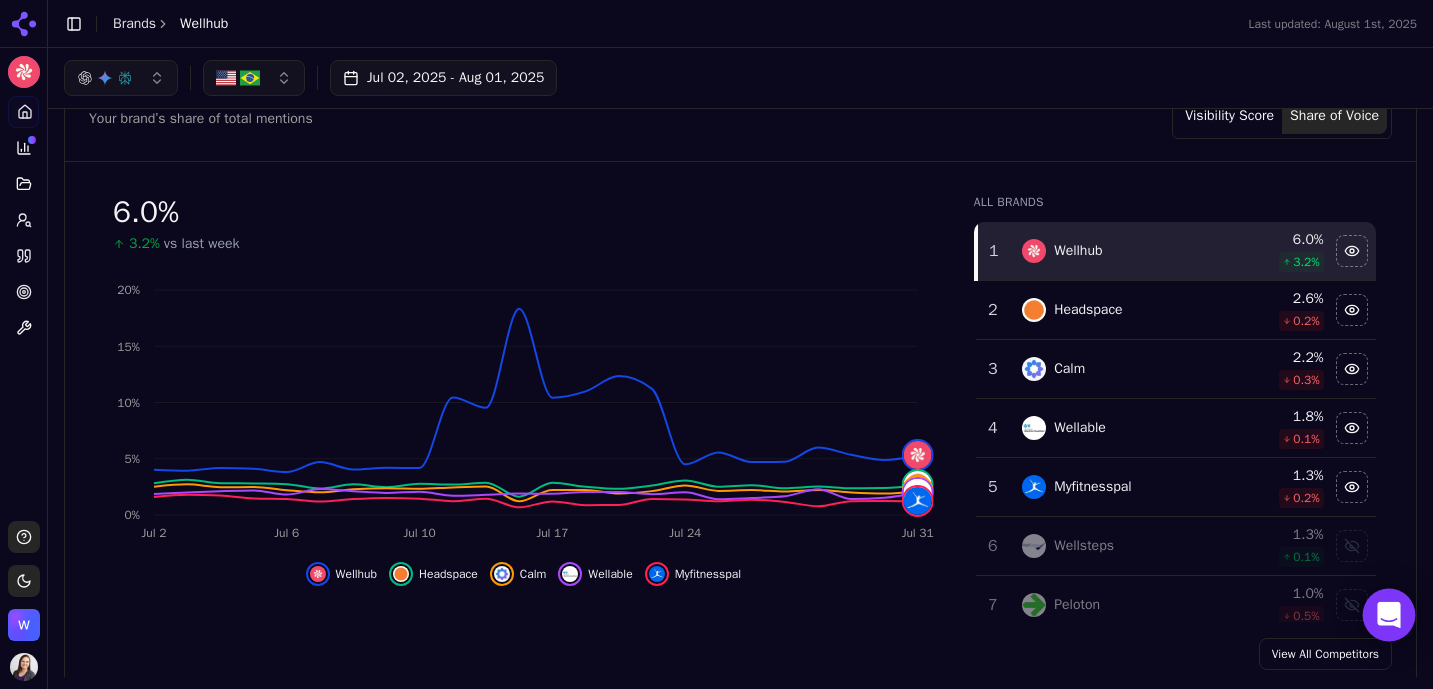 click at bounding box center (1389, 615) 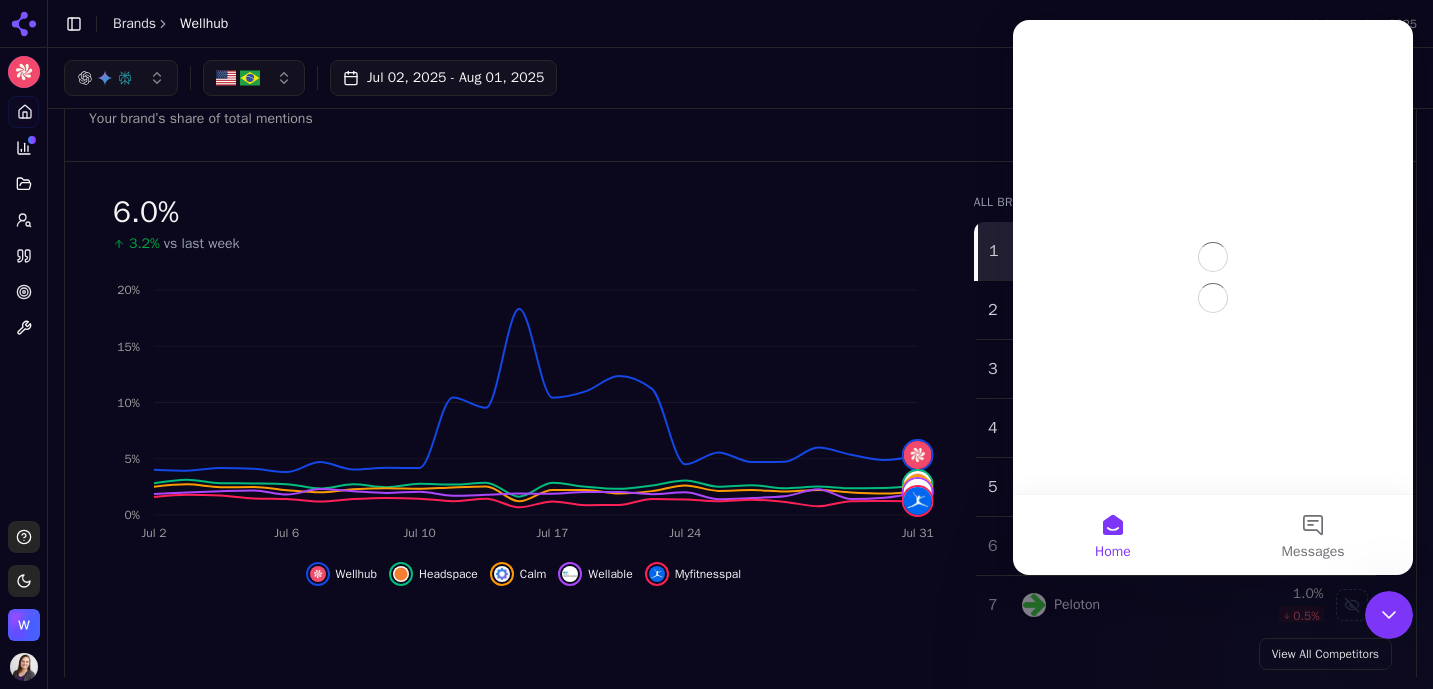 scroll, scrollTop: 0, scrollLeft: 0, axis: both 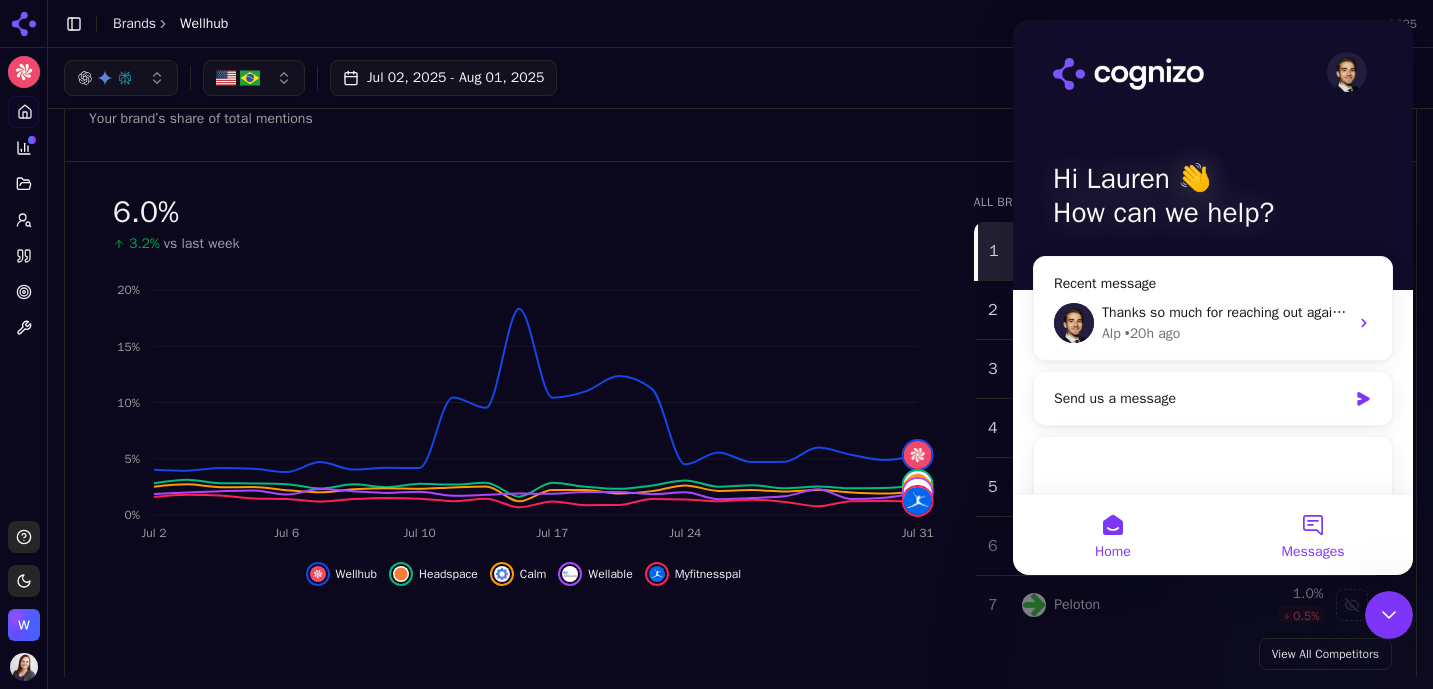 click on "Messages" at bounding box center [1313, 535] 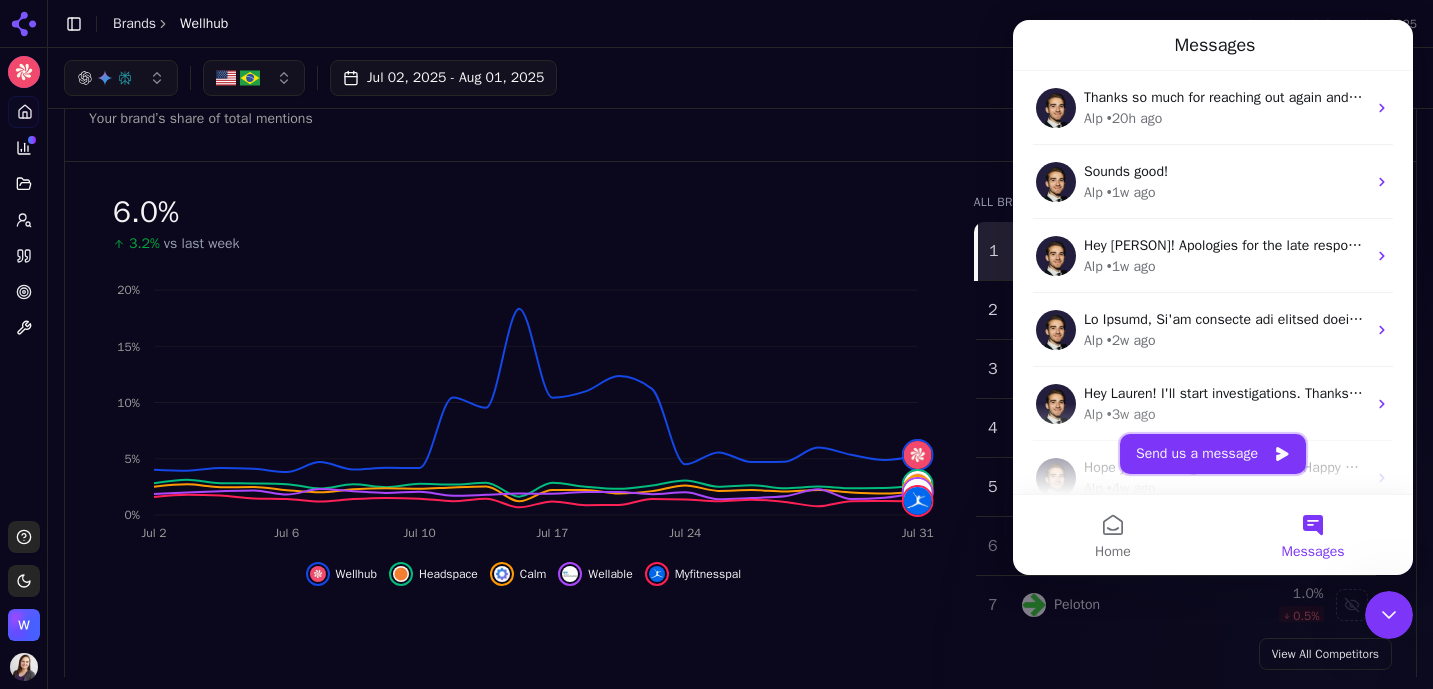 click on "Send us a message" at bounding box center [1213, 454] 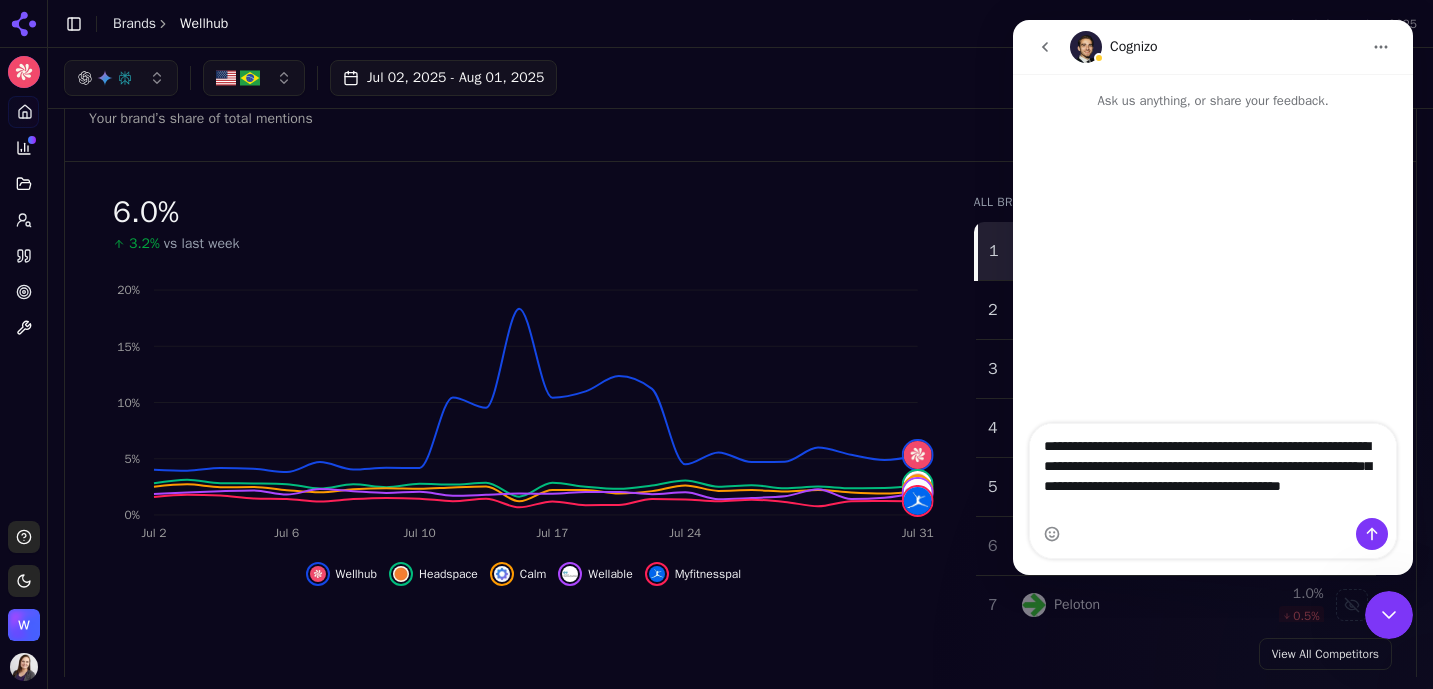 click on "**********" at bounding box center (1213, 471) 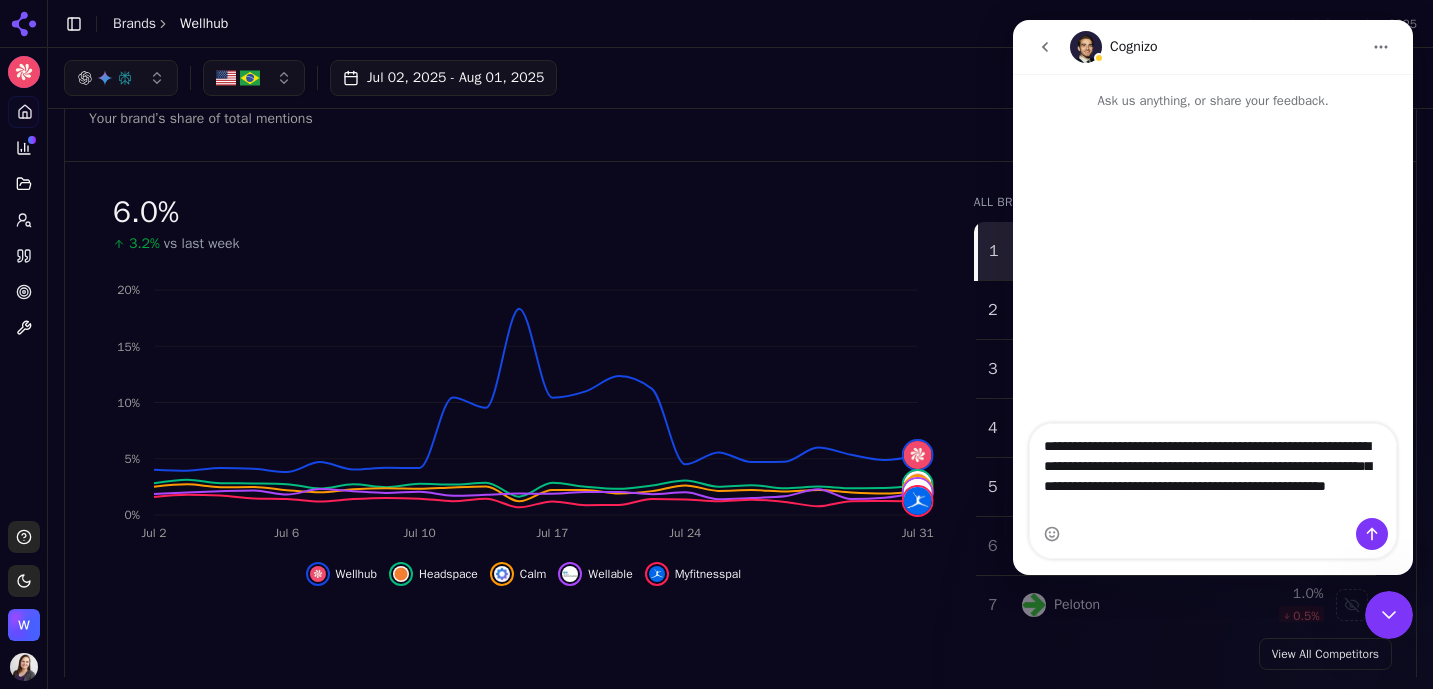 click on "**********" at bounding box center [1213, 471] 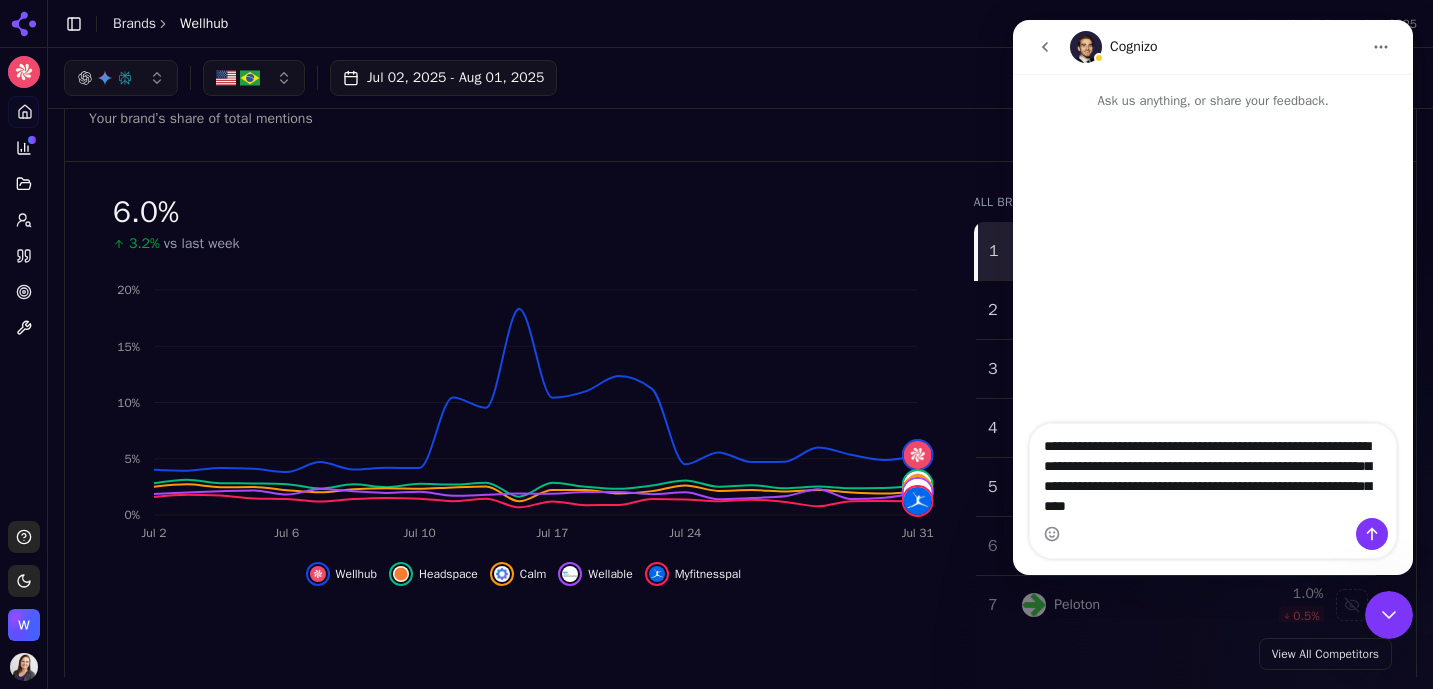 click on "**********" at bounding box center (1213, 471) 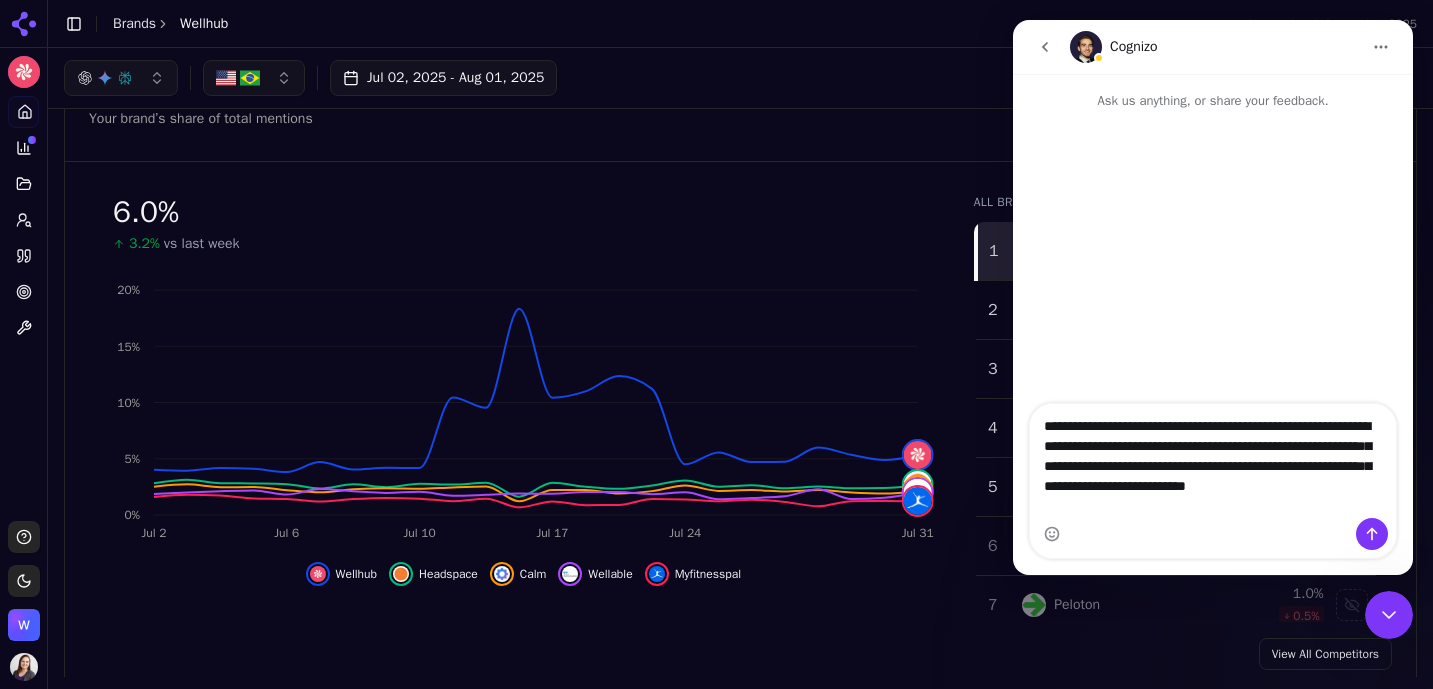 type on "**********" 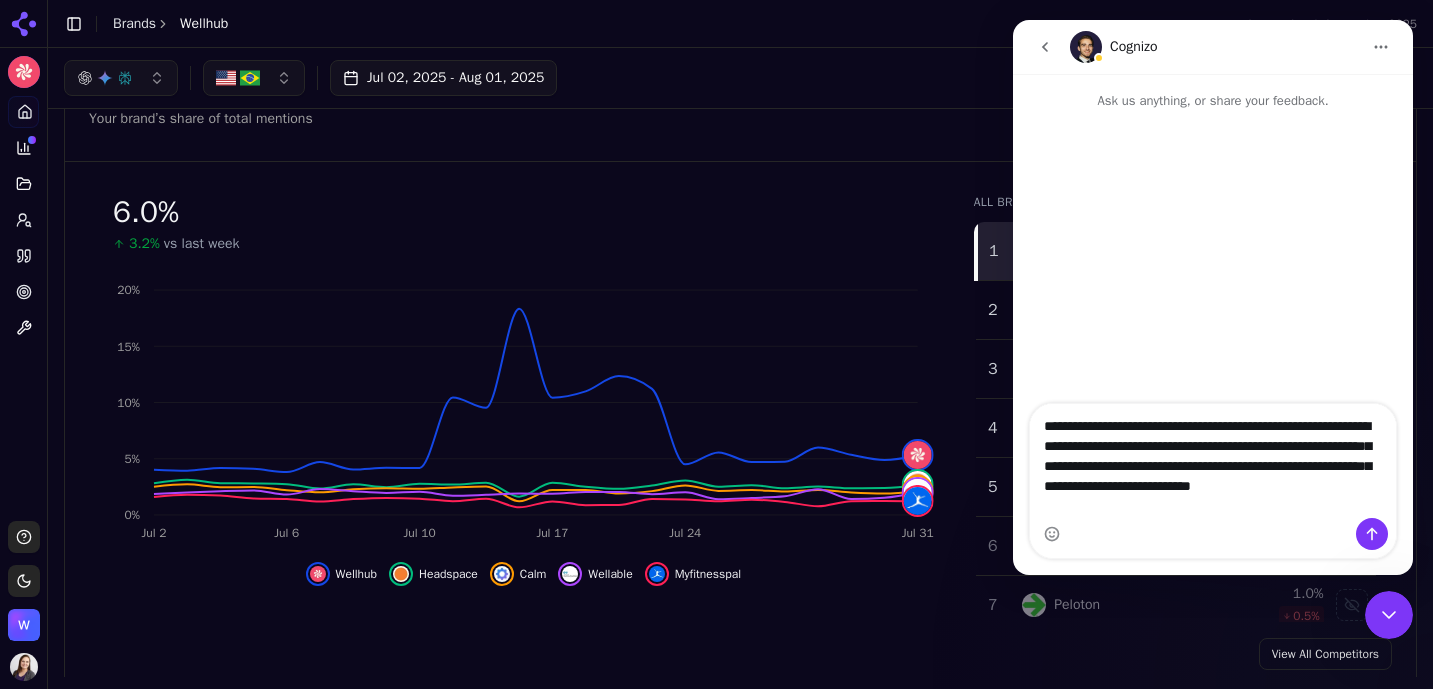 type 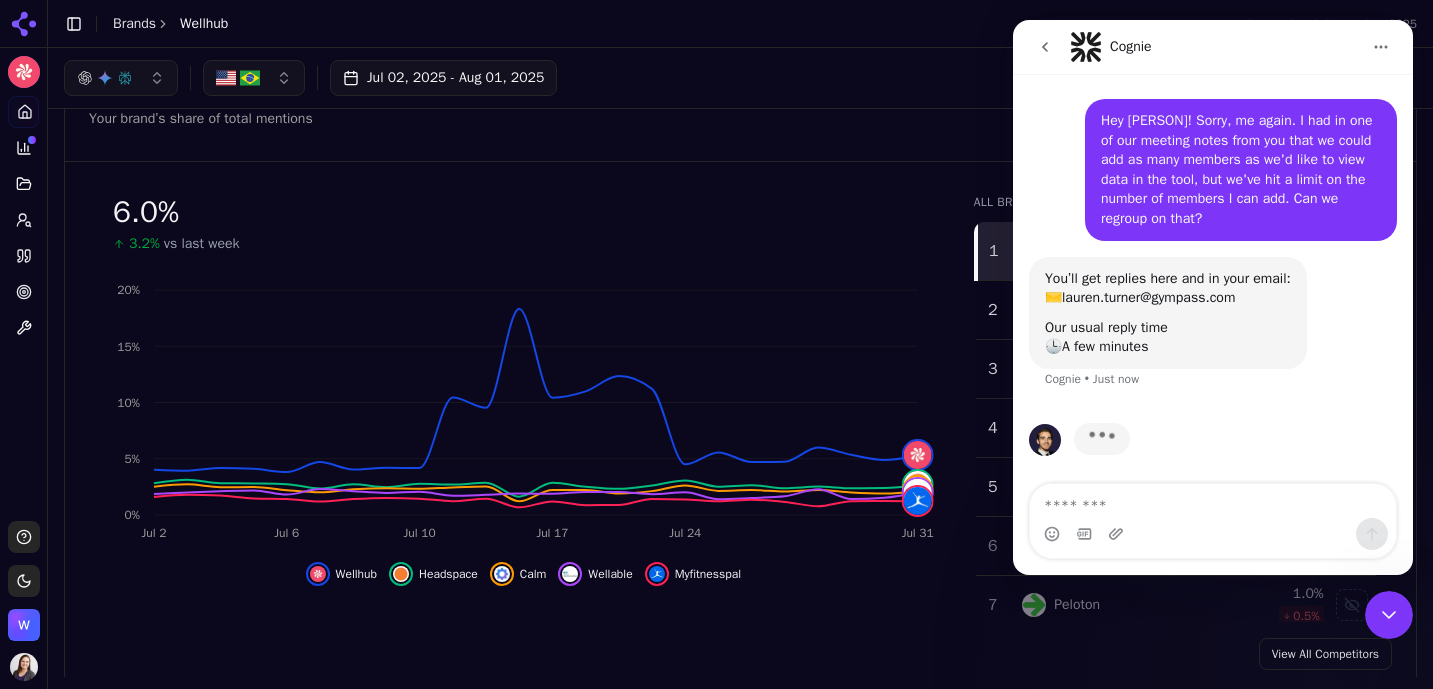 scroll, scrollTop: 40, scrollLeft: 0, axis: vertical 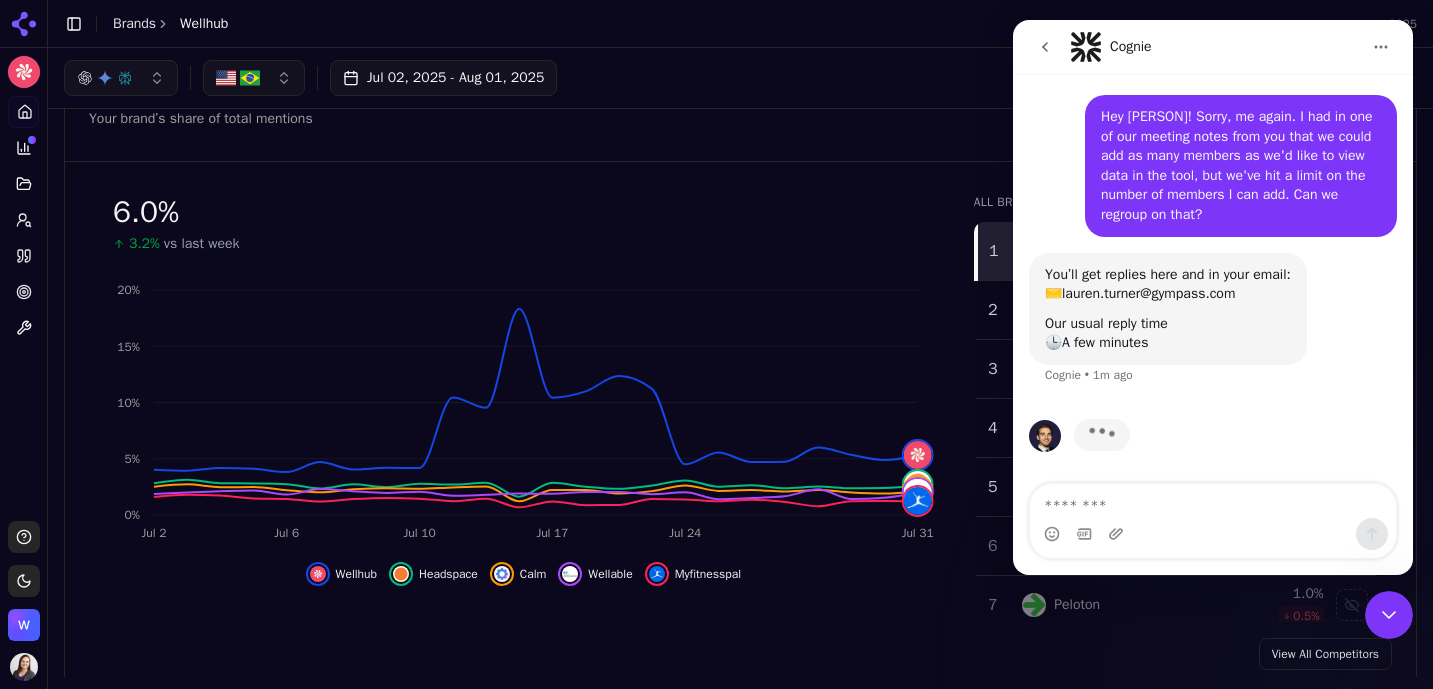 click at bounding box center [24, 625] 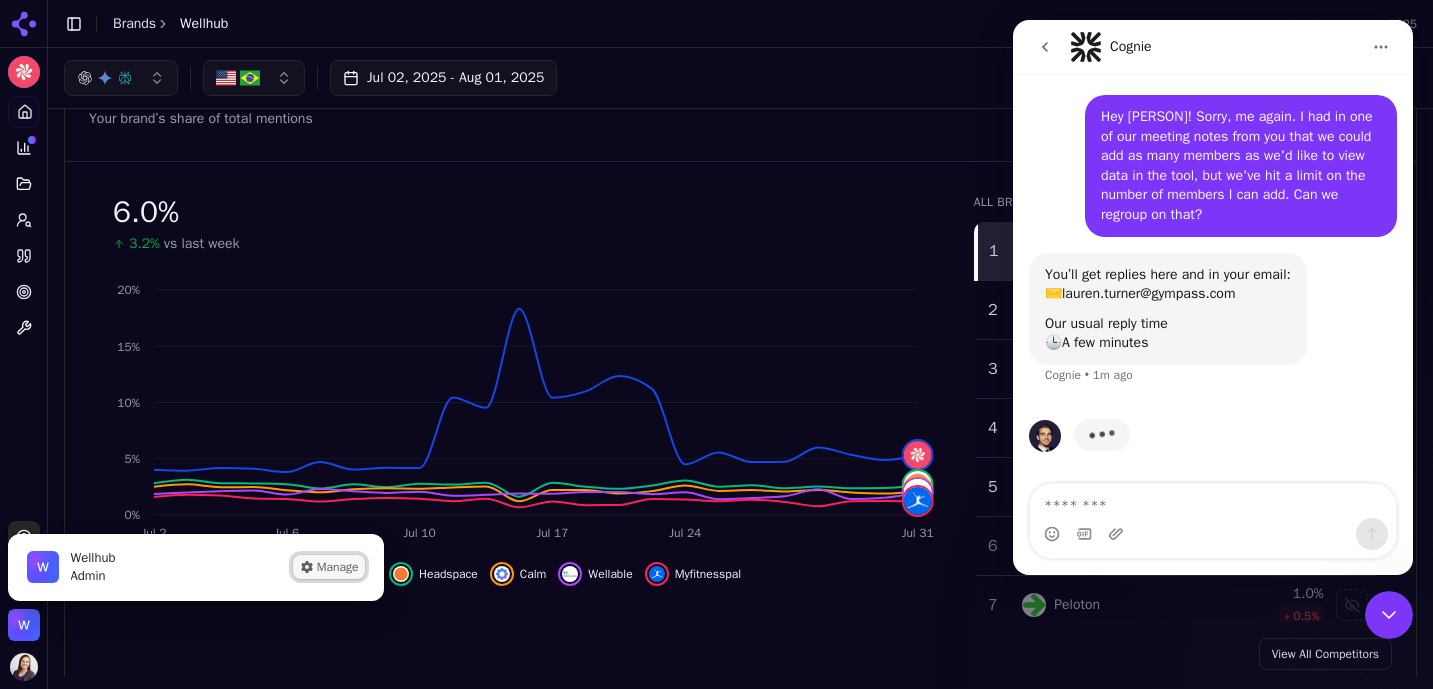 click on "Manage" at bounding box center (329, 567) 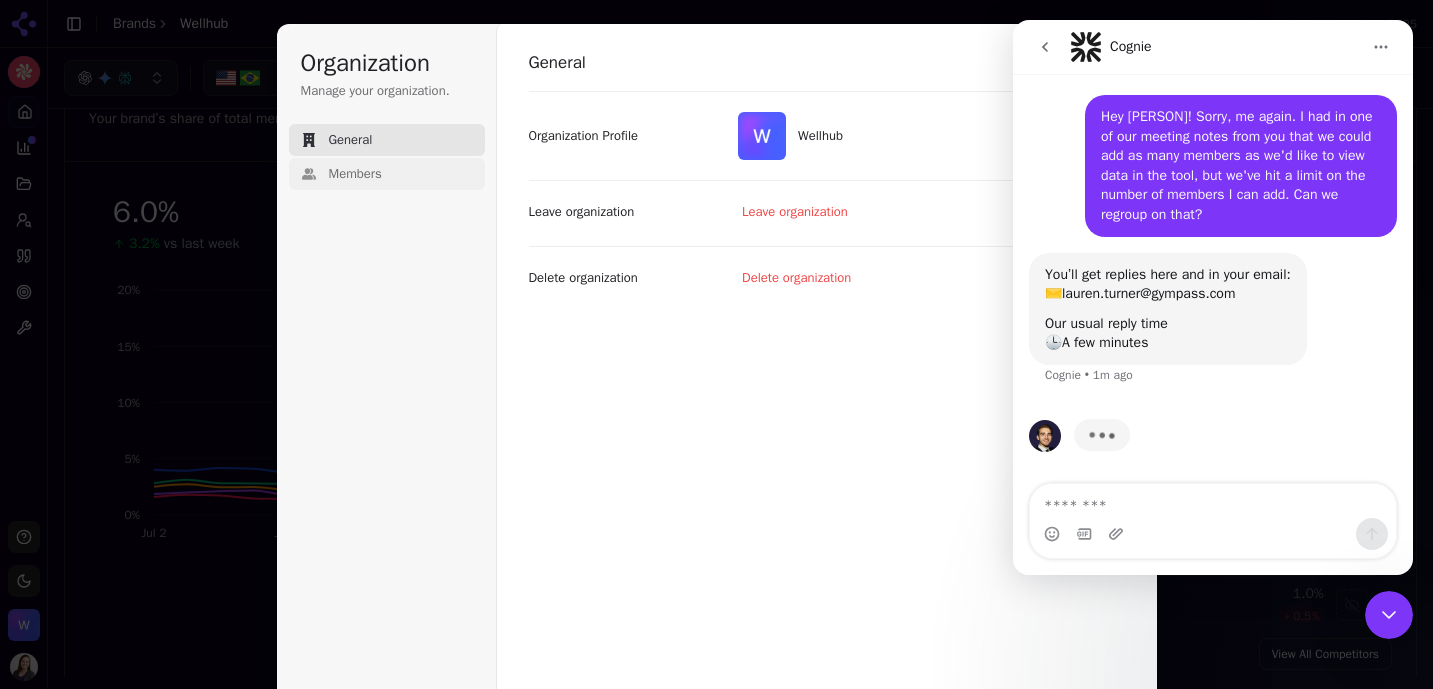click on "Members" at bounding box center [355, 174] 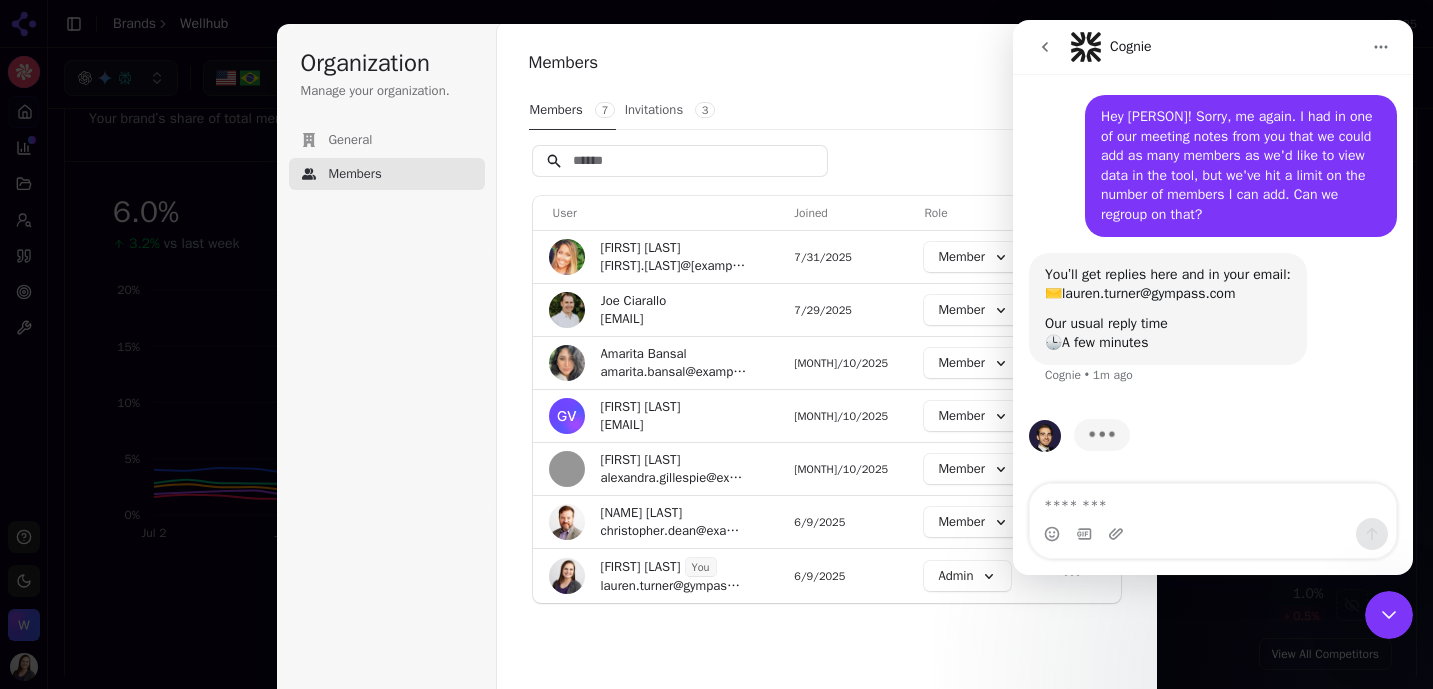 click on "Invitations 3" at bounding box center [670, 110] 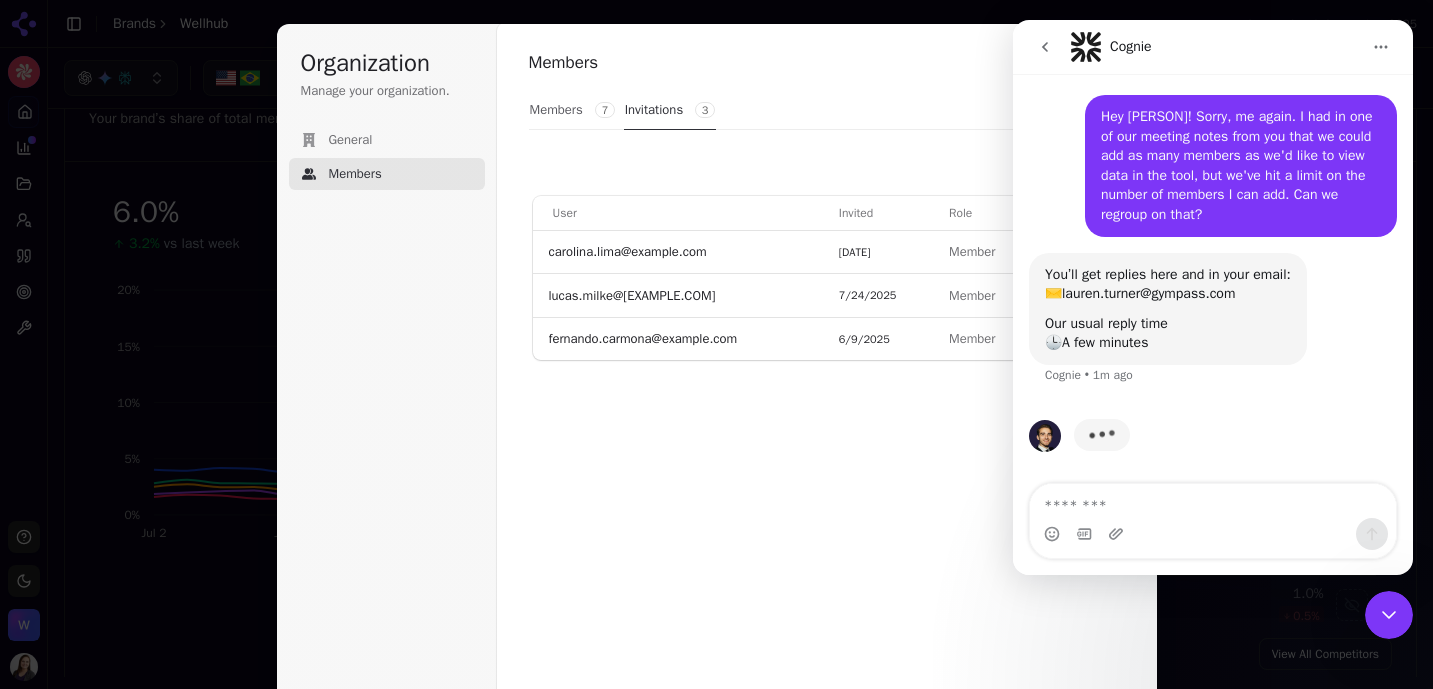 click on "Members 7" at bounding box center [572, 110] 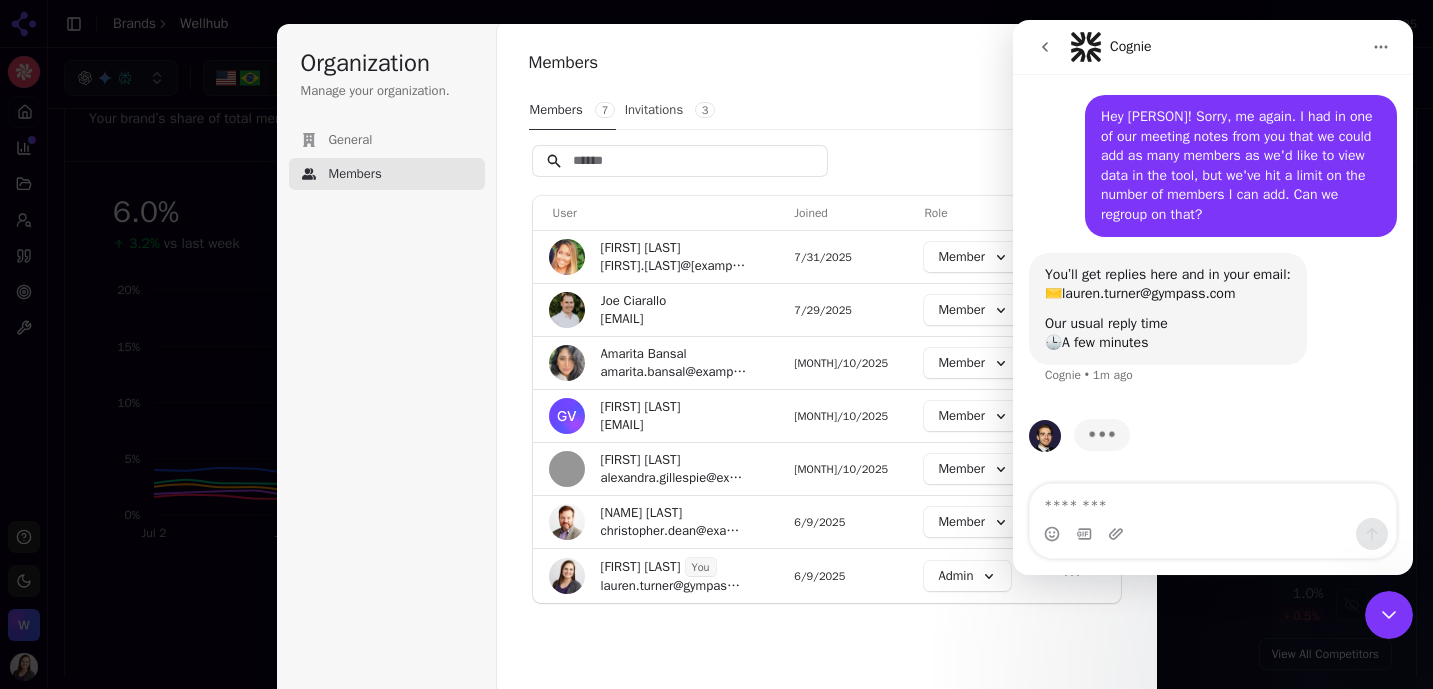 click on "Members Members 7 Invitations 3 Invite User Joined Role Actions Lauren Bazzini lauren.bazzini@example.com 7/31/2025 Member Joe Ciarallo joe.ciarallo@example.com 7/29/2025 Member Amarita Bansal amarita.bansal@example.com 6/10/2025 Member Giulia vianna giulia.vianna@example.com 6/10/2025 Member Alexandra Gillespie alexandra.gillespie@example.com 6/10/2025 Member Chris Dean christopher.dean@example.com 6/9/2025 Member Lauren Turner You lauren.turner@example.com 6/9/2025 Admin" at bounding box center [827, 376] 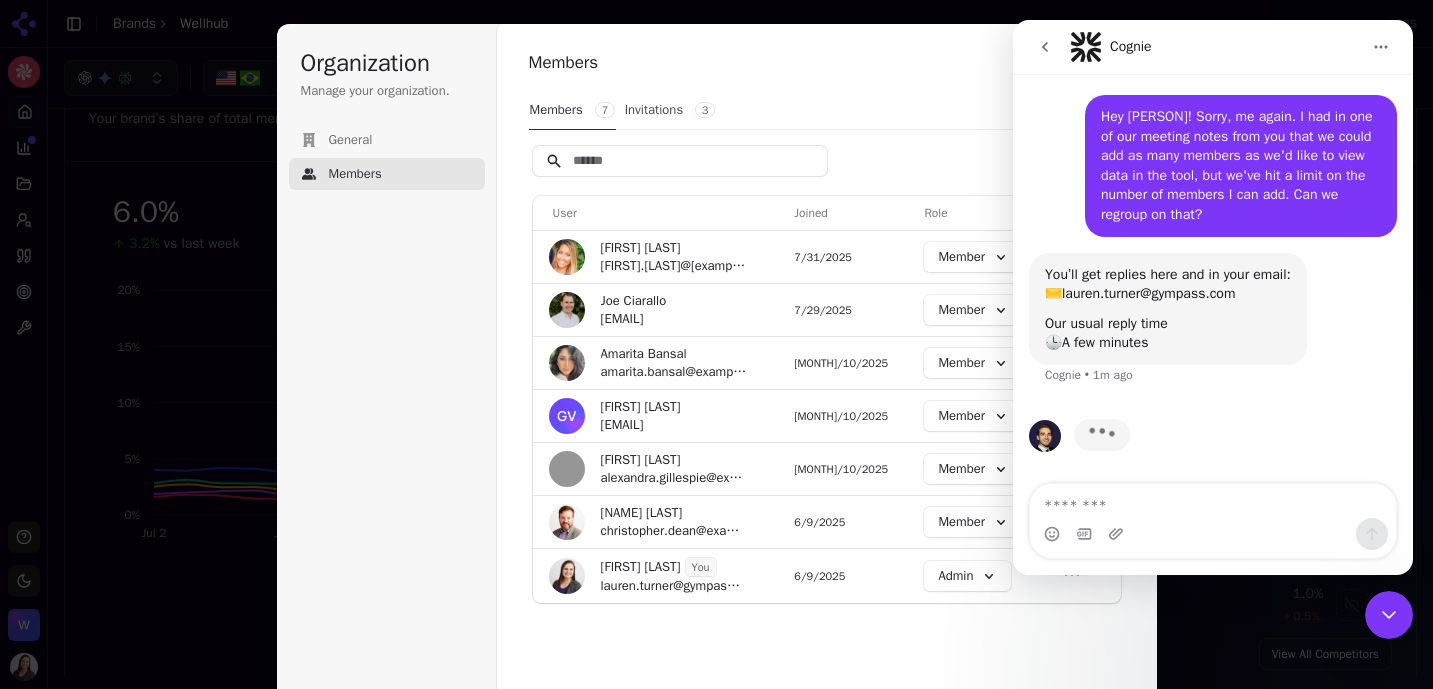 click on "Cognie" at bounding box center [1215, 47] 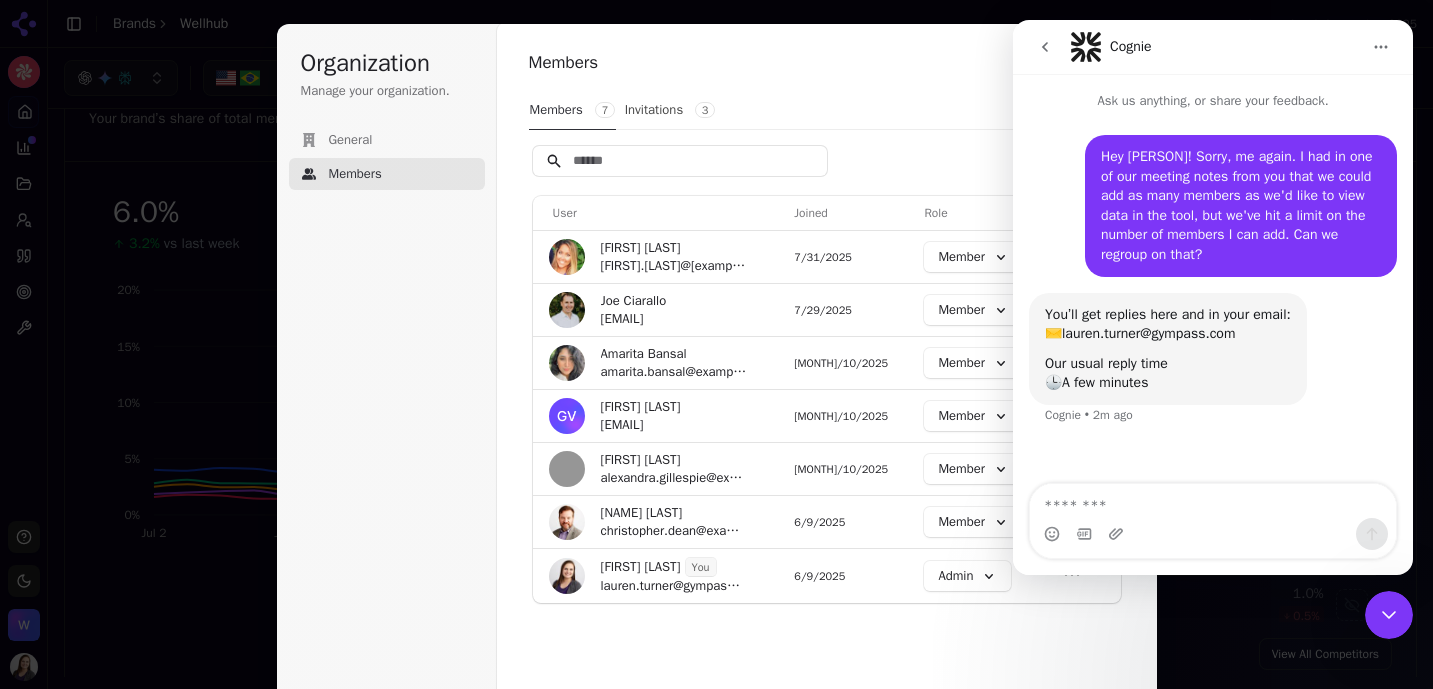 scroll, scrollTop: 0, scrollLeft: 0, axis: both 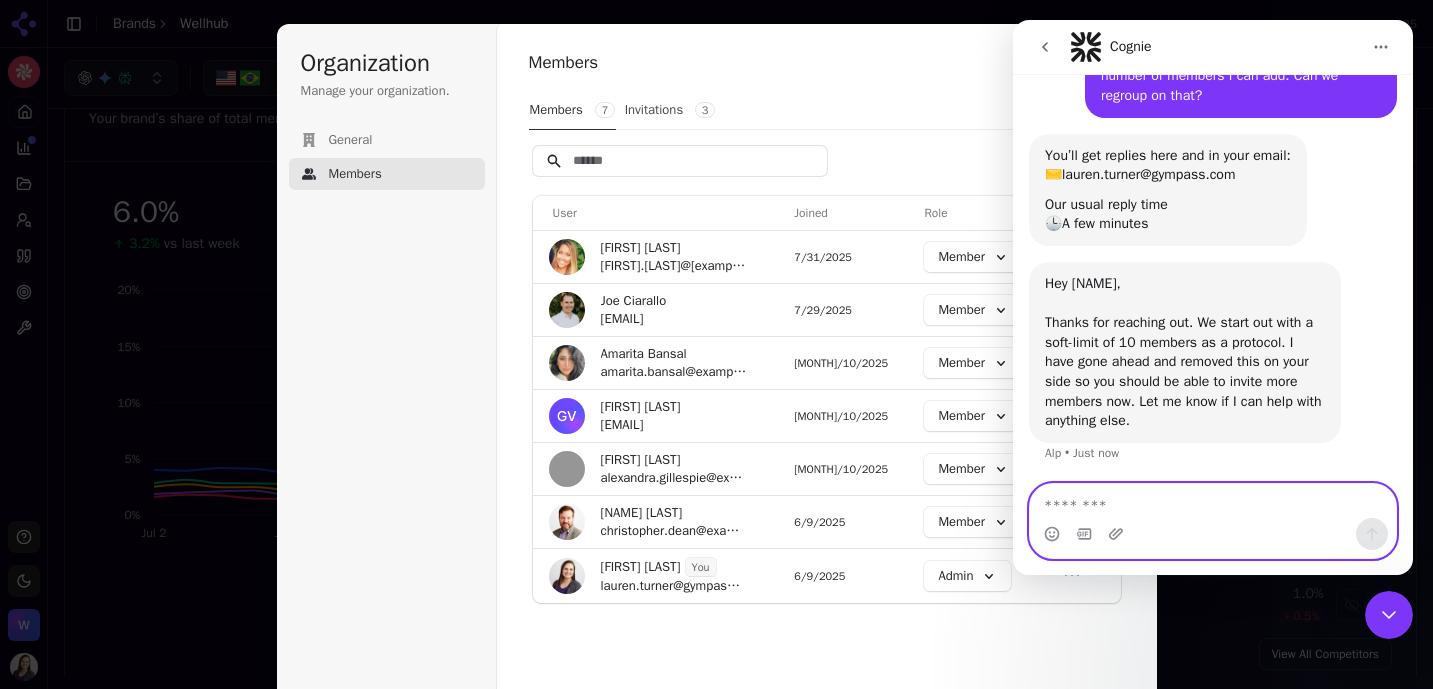 click at bounding box center (1213, 501) 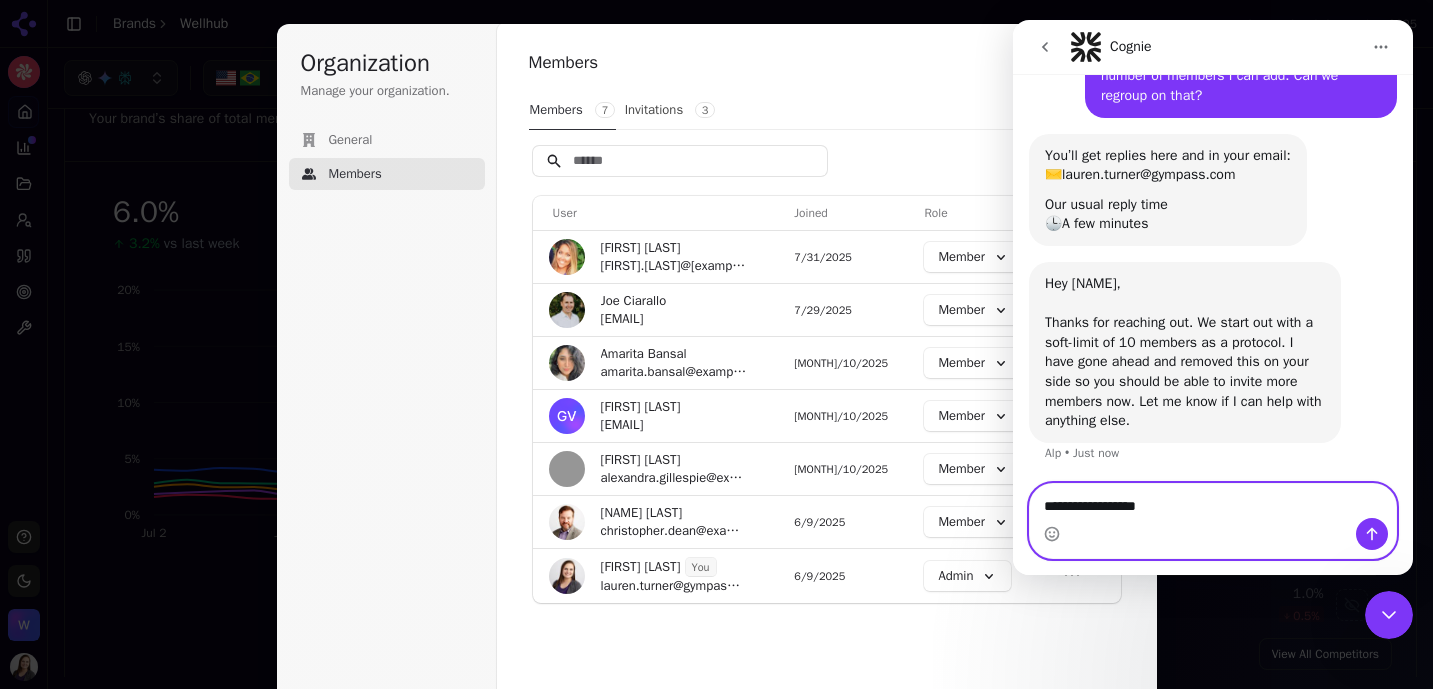 type on "**********" 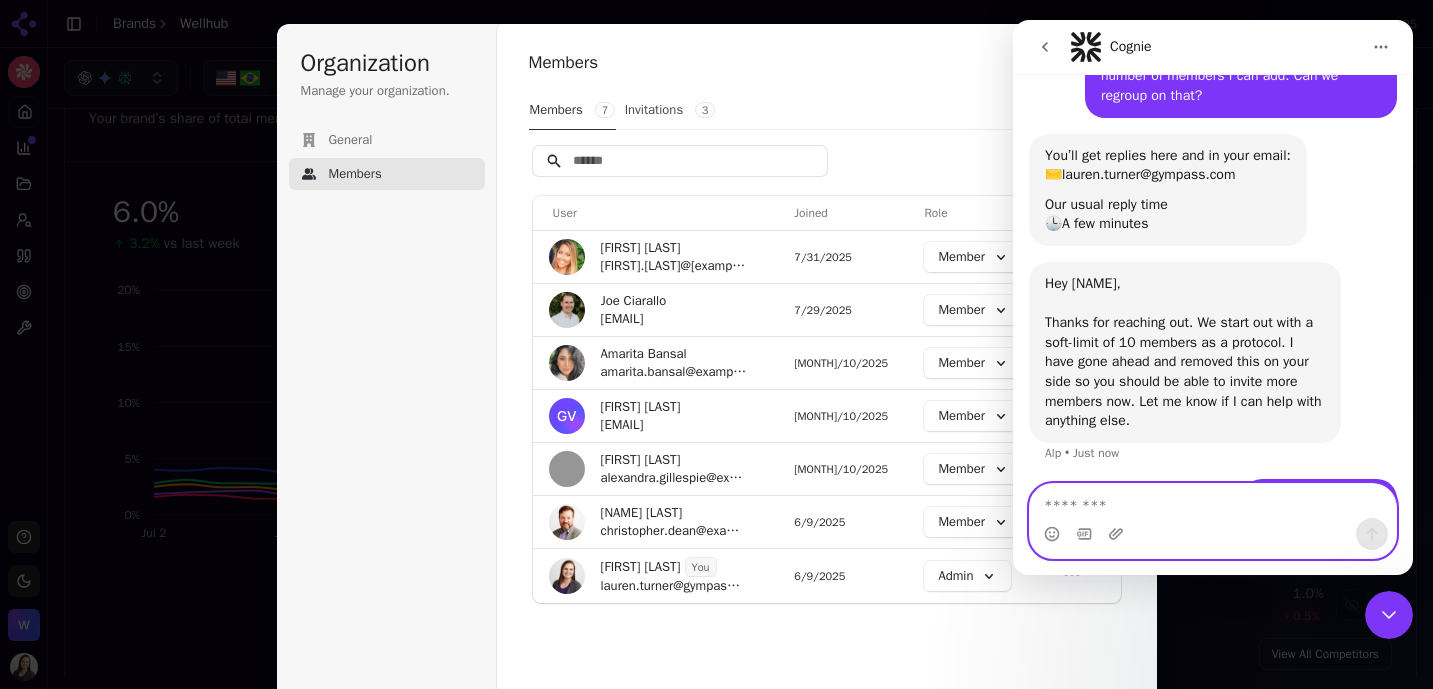 scroll, scrollTop: 219, scrollLeft: 0, axis: vertical 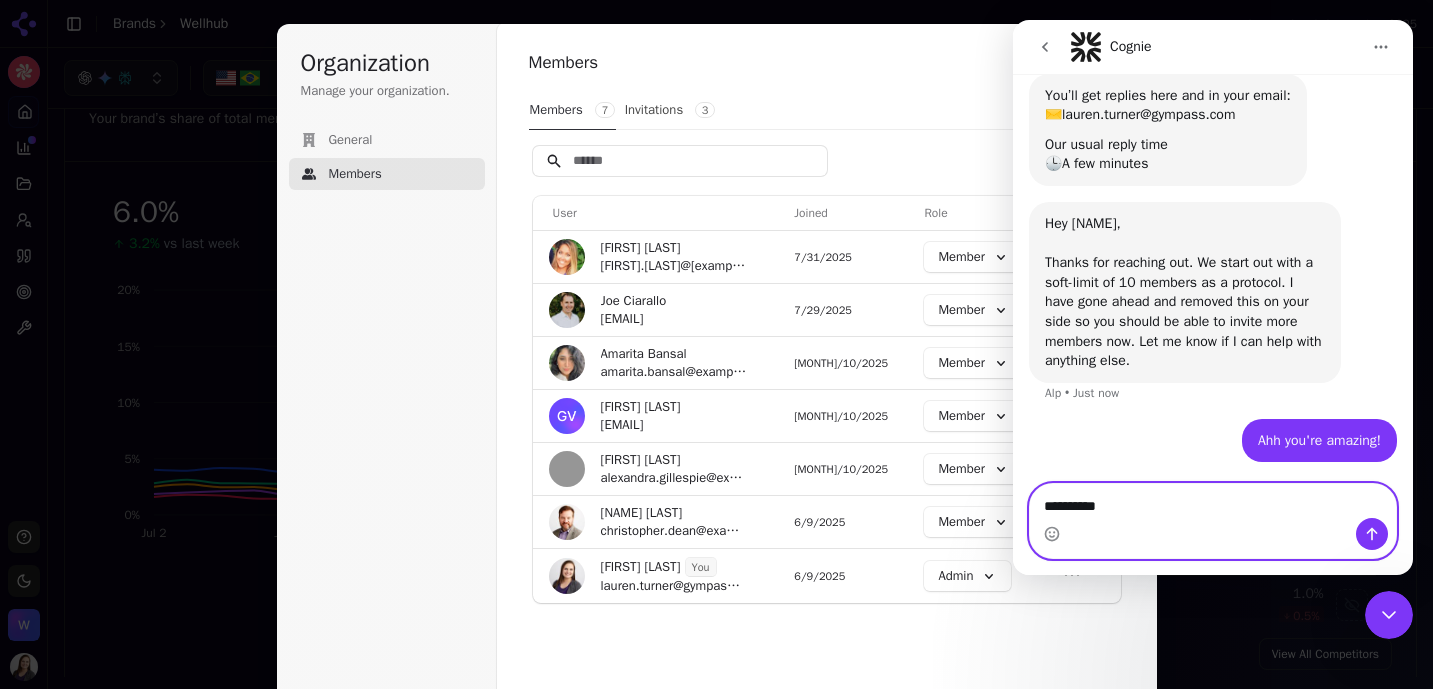 type on "**********" 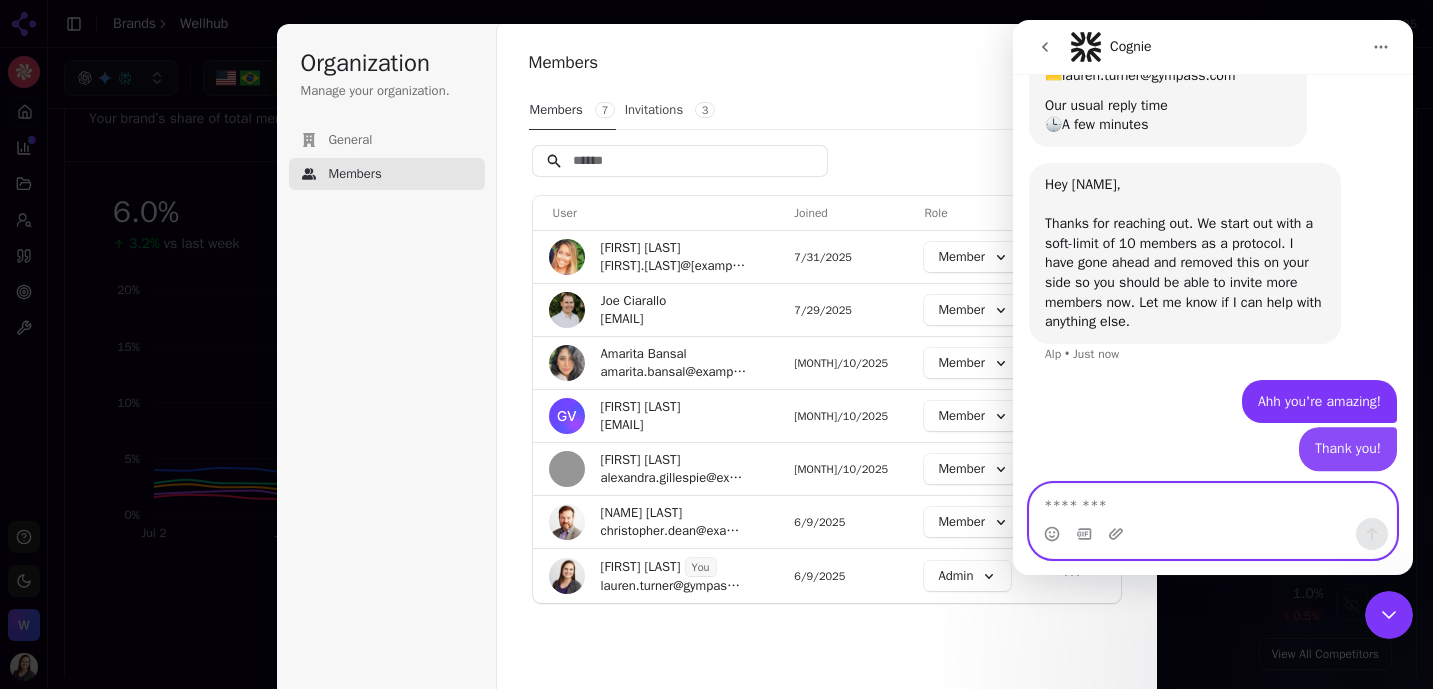scroll, scrollTop: 265, scrollLeft: 0, axis: vertical 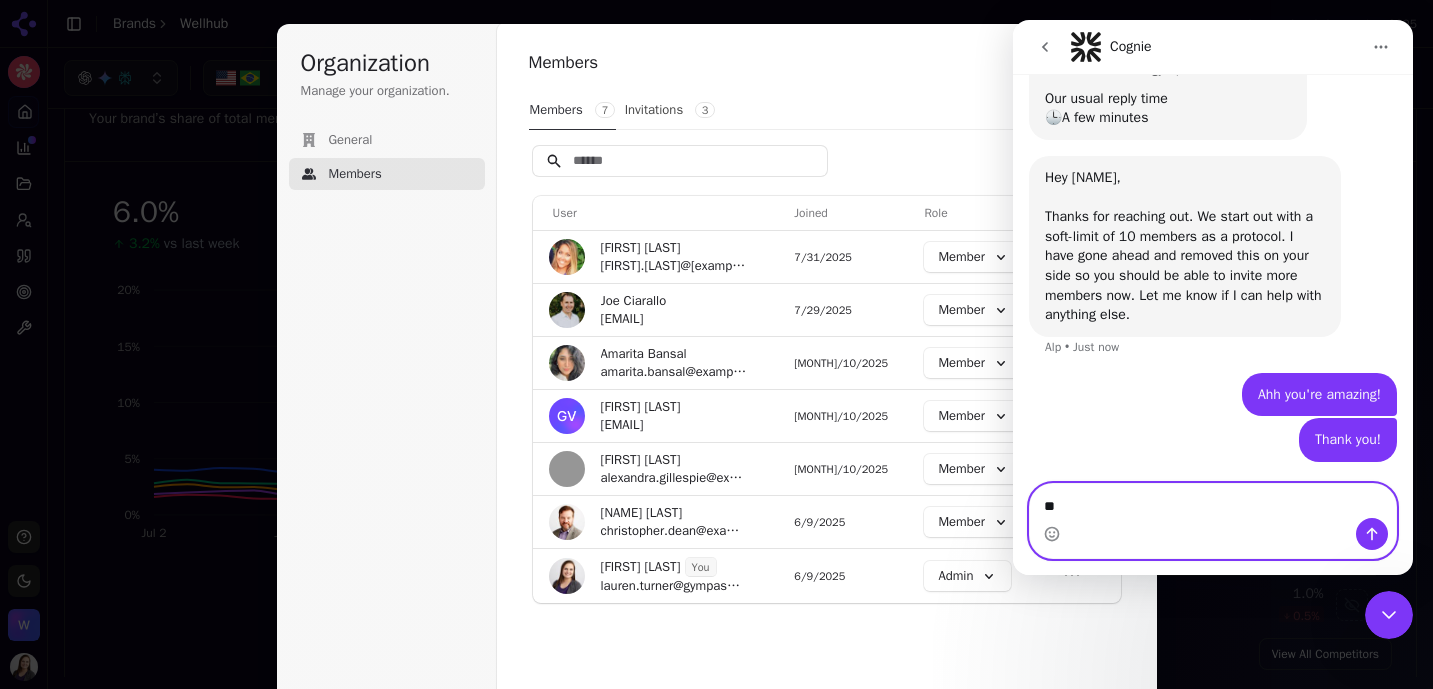 type on "*" 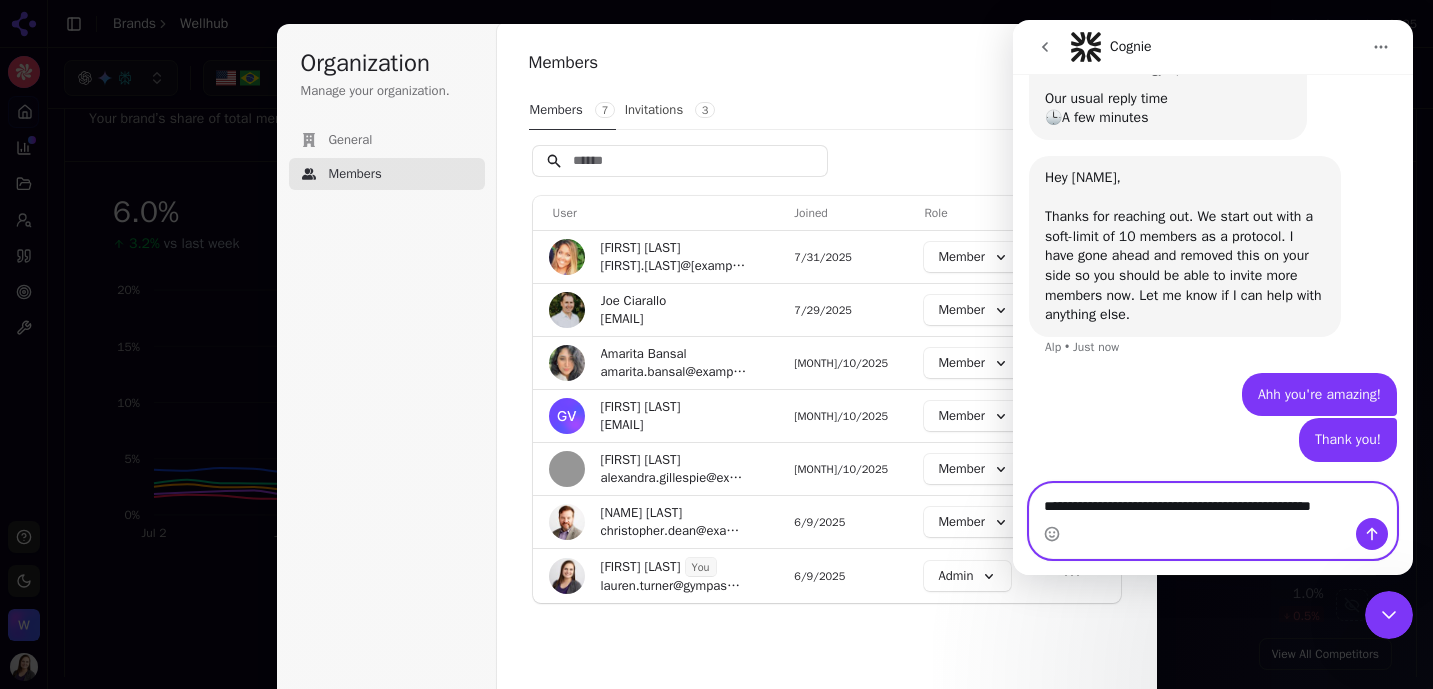 scroll, scrollTop: 285, scrollLeft: 0, axis: vertical 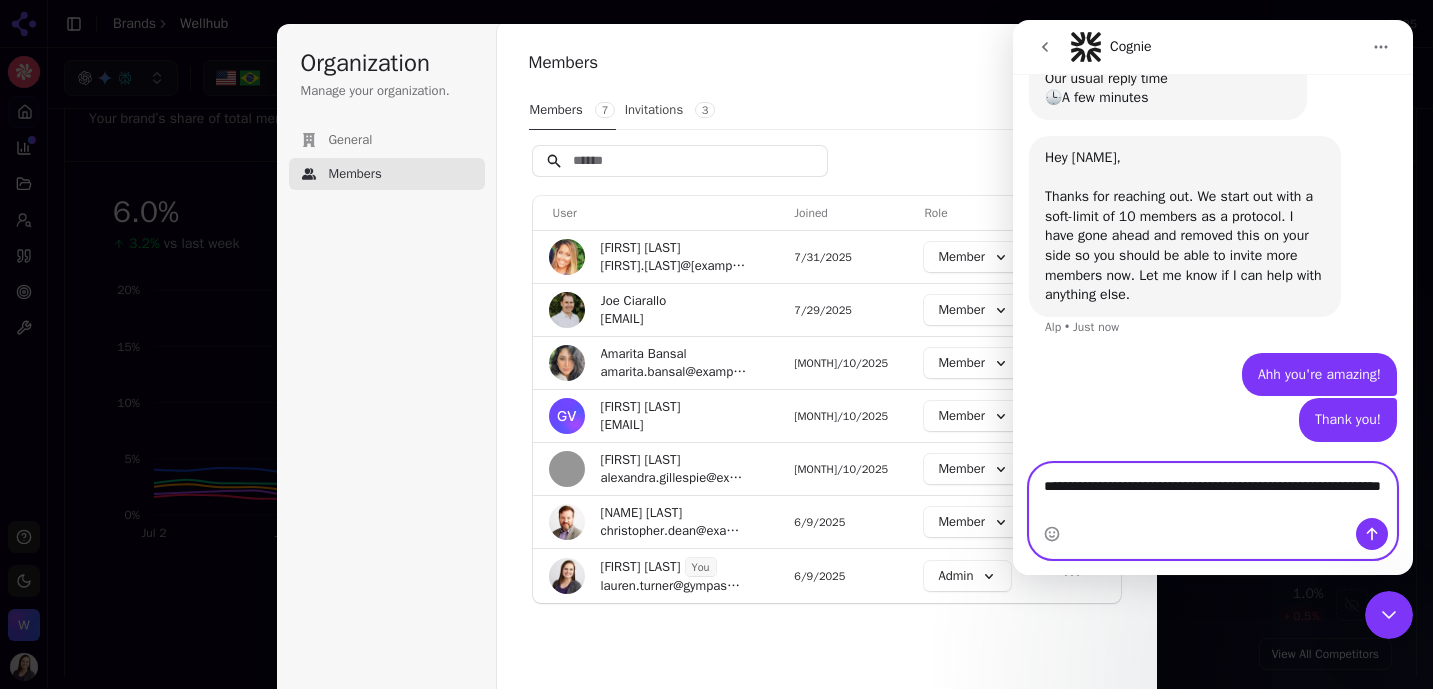 click on "**********" at bounding box center (1213, 491) 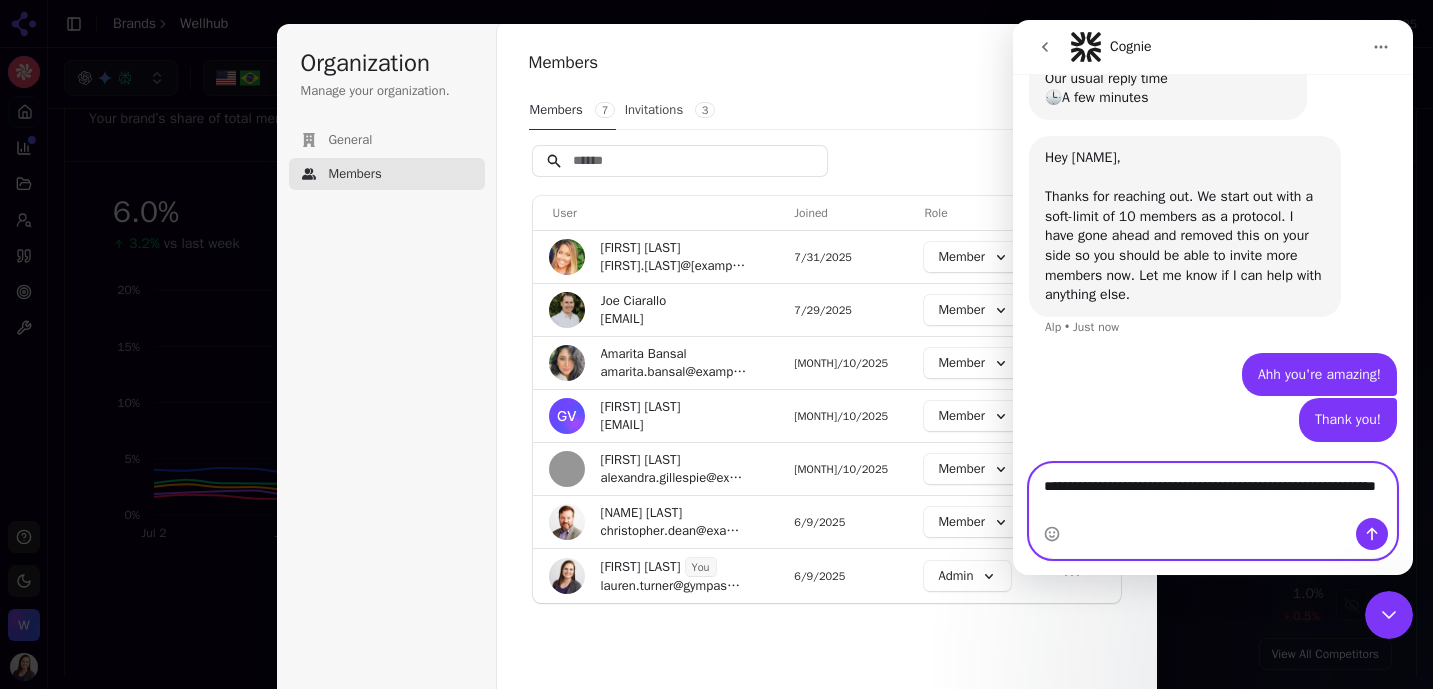 click on "**********" at bounding box center [1213, 491] 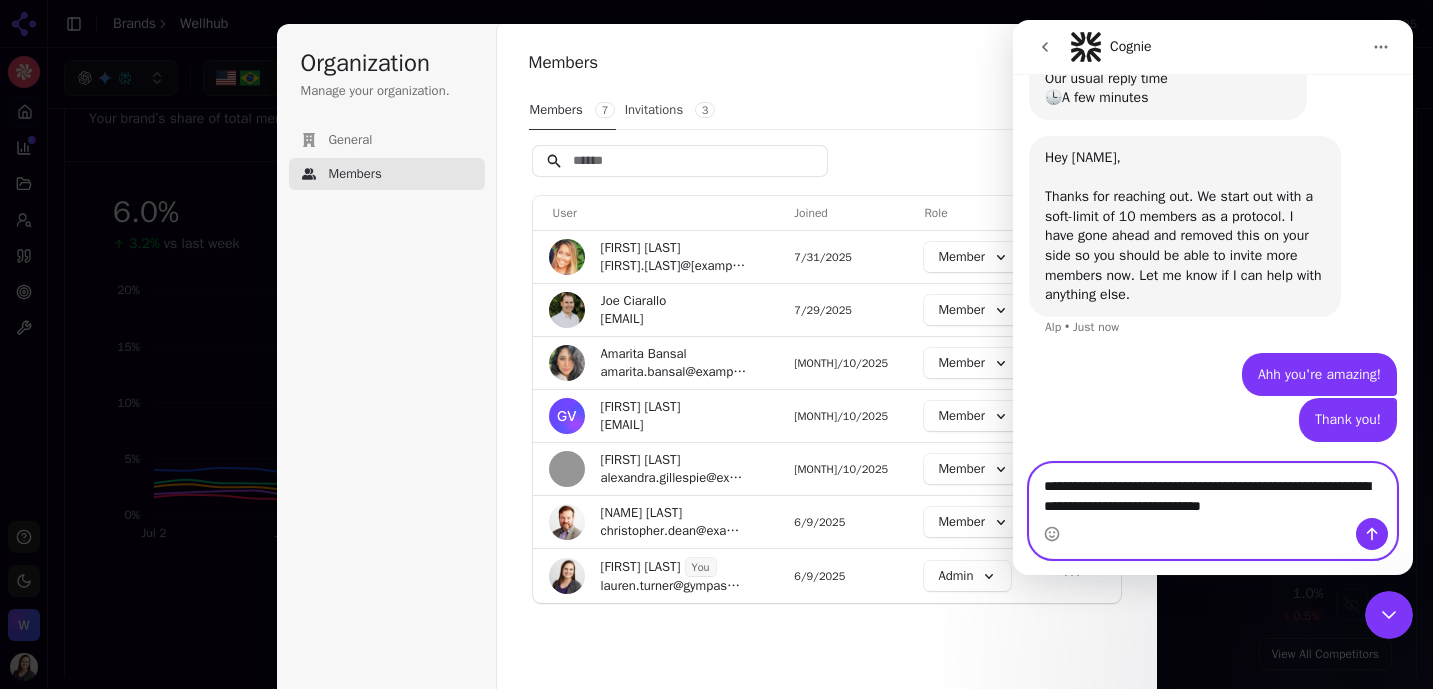 type on "**********" 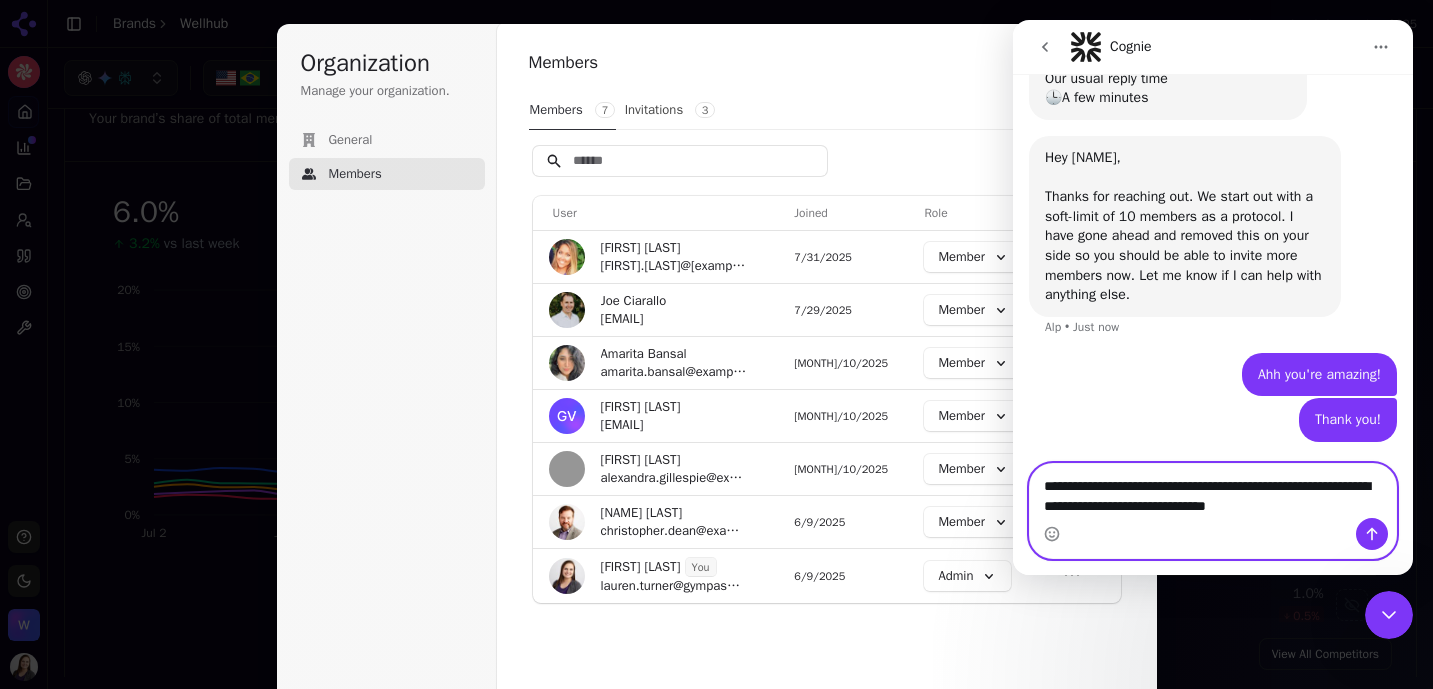 type 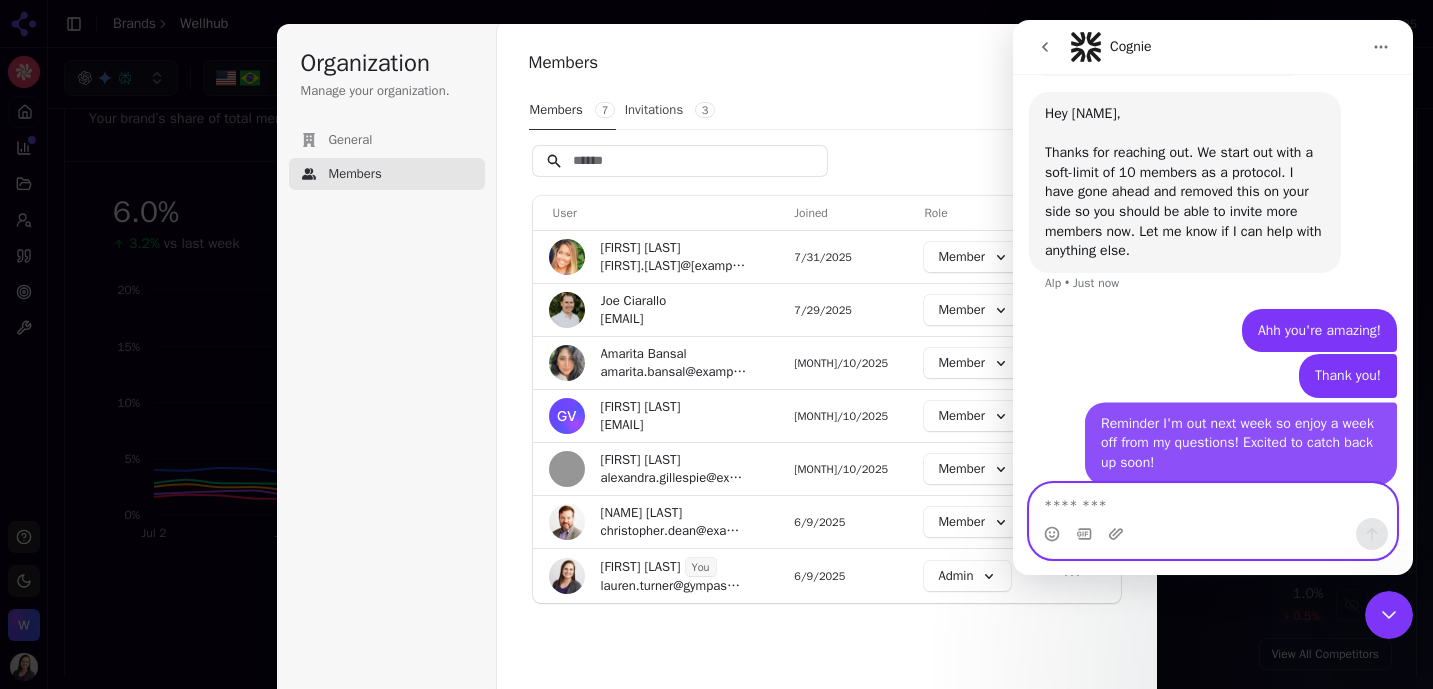 scroll, scrollTop: 349, scrollLeft: 0, axis: vertical 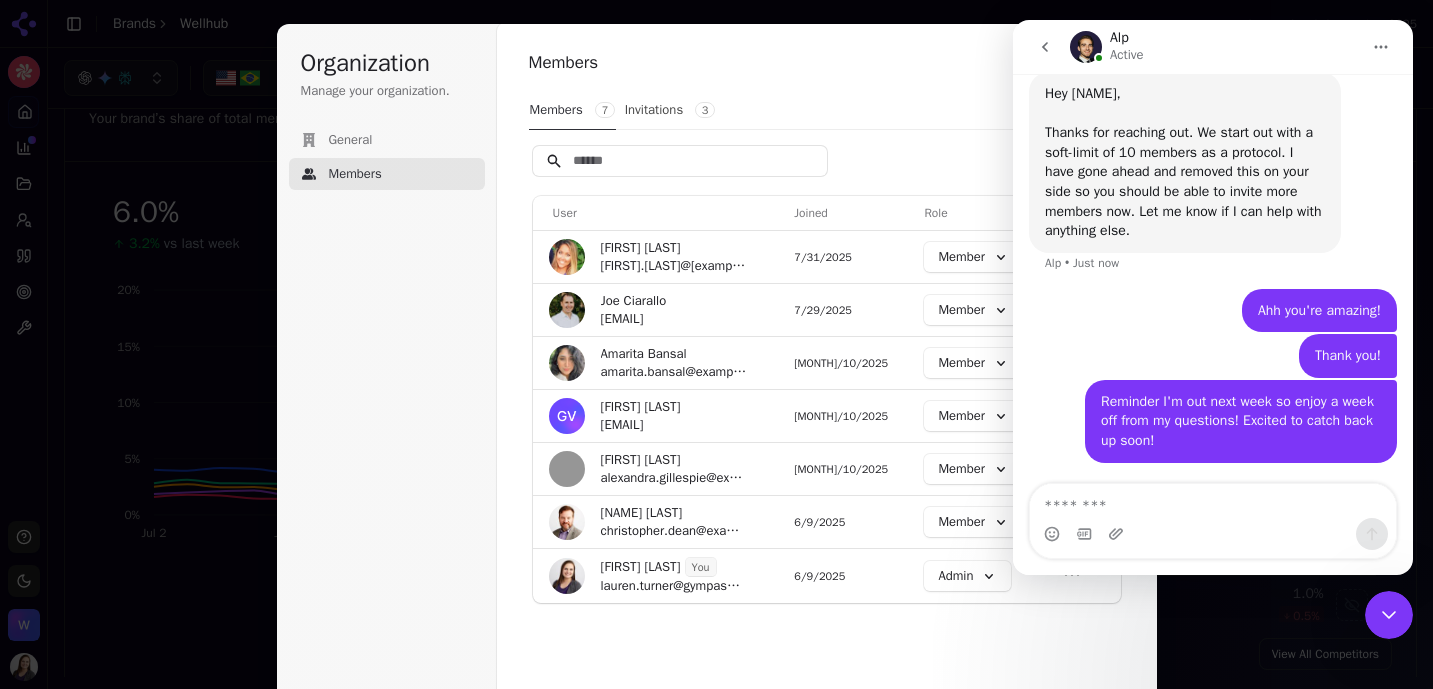 click 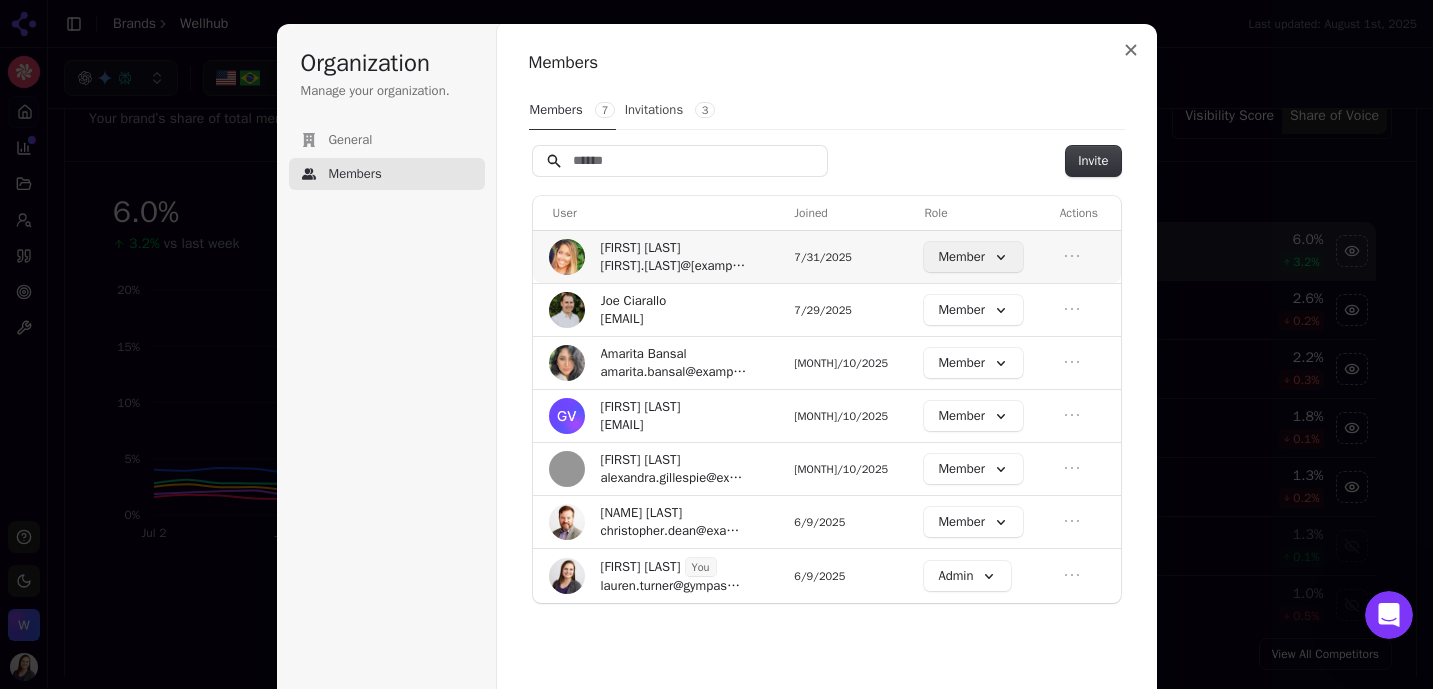 scroll, scrollTop: 0, scrollLeft: 0, axis: both 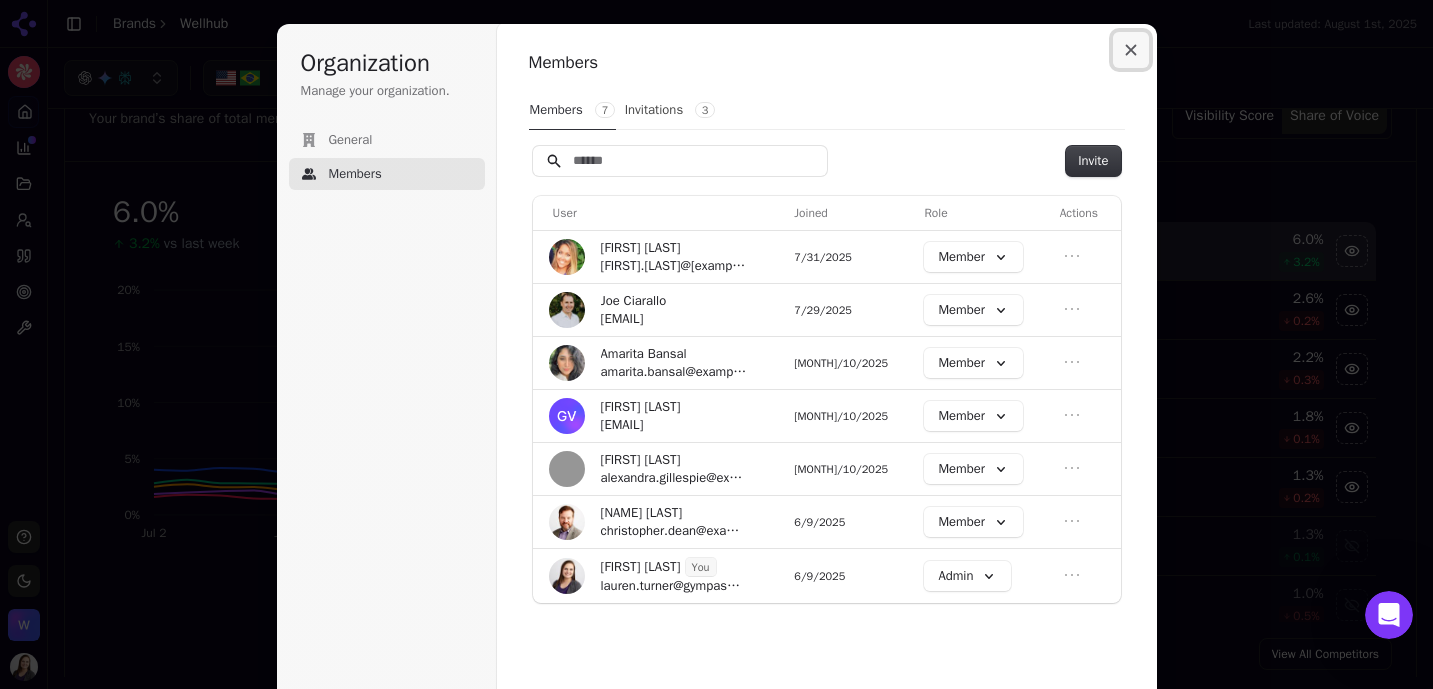 click 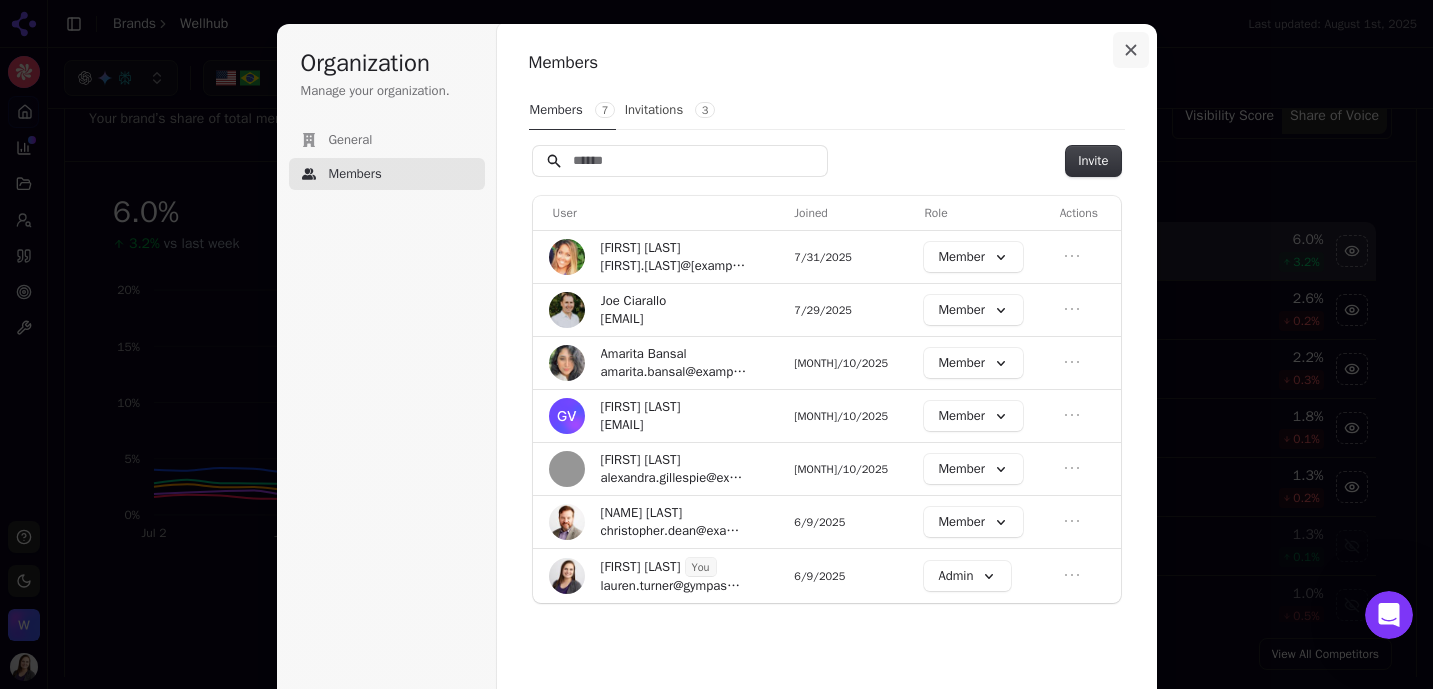 scroll, scrollTop: 426, scrollLeft: 0, axis: vertical 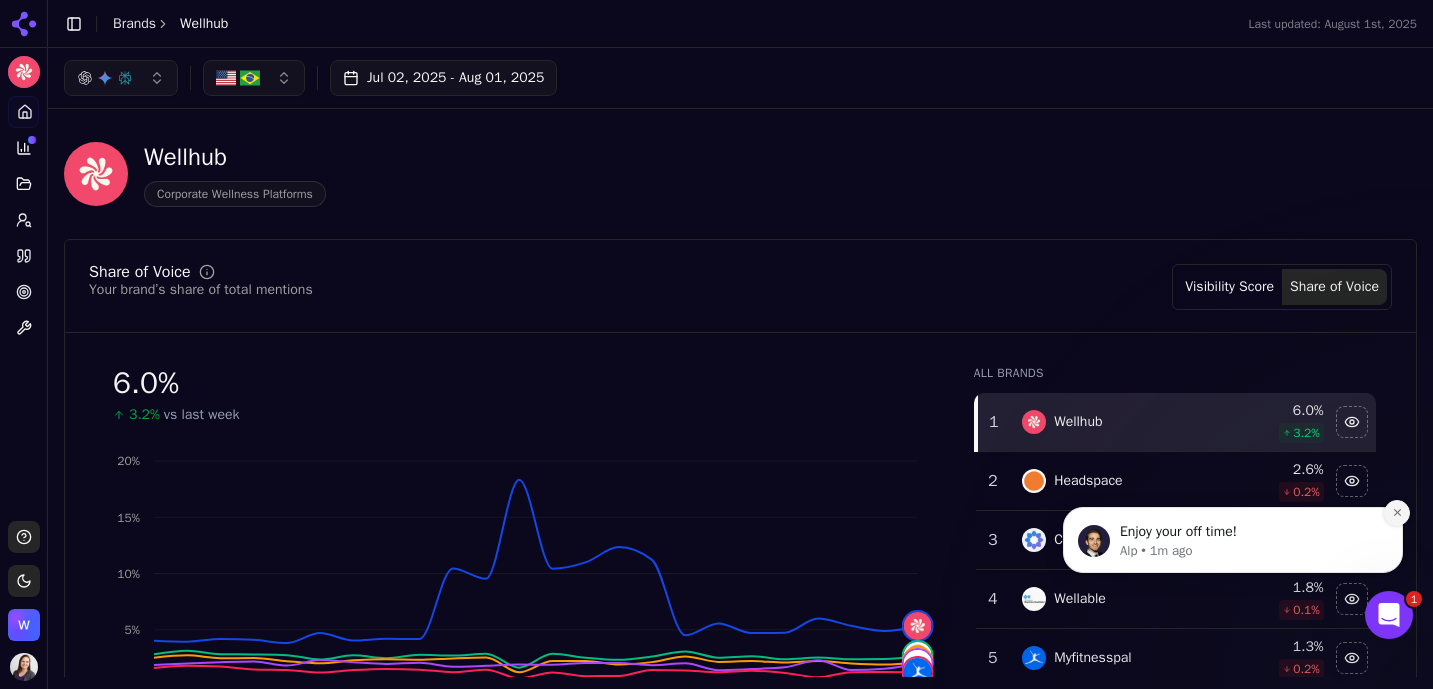 click 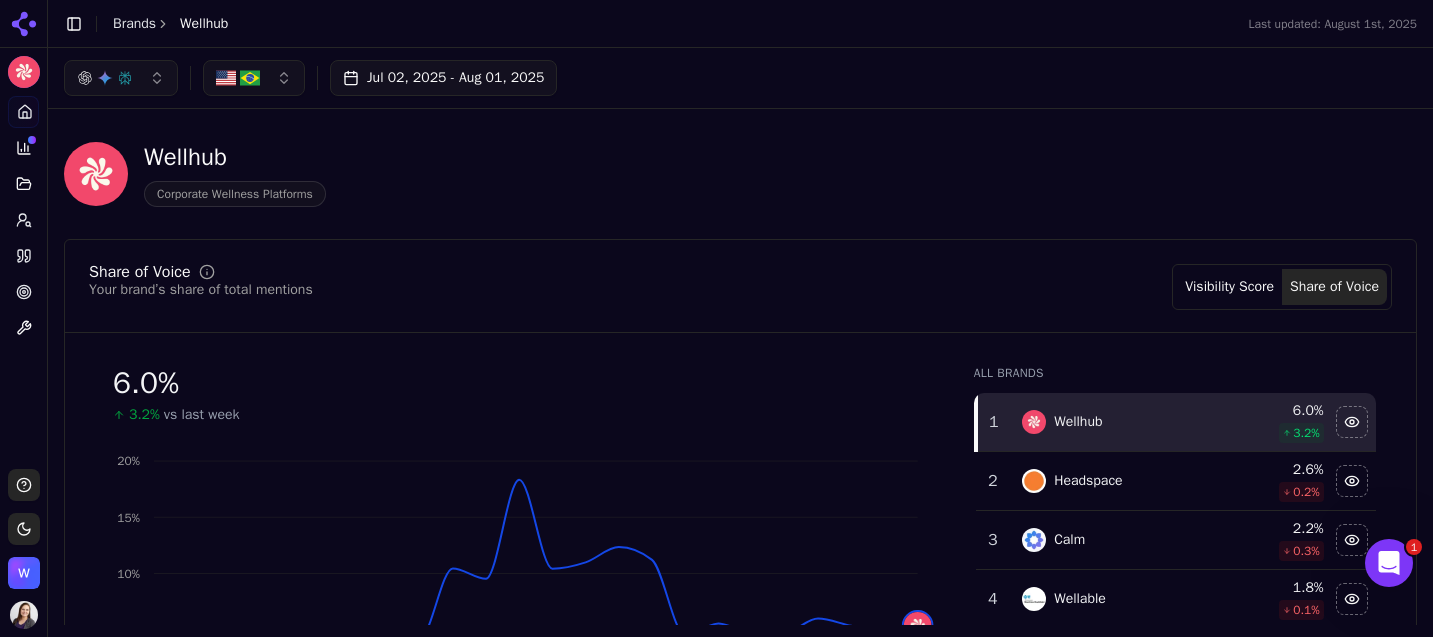 scroll, scrollTop: 461, scrollLeft: 0, axis: vertical 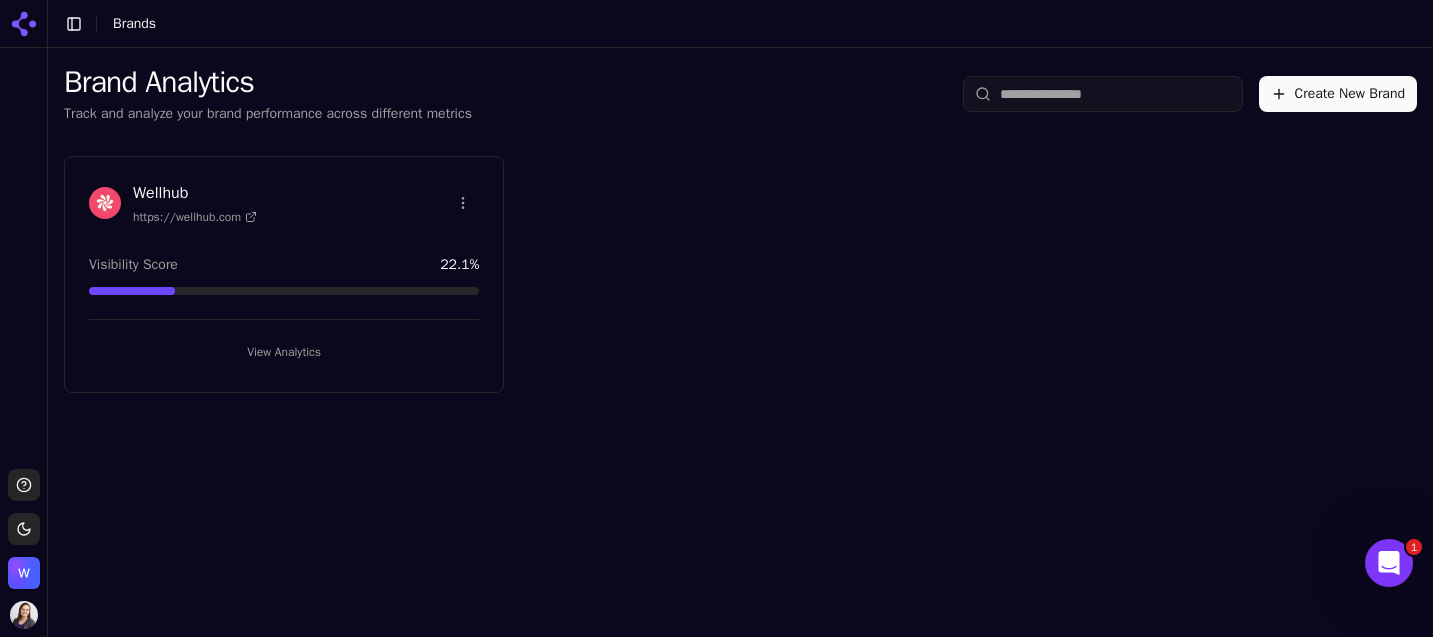click on "View Analytics" at bounding box center (284, 352) 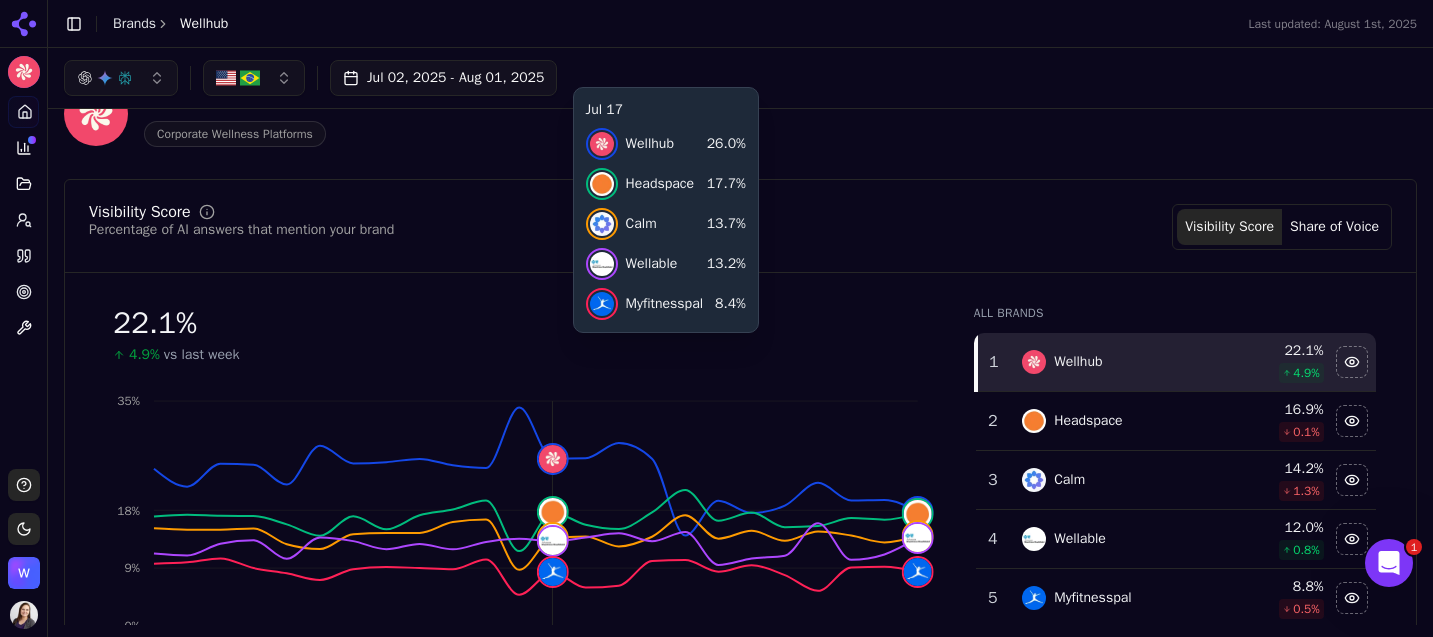 scroll, scrollTop: 0, scrollLeft: 0, axis: both 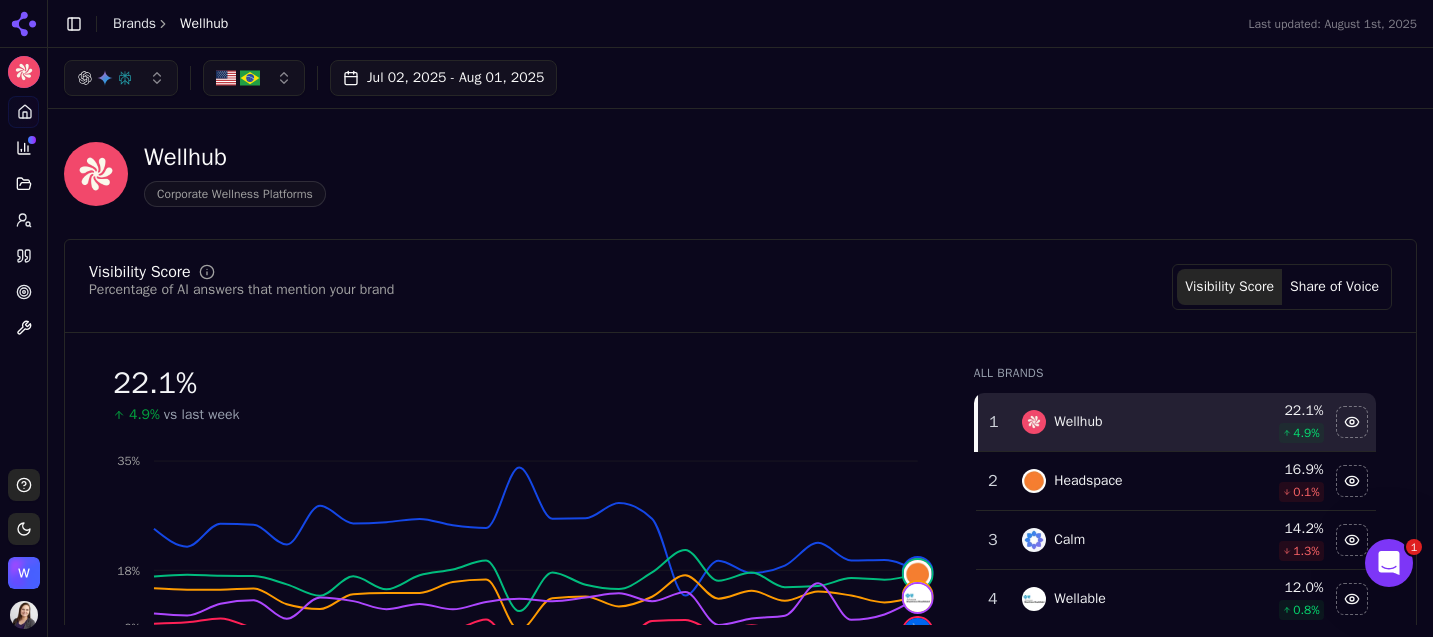 click at bounding box center (105, 78) 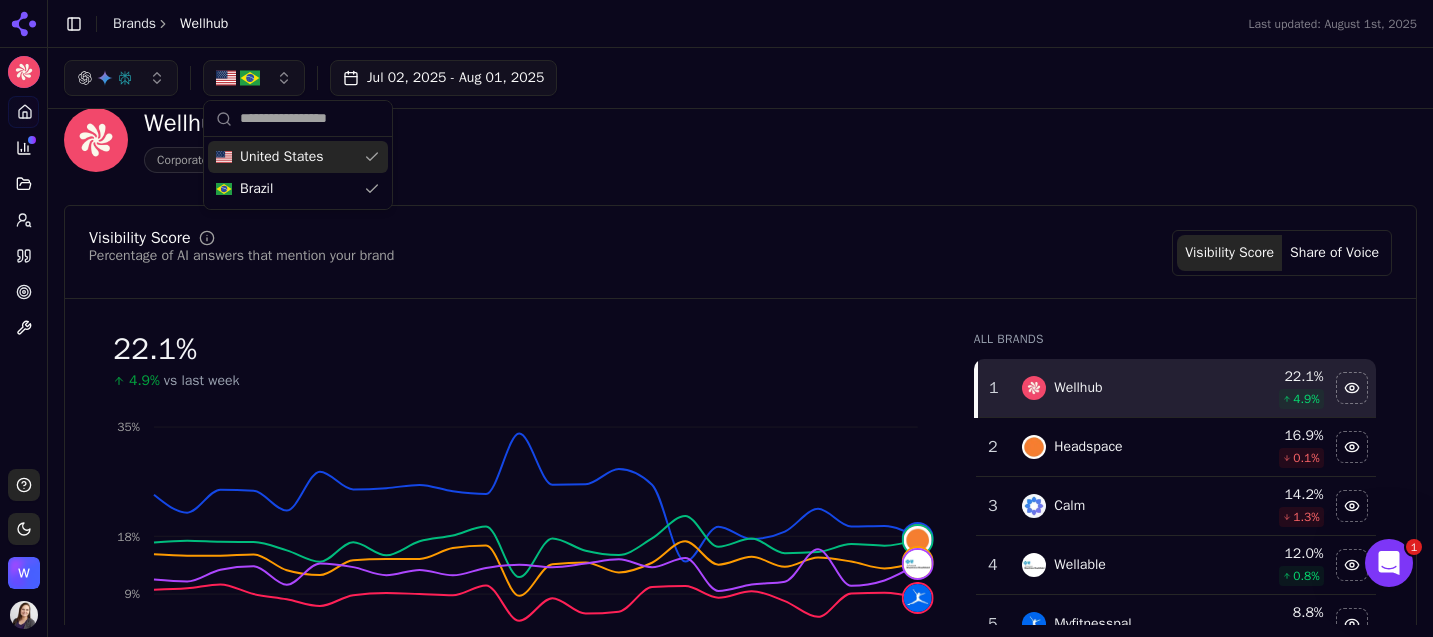 scroll, scrollTop: 19, scrollLeft: 0, axis: vertical 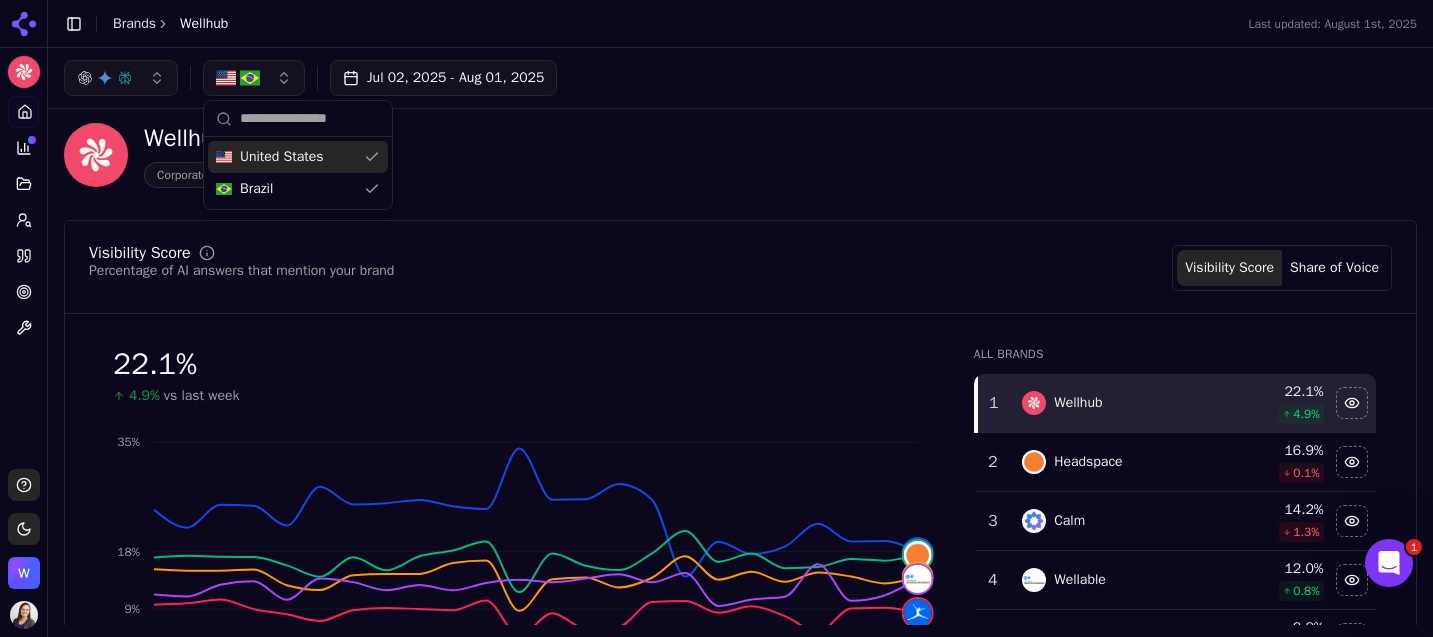 click on "Wellhub Corporate Wellness Platforms" at bounding box center [740, 163] 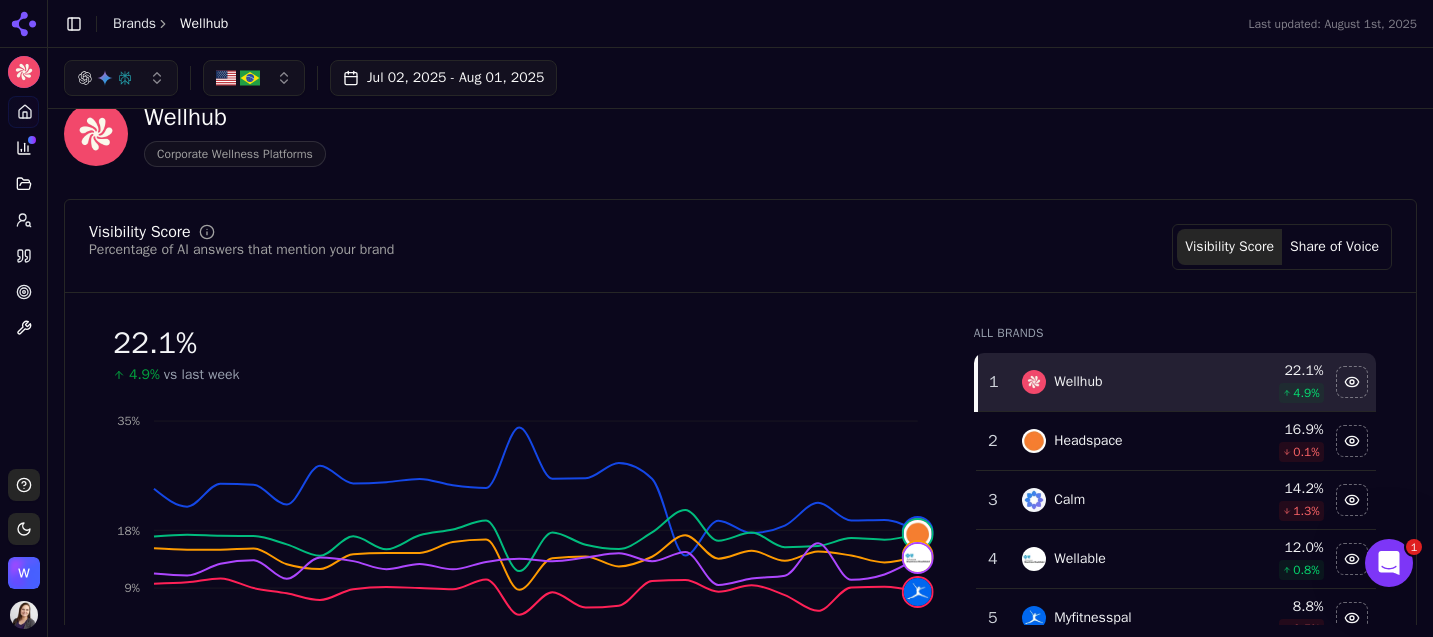 scroll, scrollTop: 11, scrollLeft: 0, axis: vertical 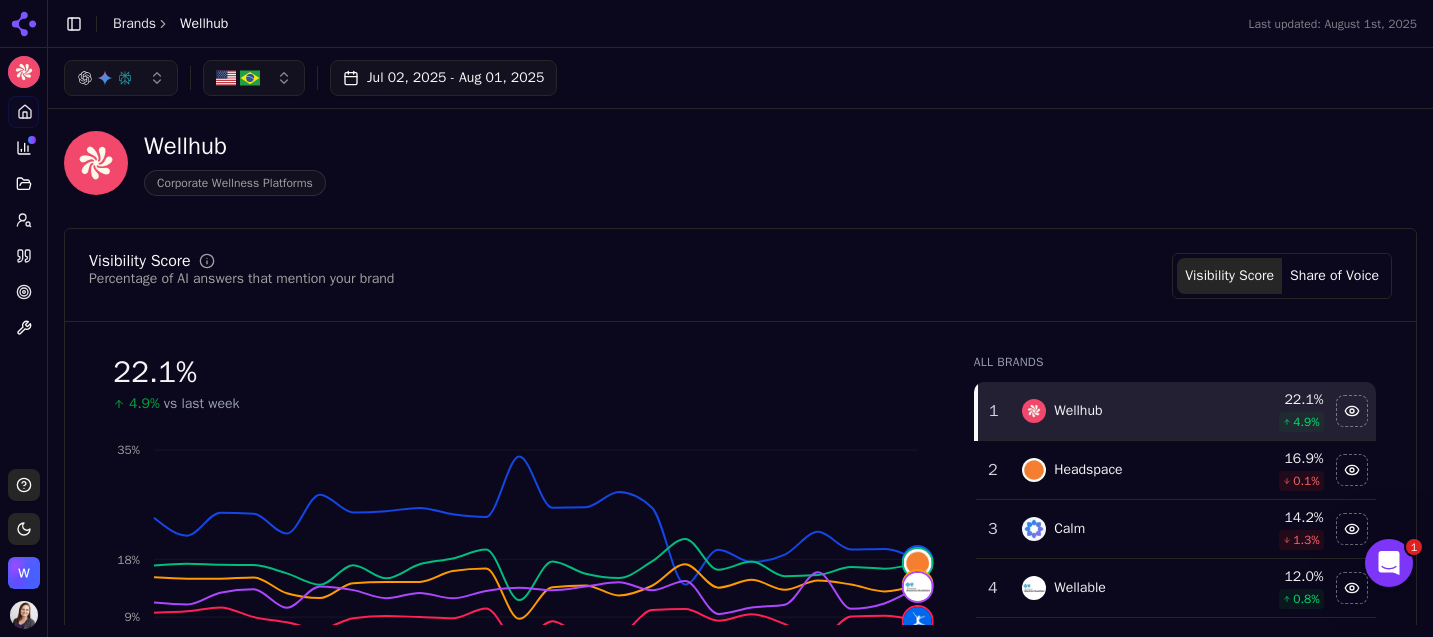 click on "Jul 02, 2025 - Aug 01, 2025" at bounding box center (443, 78) 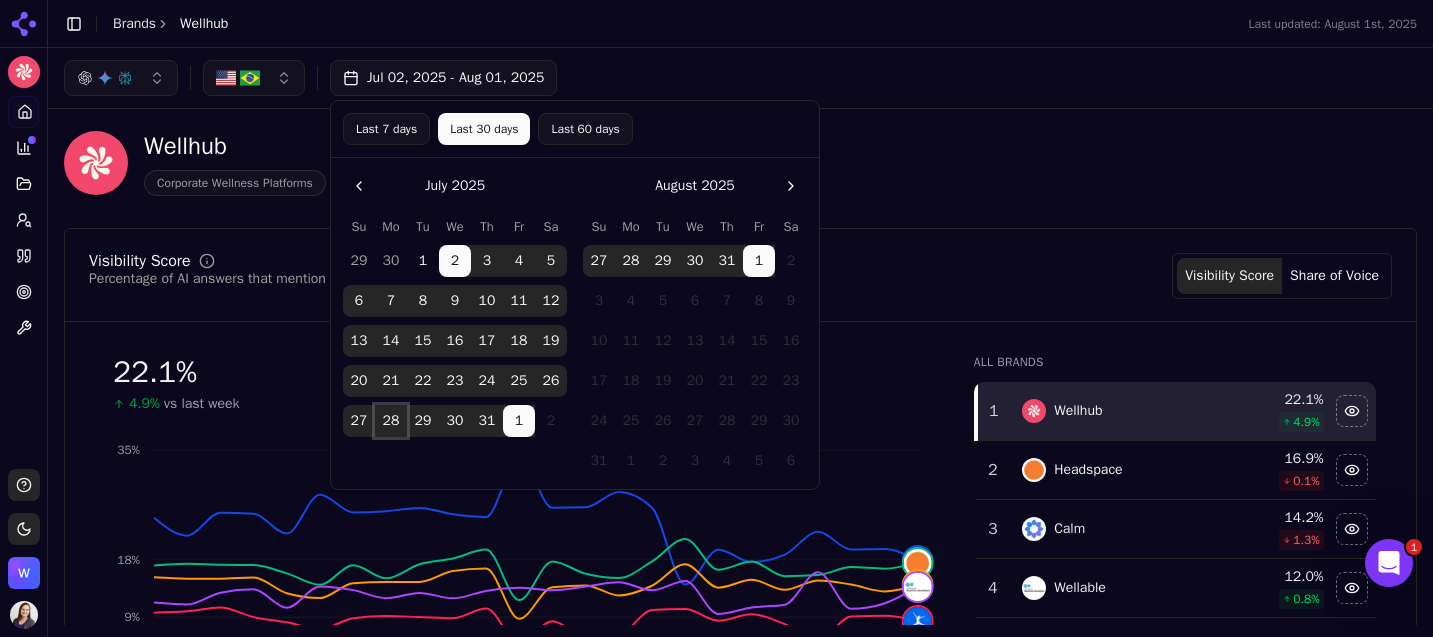 click on "28" at bounding box center (391, 421) 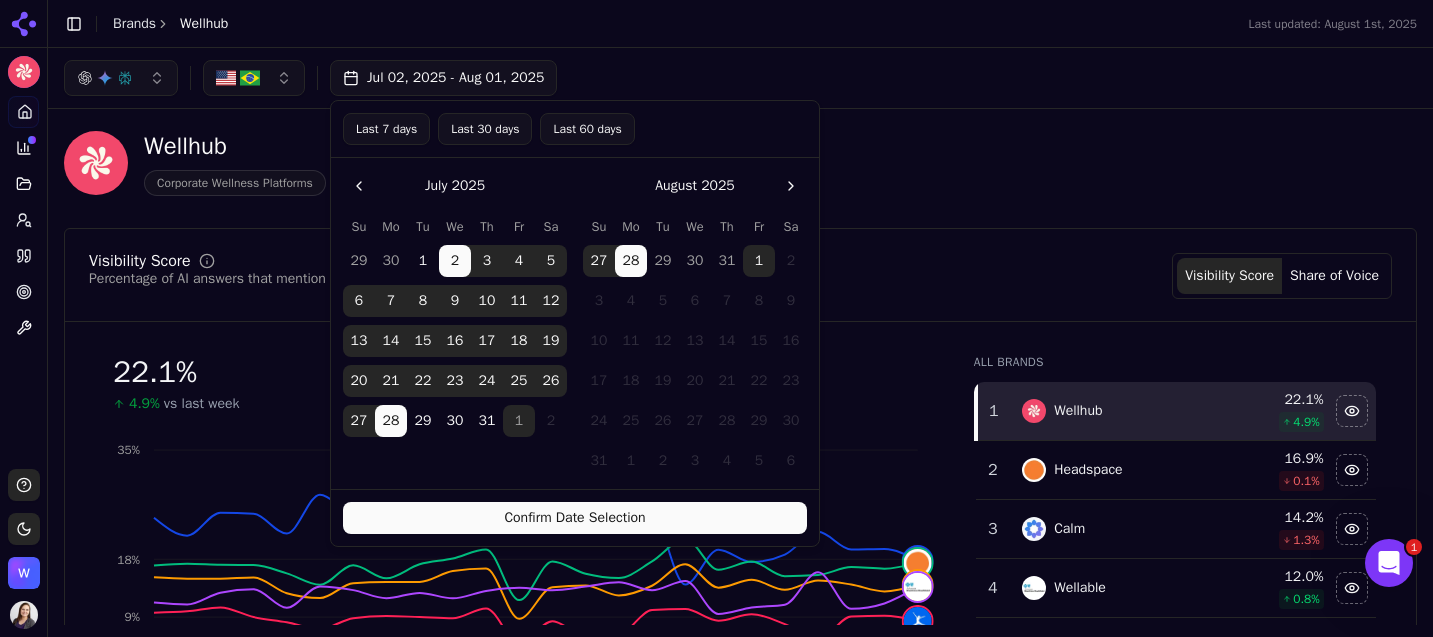 click on "Last 7 days" at bounding box center [386, 129] 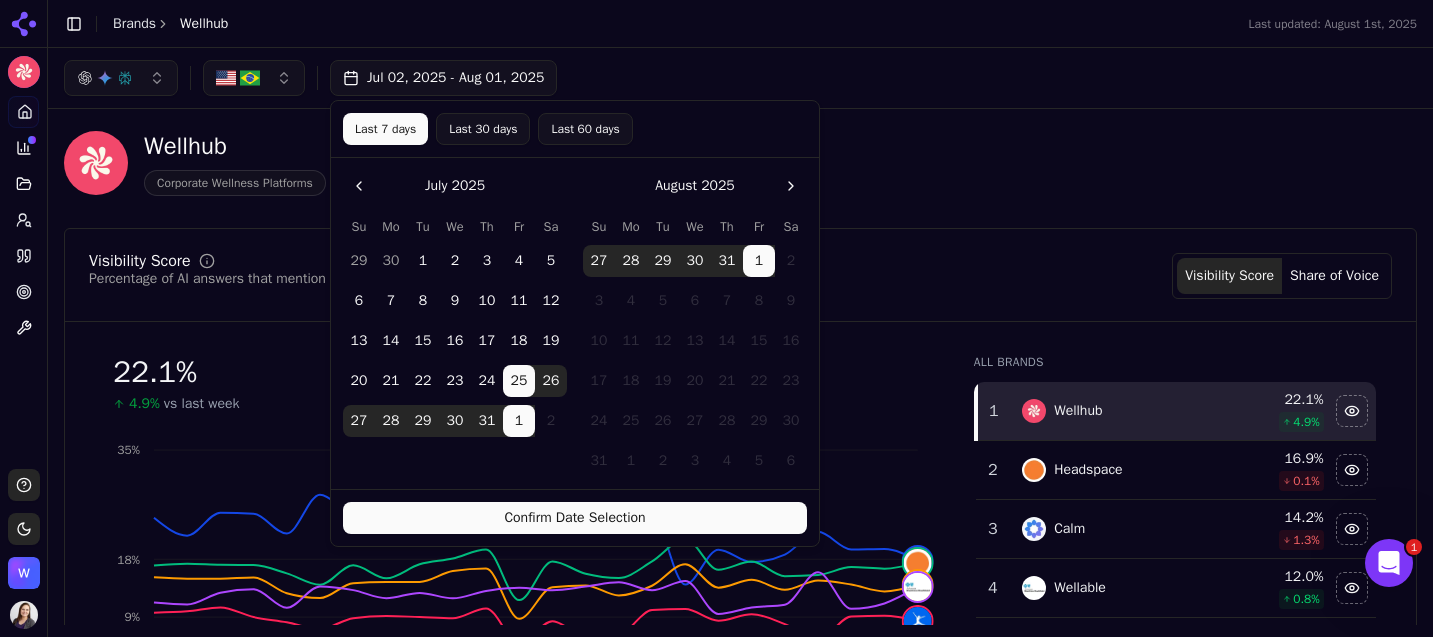 click on "Confirm Date Selection" at bounding box center [575, 518] 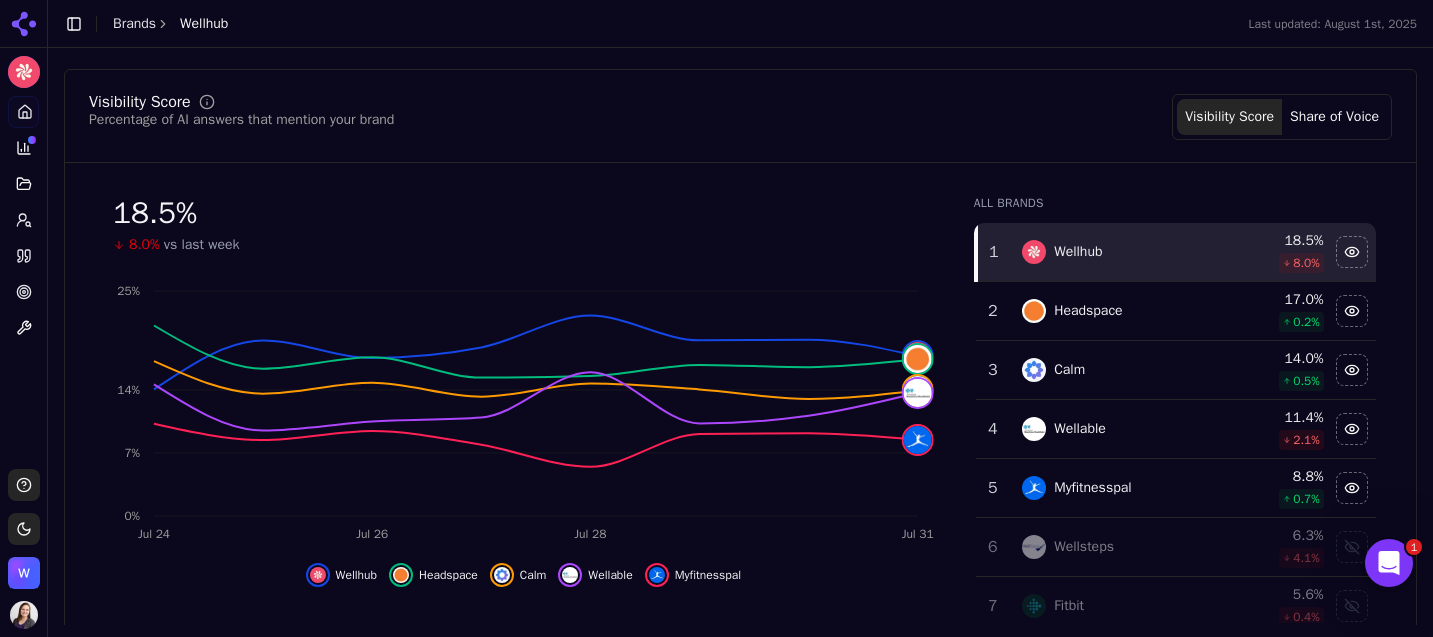 scroll, scrollTop: 176, scrollLeft: 0, axis: vertical 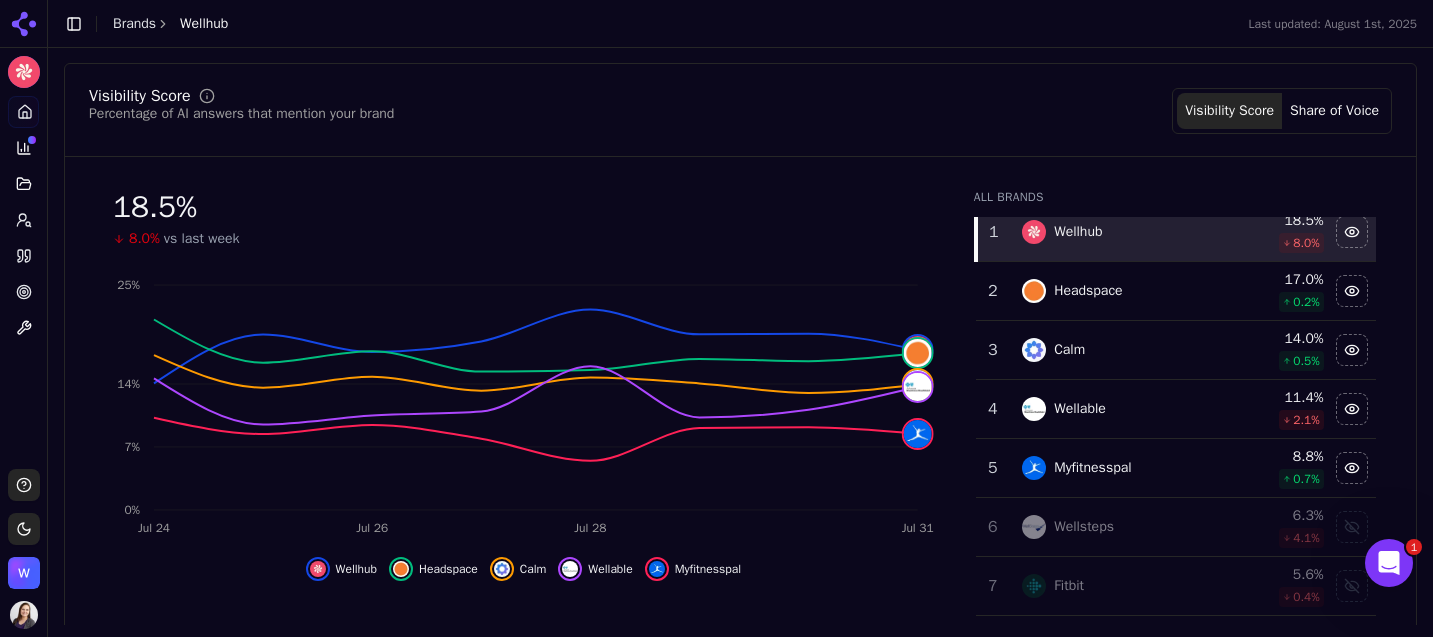 click at bounding box center [1352, 291] 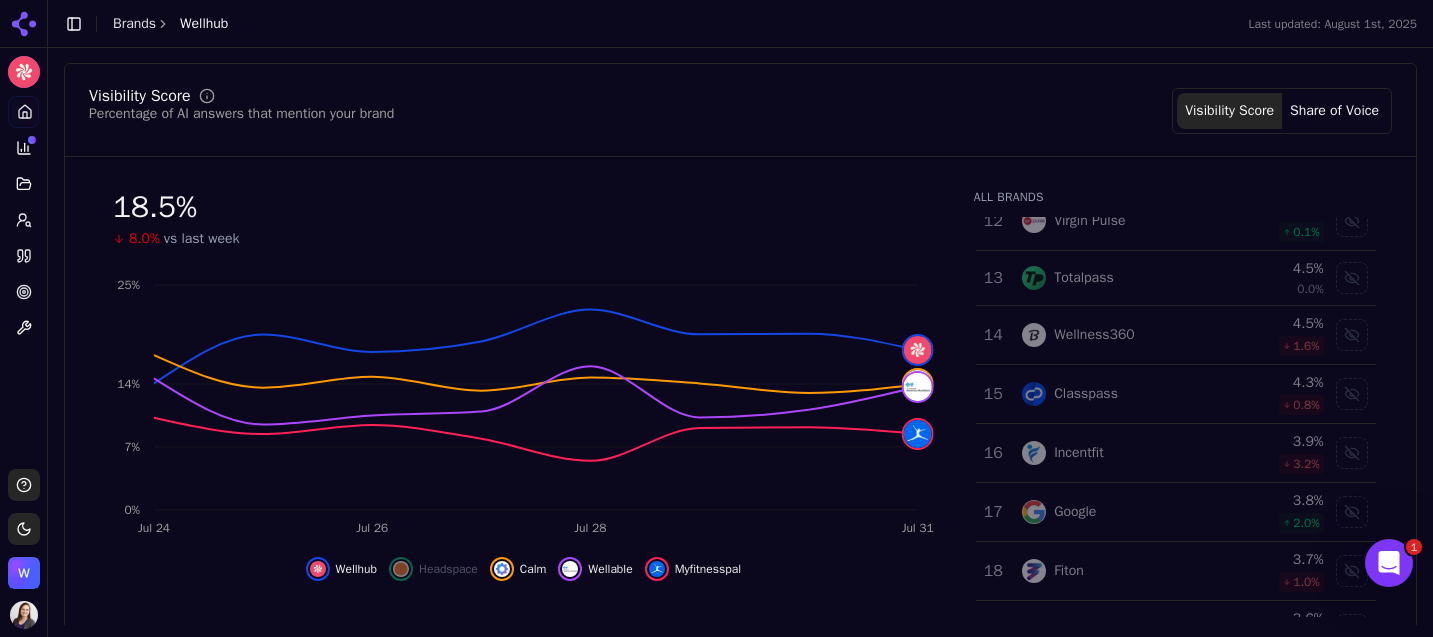 scroll, scrollTop: 673, scrollLeft: 0, axis: vertical 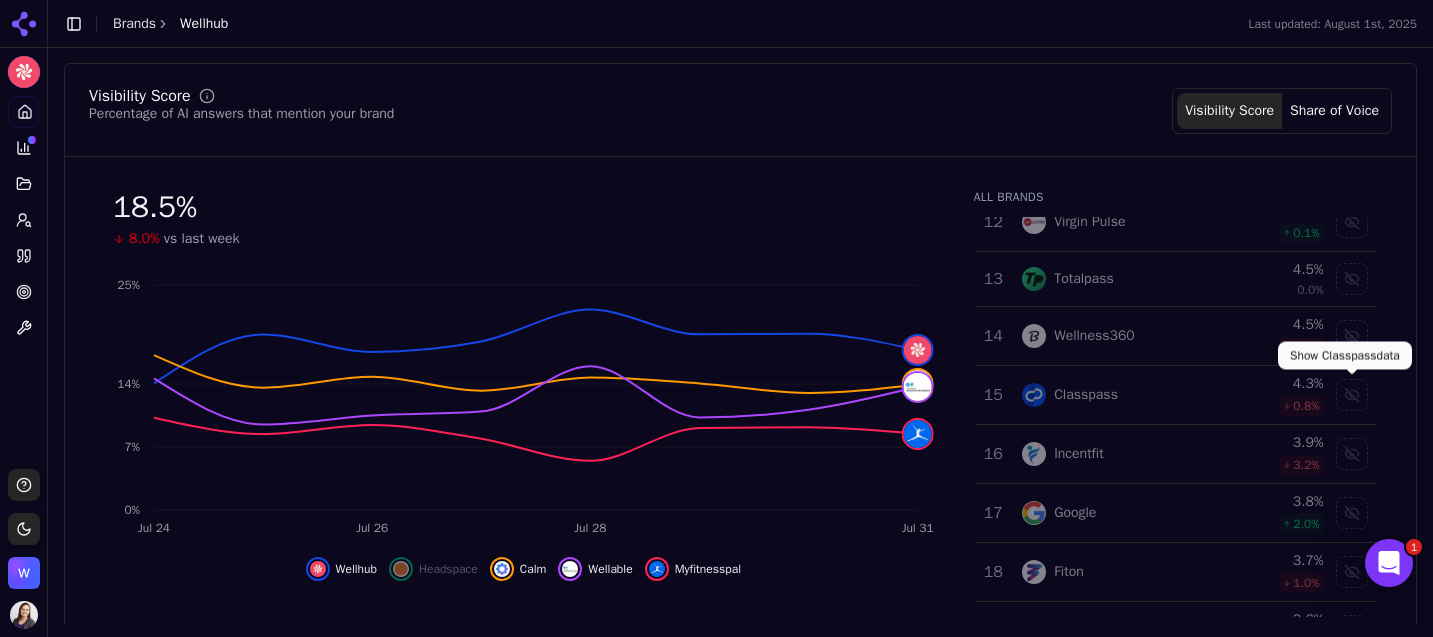 click at bounding box center [1352, 395] 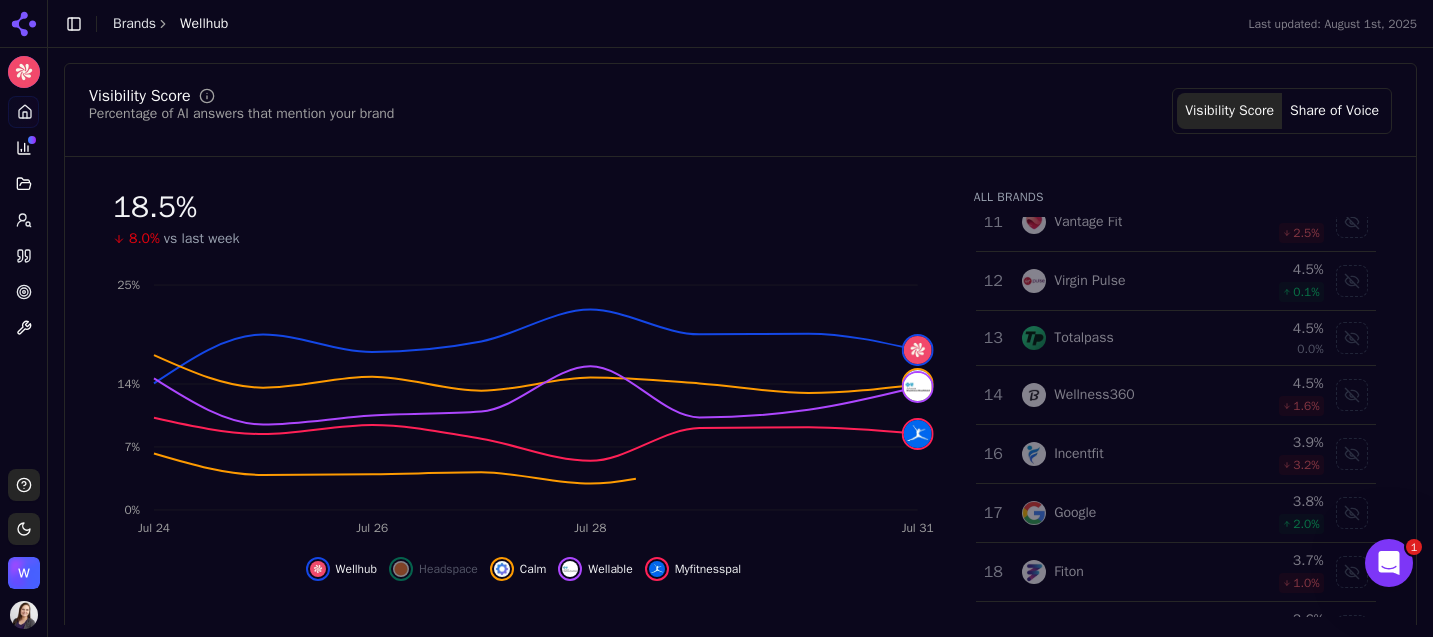 scroll, scrollTop: 0, scrollLeft: 0, axis: both 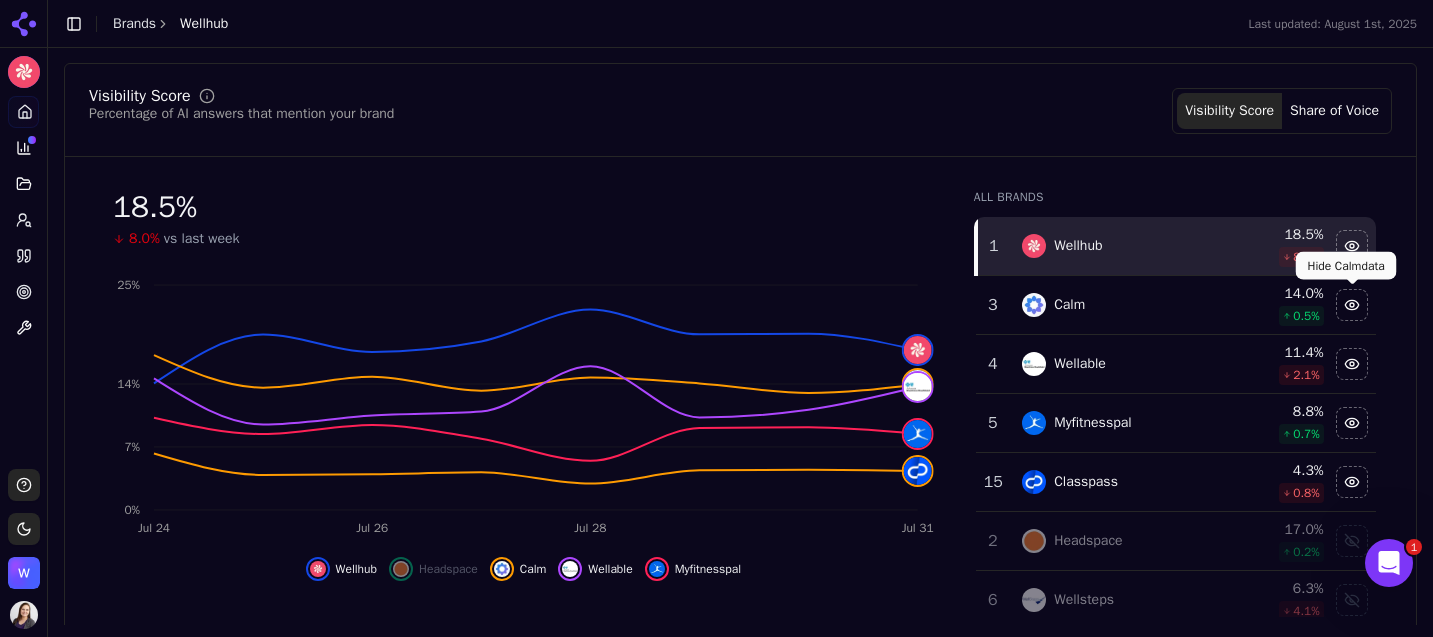 click at bounding box center [1352, 305] 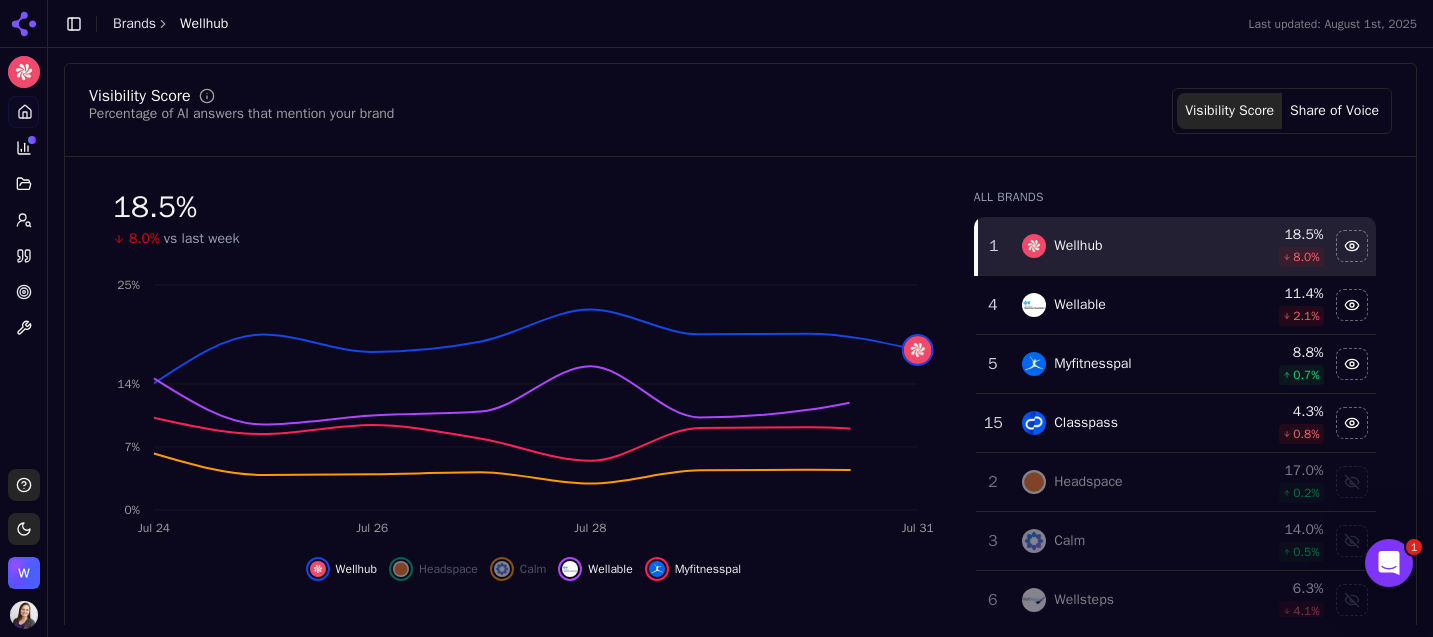 click at bounding box center [1352, 305] 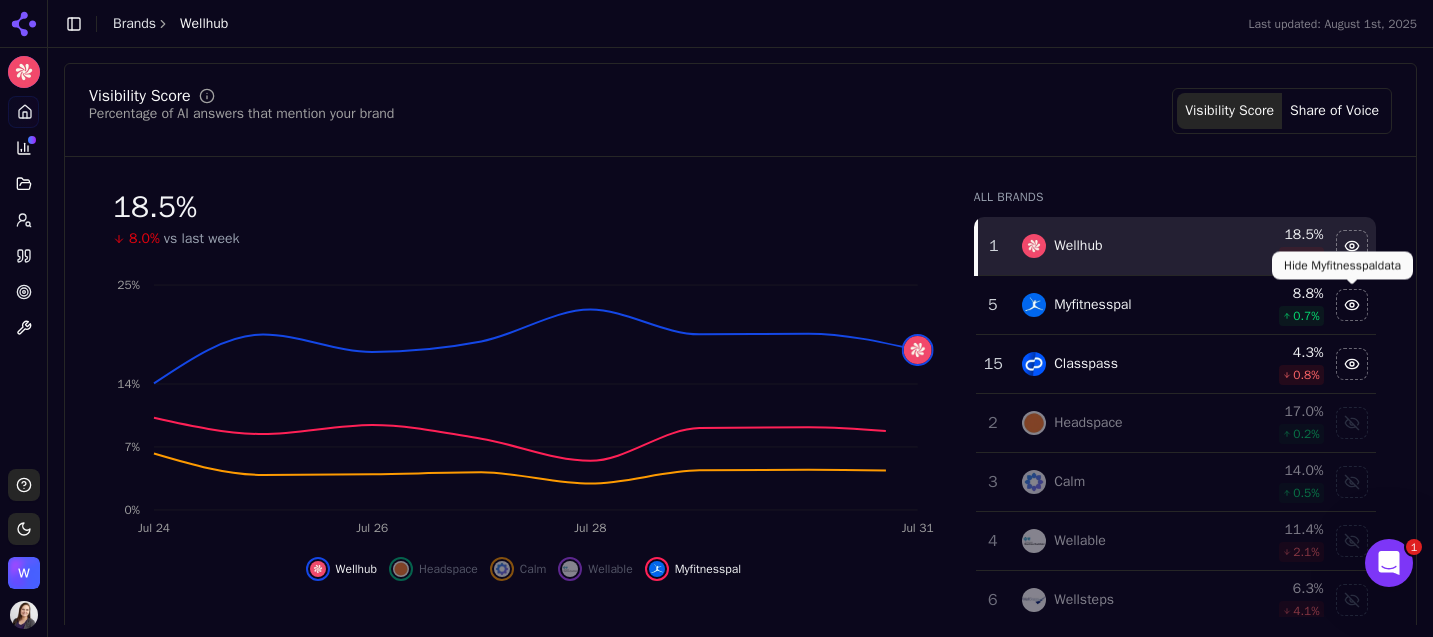 click at bounding box center (1352, 305) 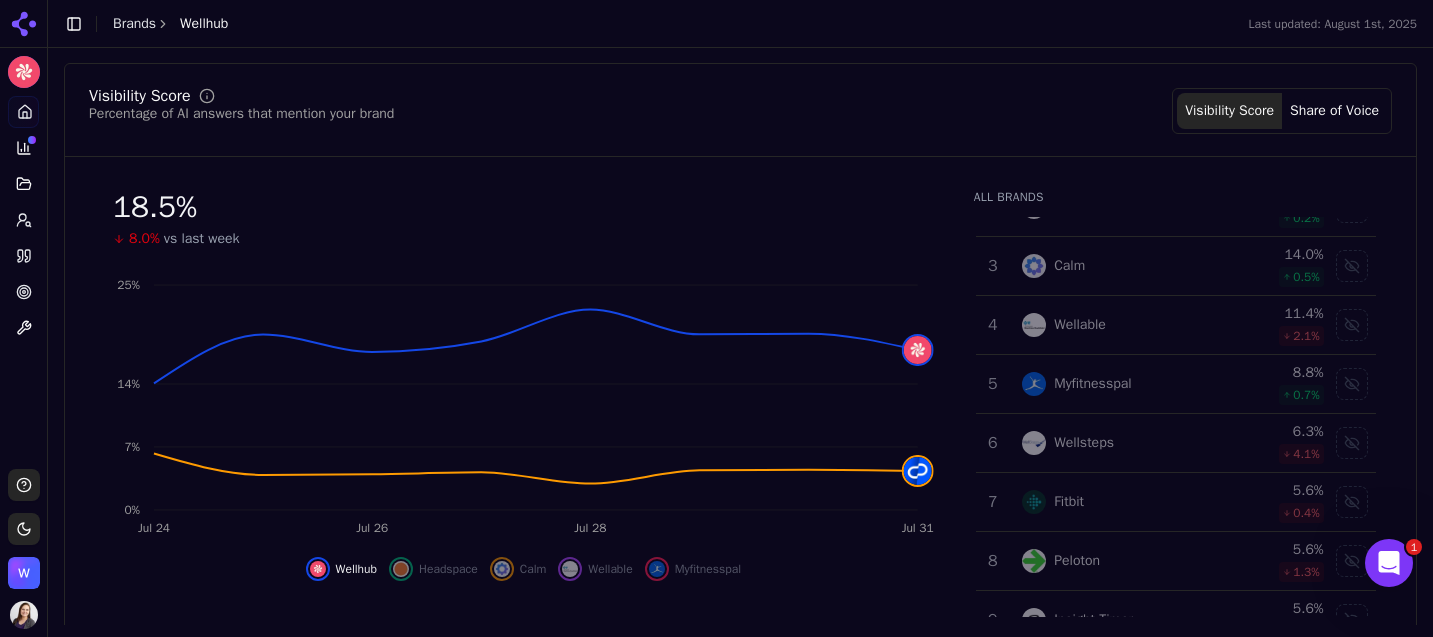 scroll, scrollTop: 161, scrollLeft: 0, axis: vertical 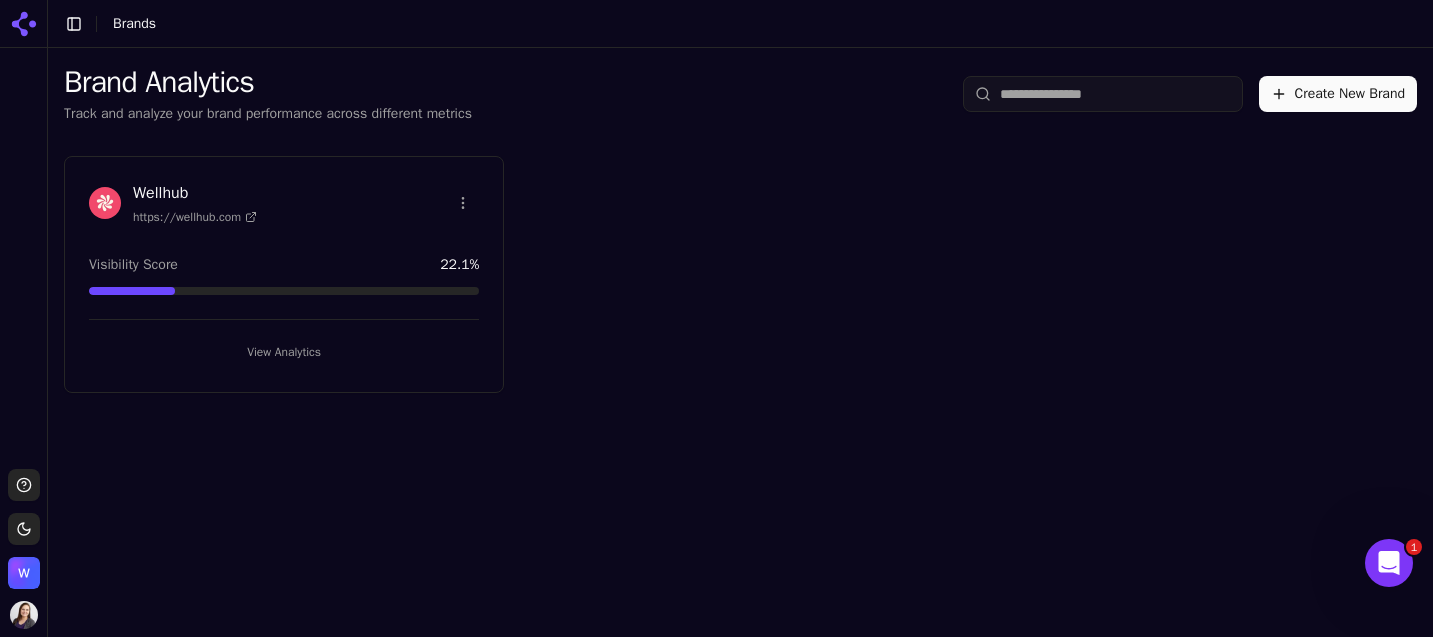 click on "View Analytics" at bounding box center (284, 352) 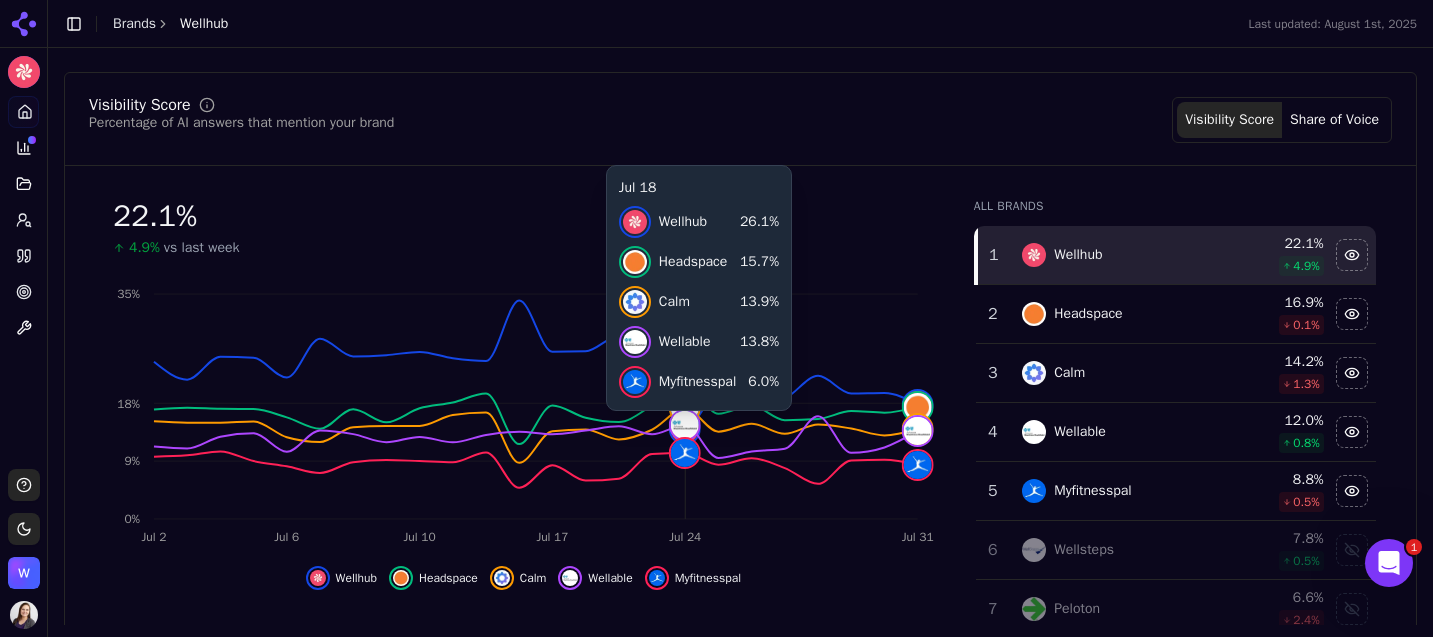 scroll, scrollTop: 206, scrollLeft: 0, axis: vertical 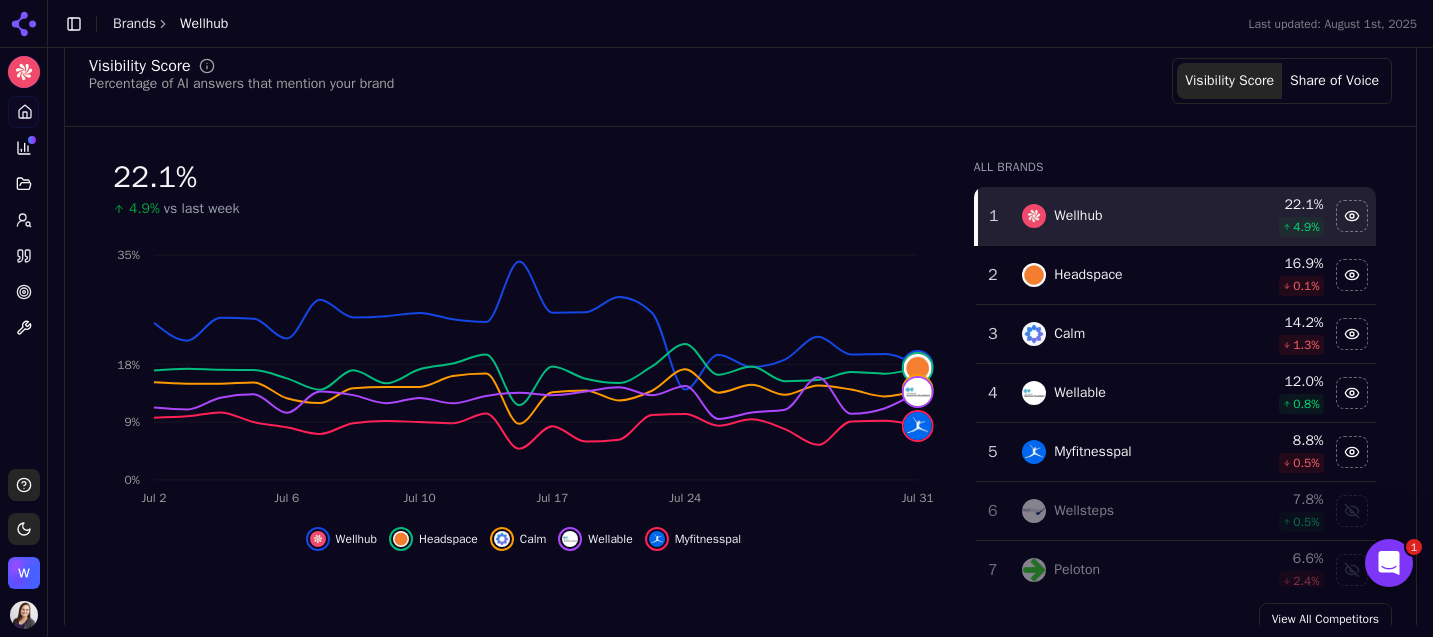 click 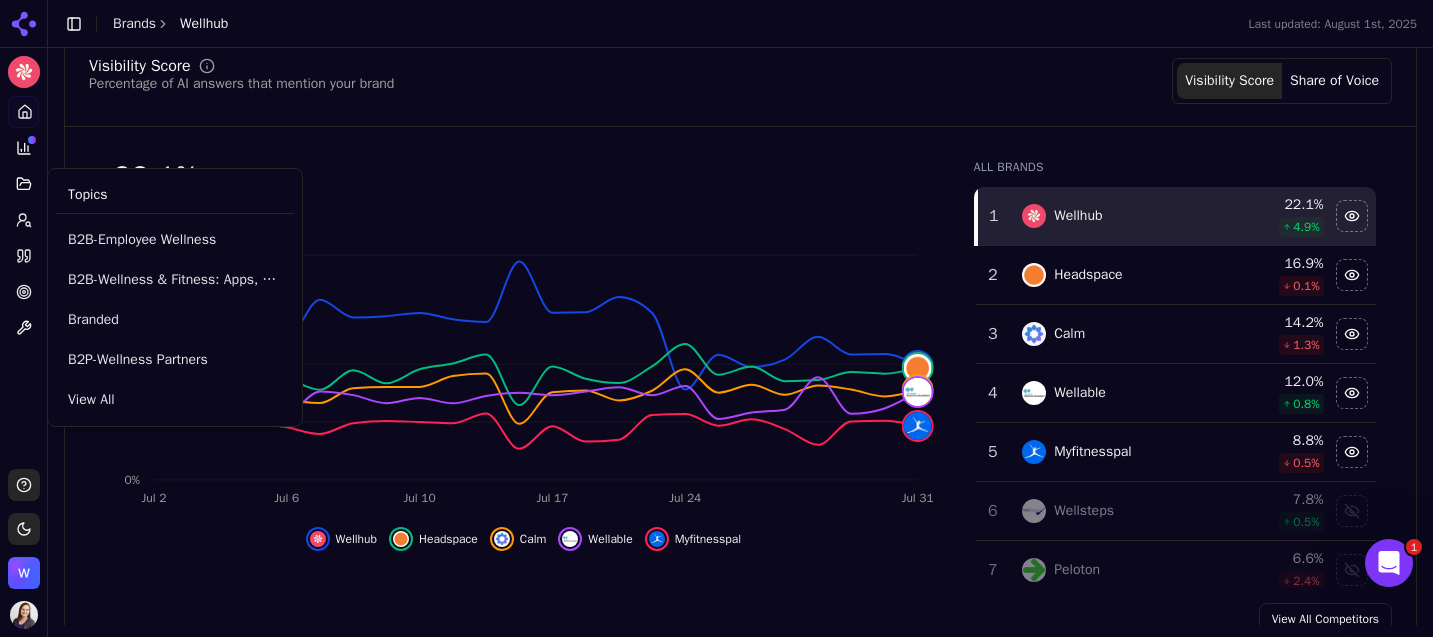 click on "Topics" at bounding box center (175, 195) 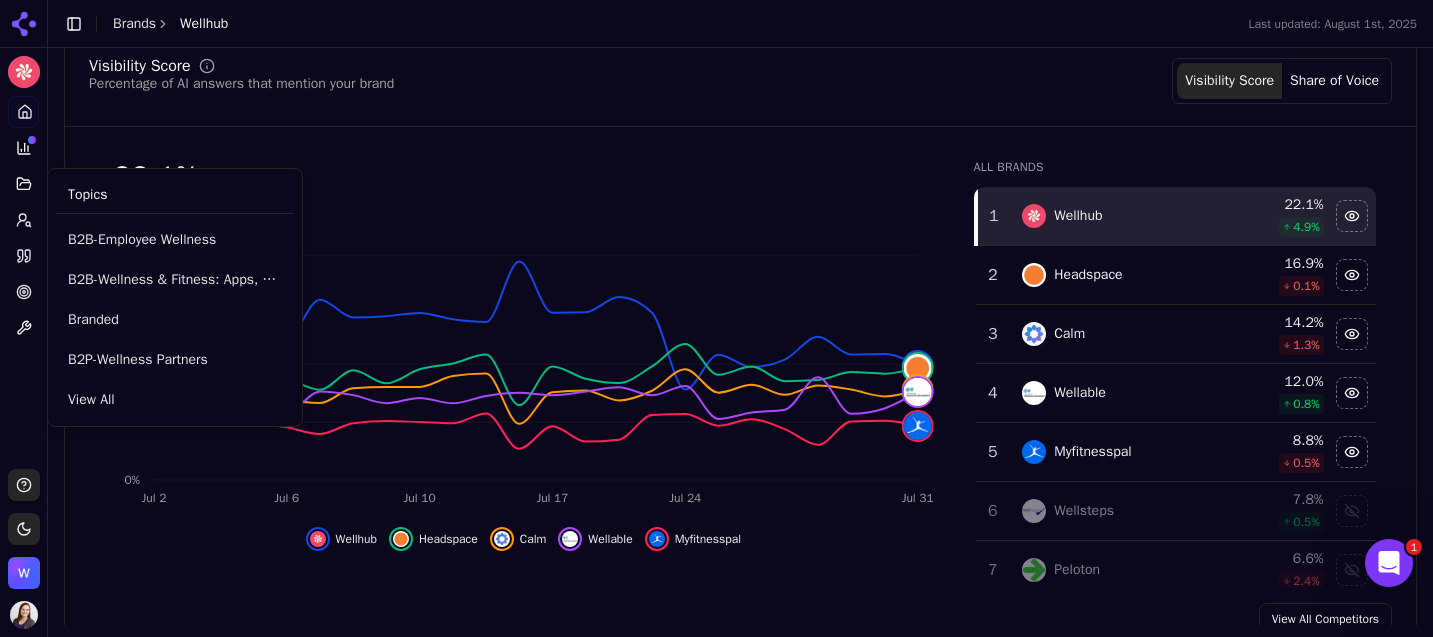 click on "Topics" at bounding box center [87, 195] 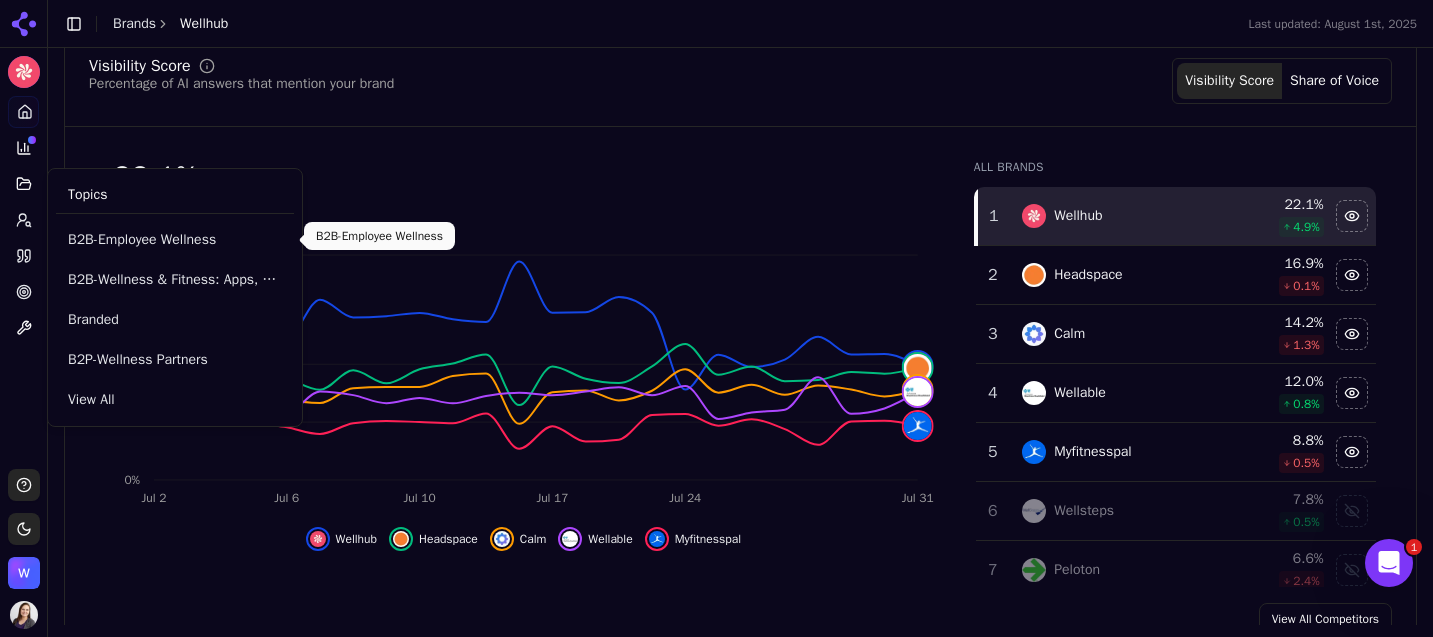 click on "B2B-Employee Wellness" at bounding box center [175, 240] 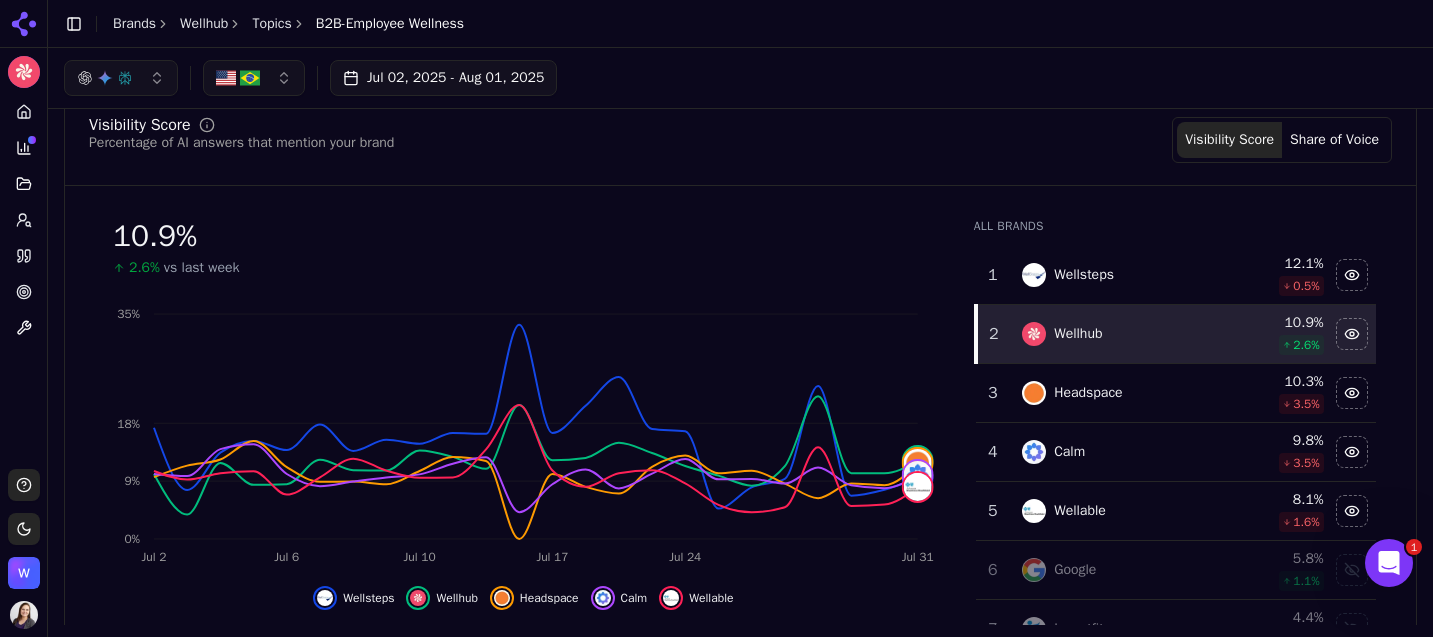 scroll, scrollTop: 15, scrollLeft: 0, axis: vertical 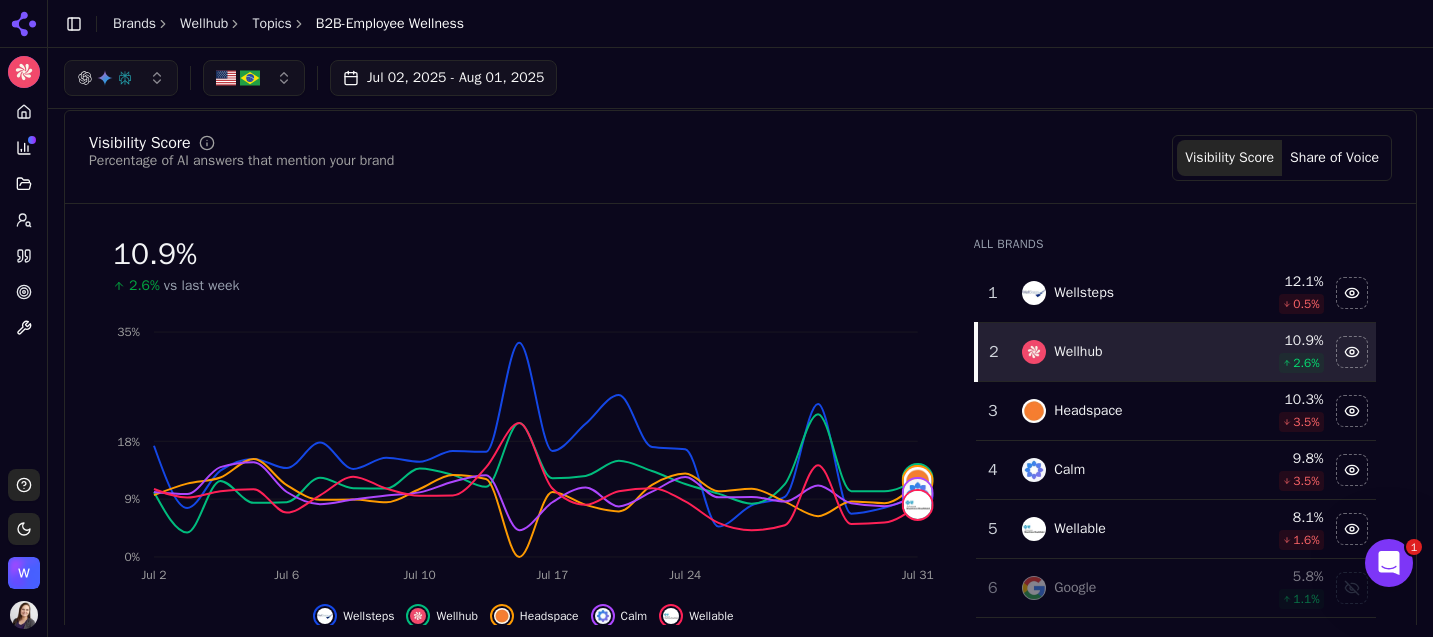 click on "Jul 02, 2025 - Aug 01, 2025" at bounding box center [740, 78] 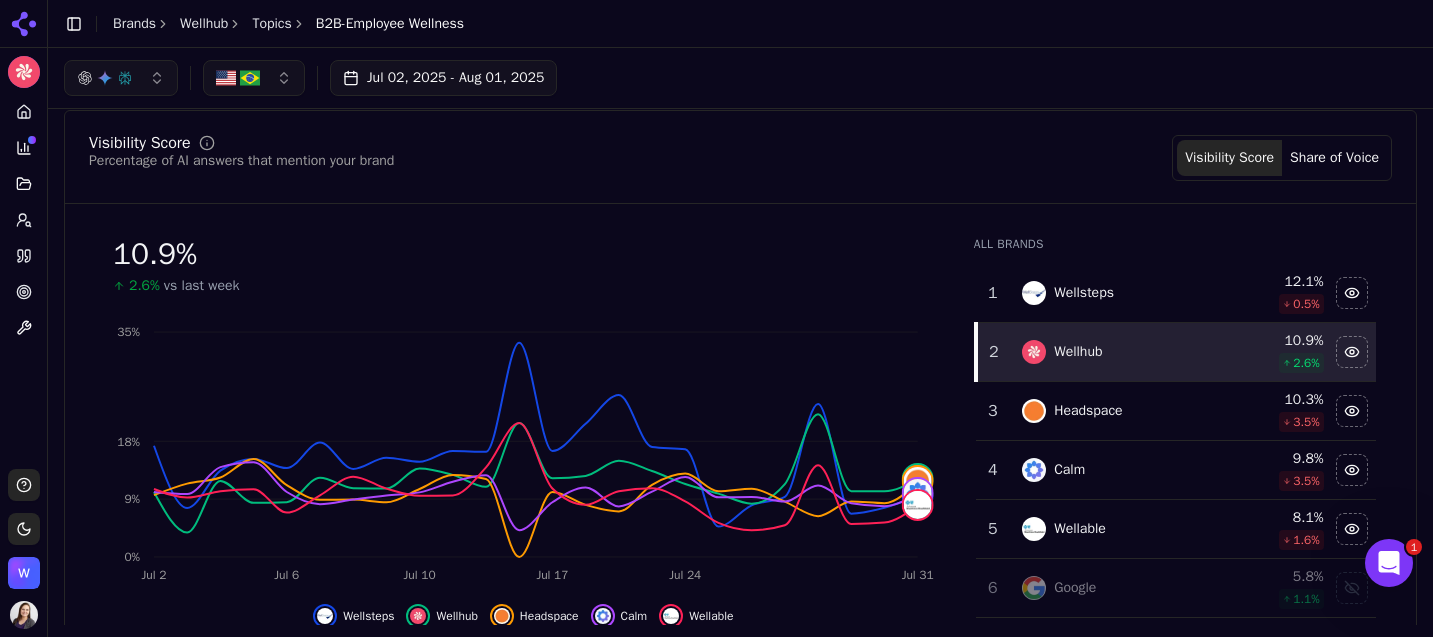 click at bounding box center [250, 78] 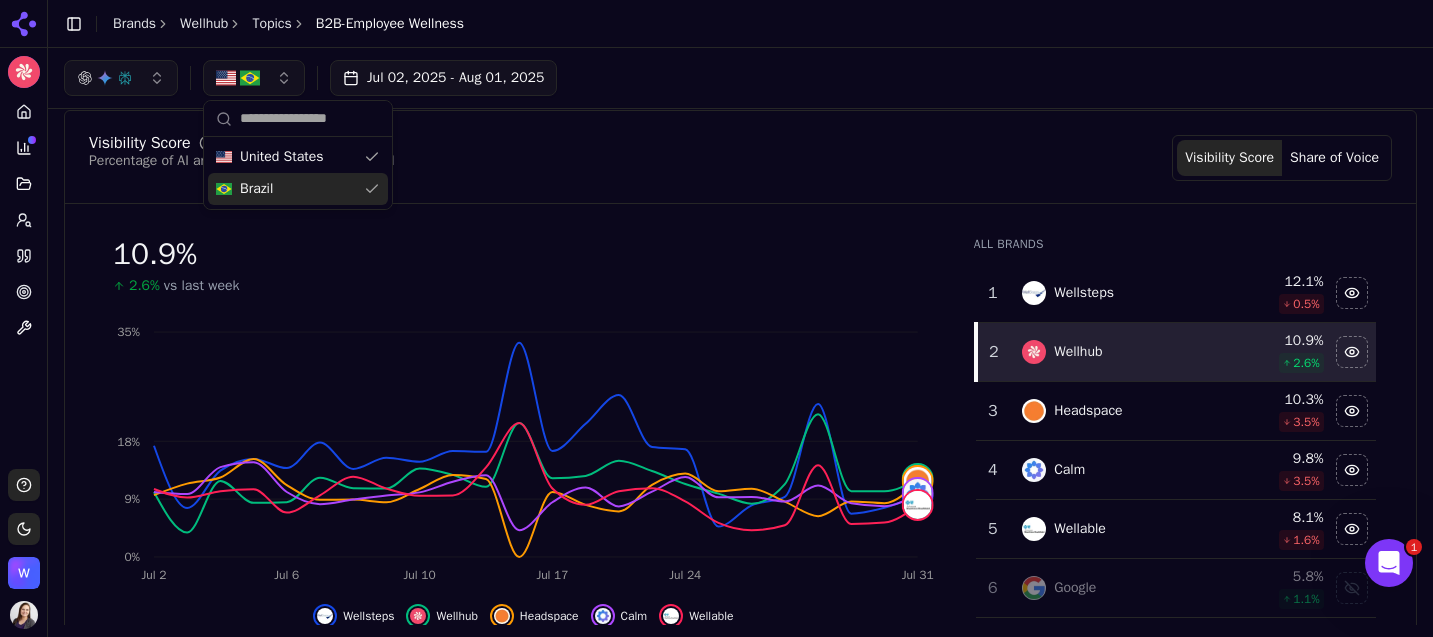 click on "Brazil" at bounding box center (298, 189) 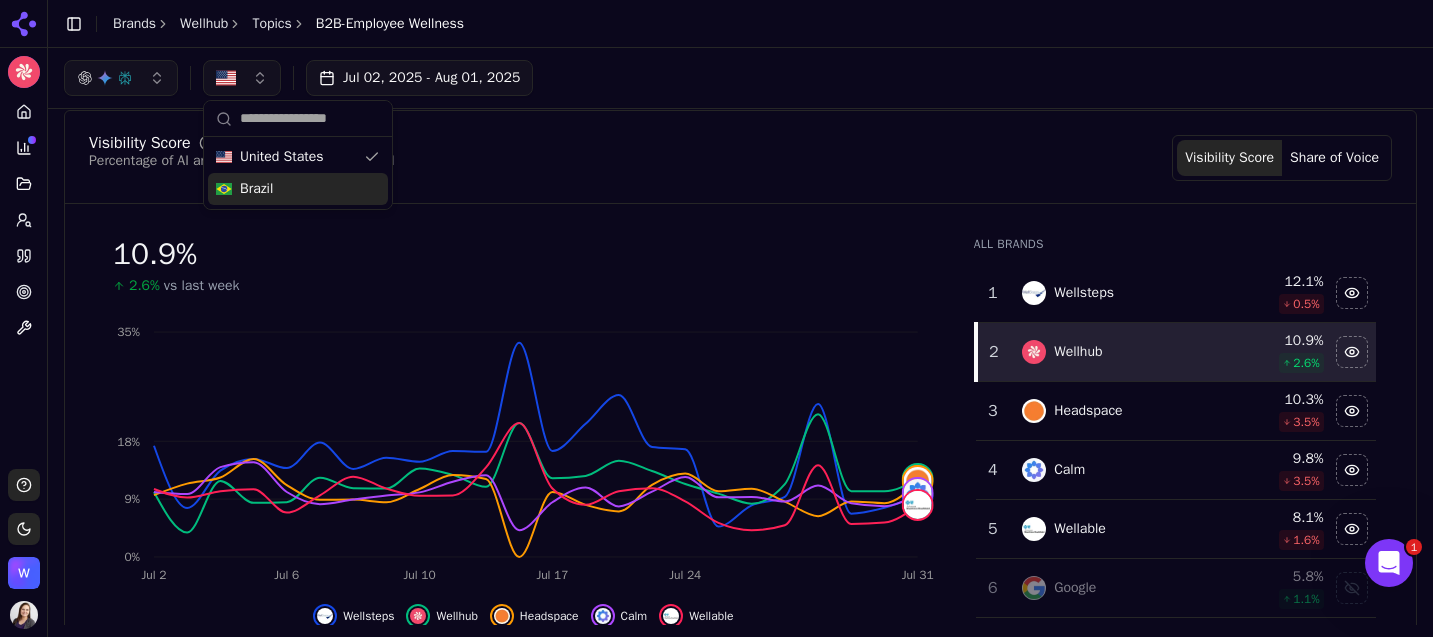 scroll, scrollTop: 46, scrollLeft: 0, axis: vertical 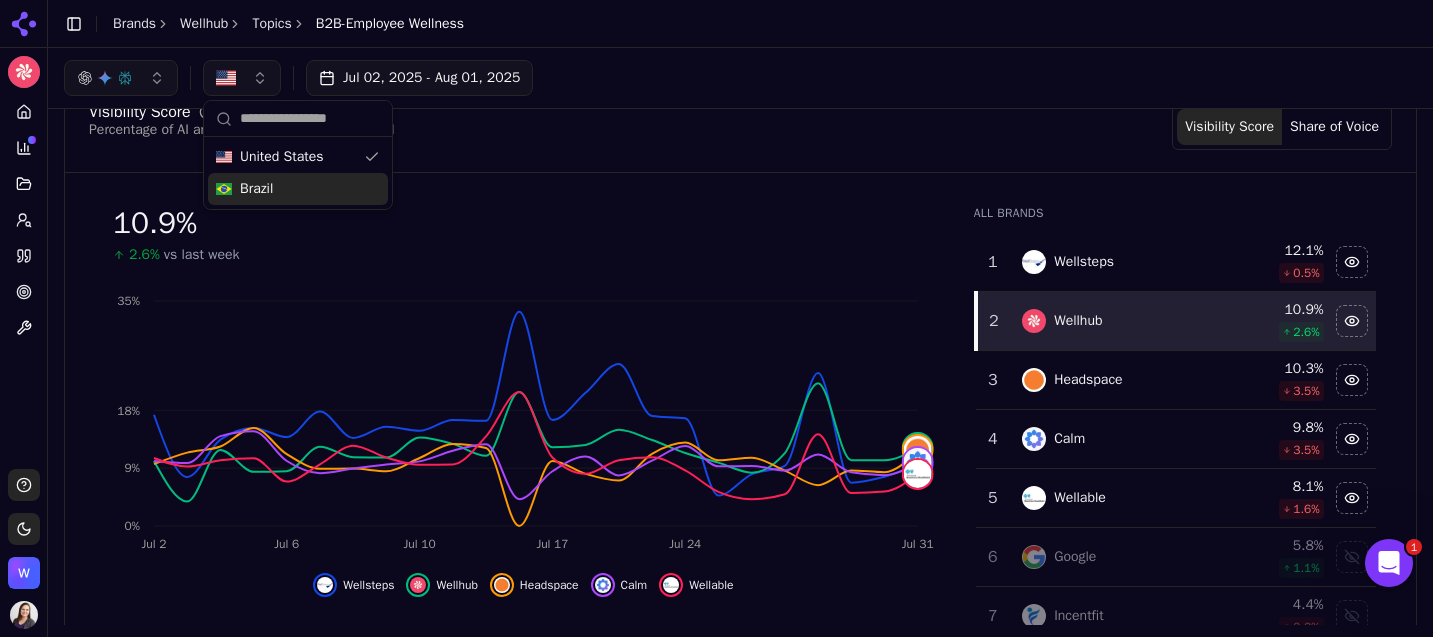 click on "Visibility Score Percentage of AI answers that mention your brand Visibility Score Share of Voice" at bounding box center [740, 127] 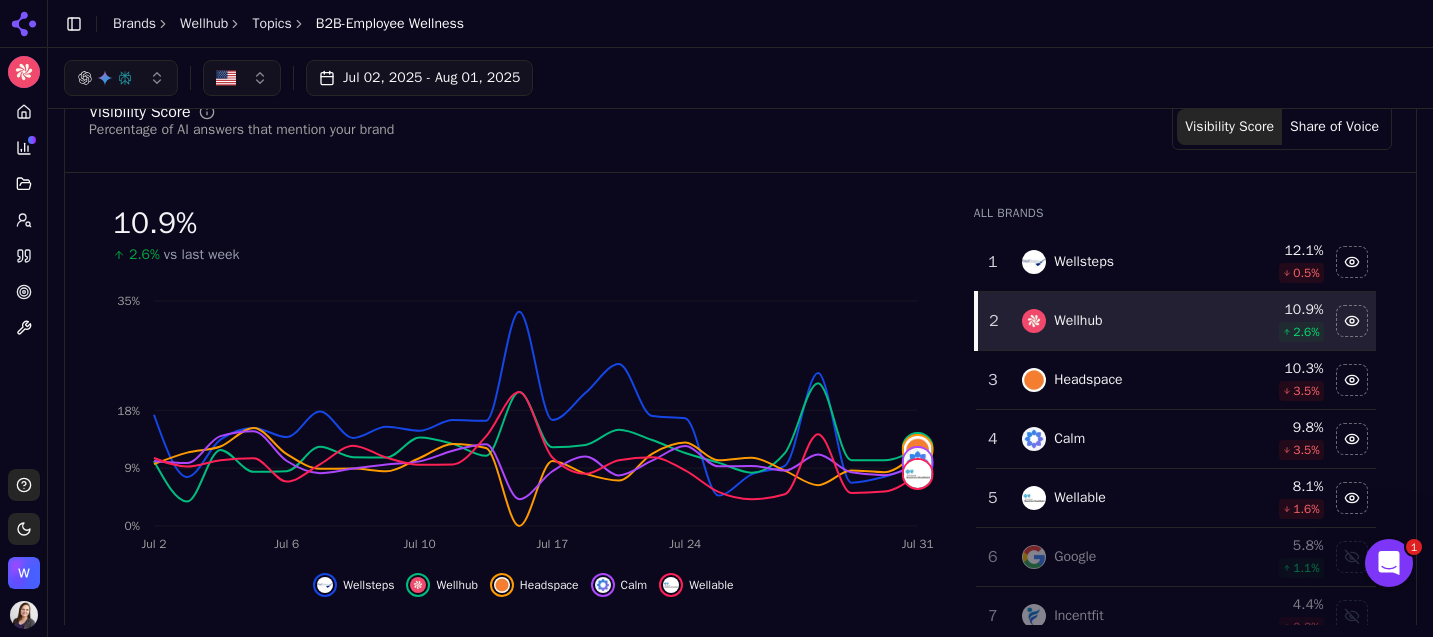 click on "Jul 02, 2025 - Aug 01, 2025" at bounding box center (419, 78) 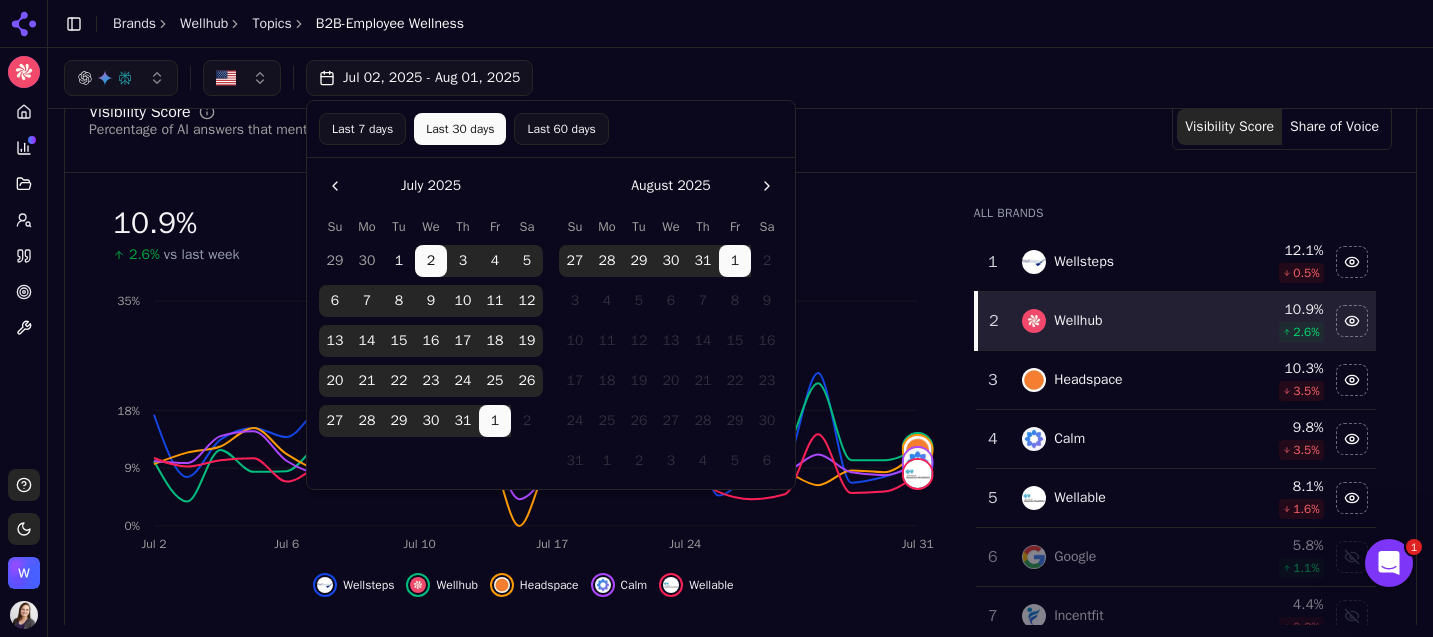 click on "Last 7 days" at bounding box center (362, 129) 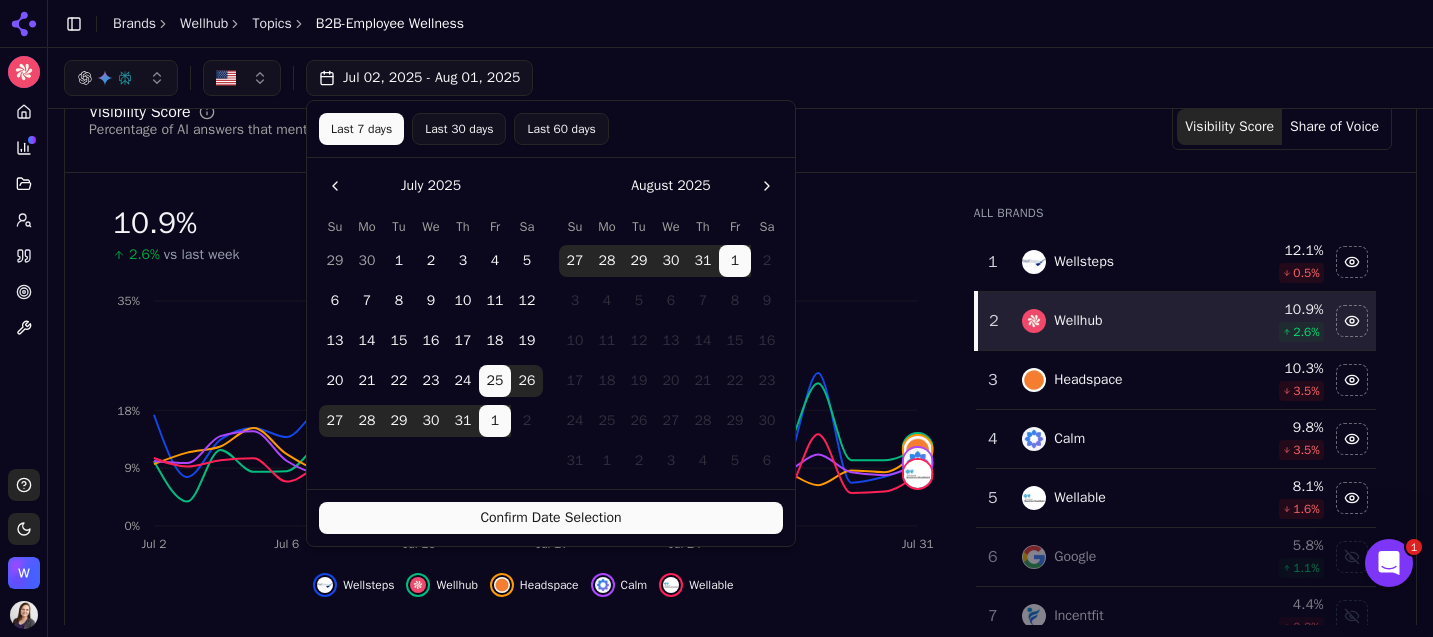 click on "Confirm Date Selection" at bounding box center [551, 518] 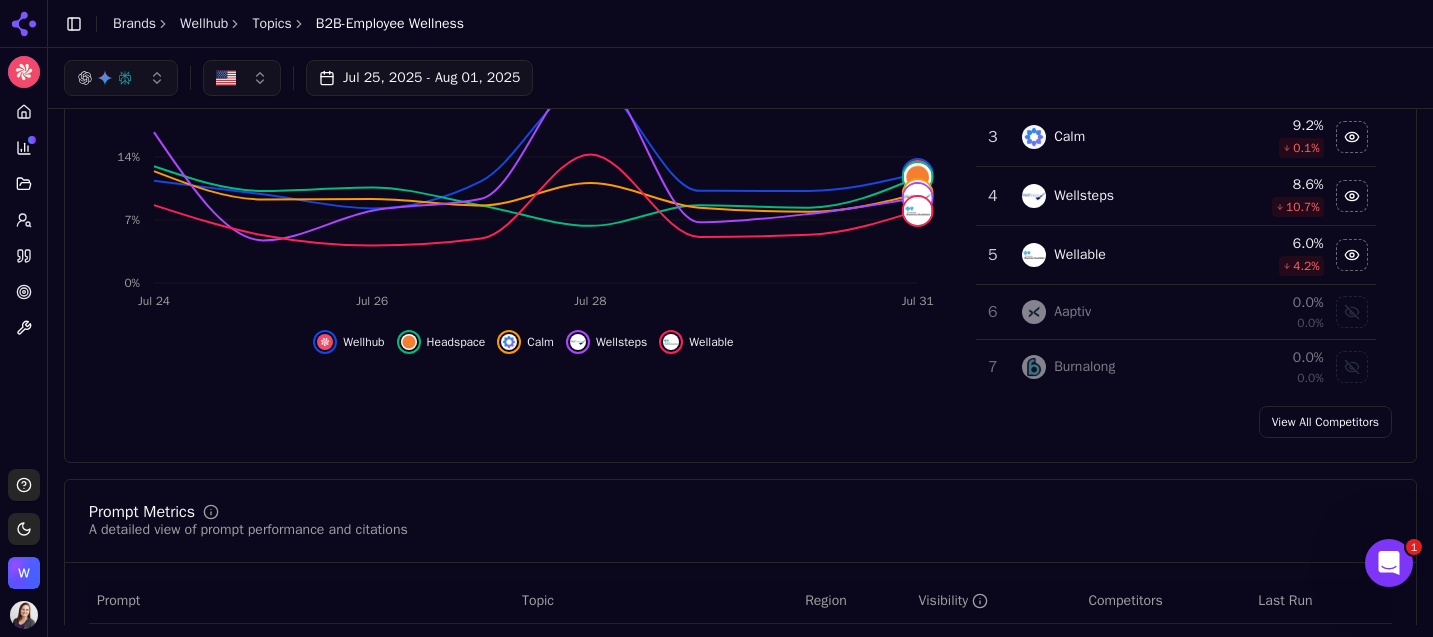 scroll, scrollTop: 0, scrollLeft: 0, axis: both 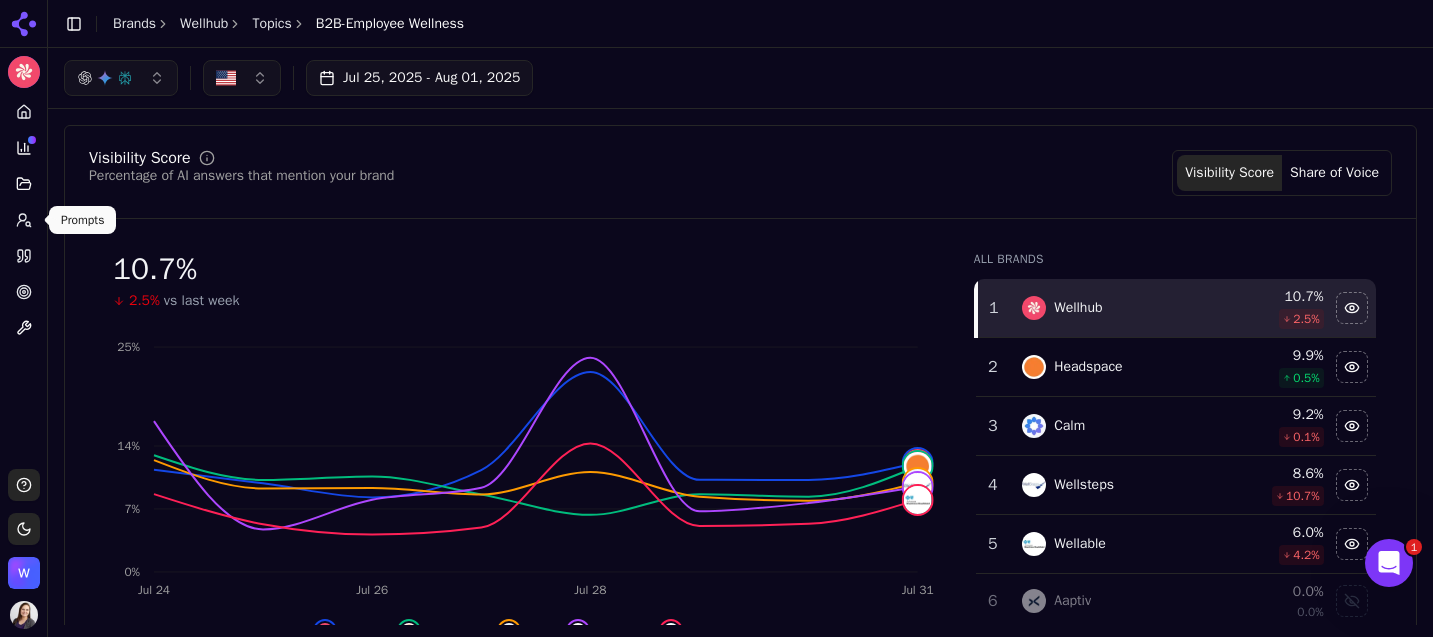 click 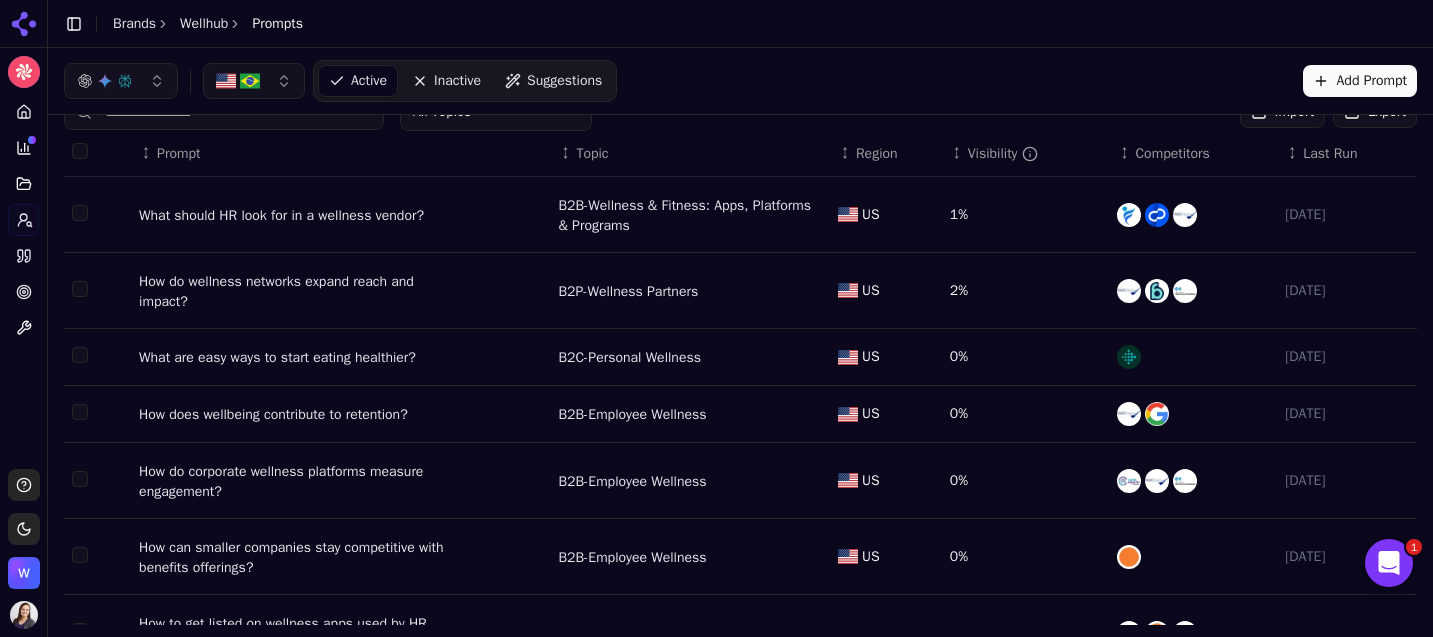 scroll, scrollTop: 47, scrollLeft: 0, axis: vertical 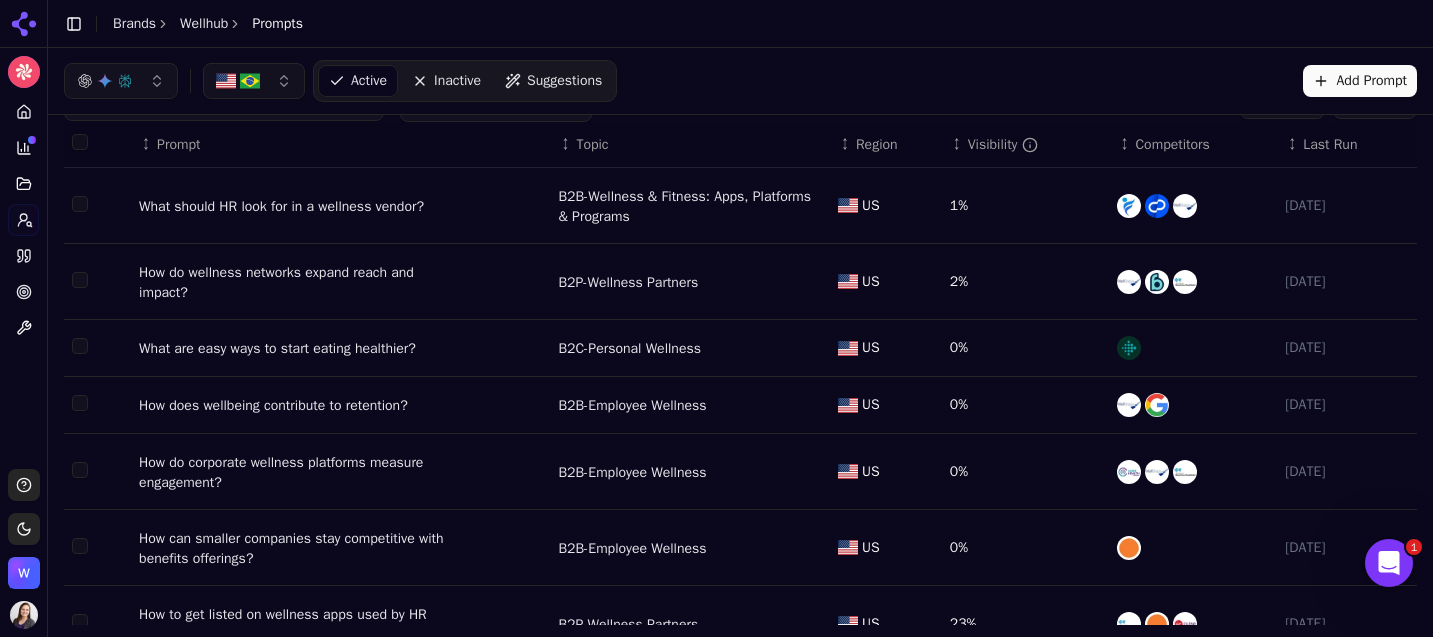click on "What should HR look for in a wellness vendor?" at bounding box center (281, 207) 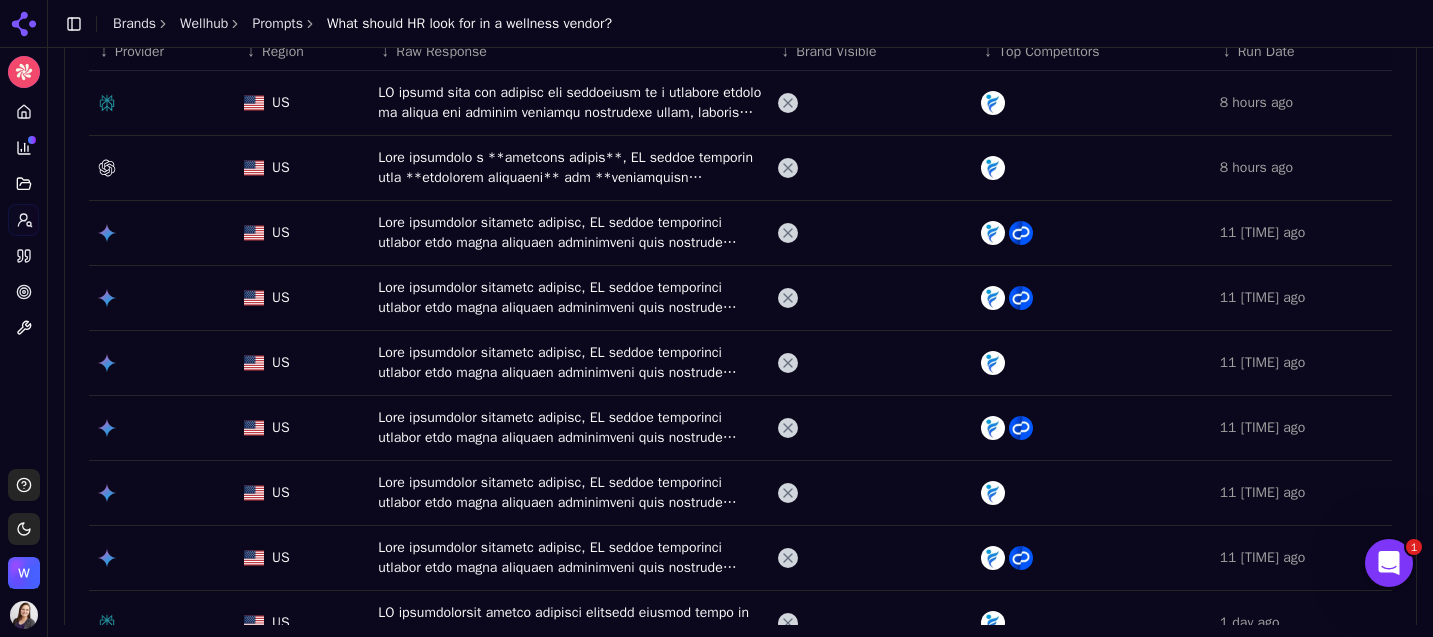 scroll, scrollTop: 0, scrollLeft: 0, axis: both 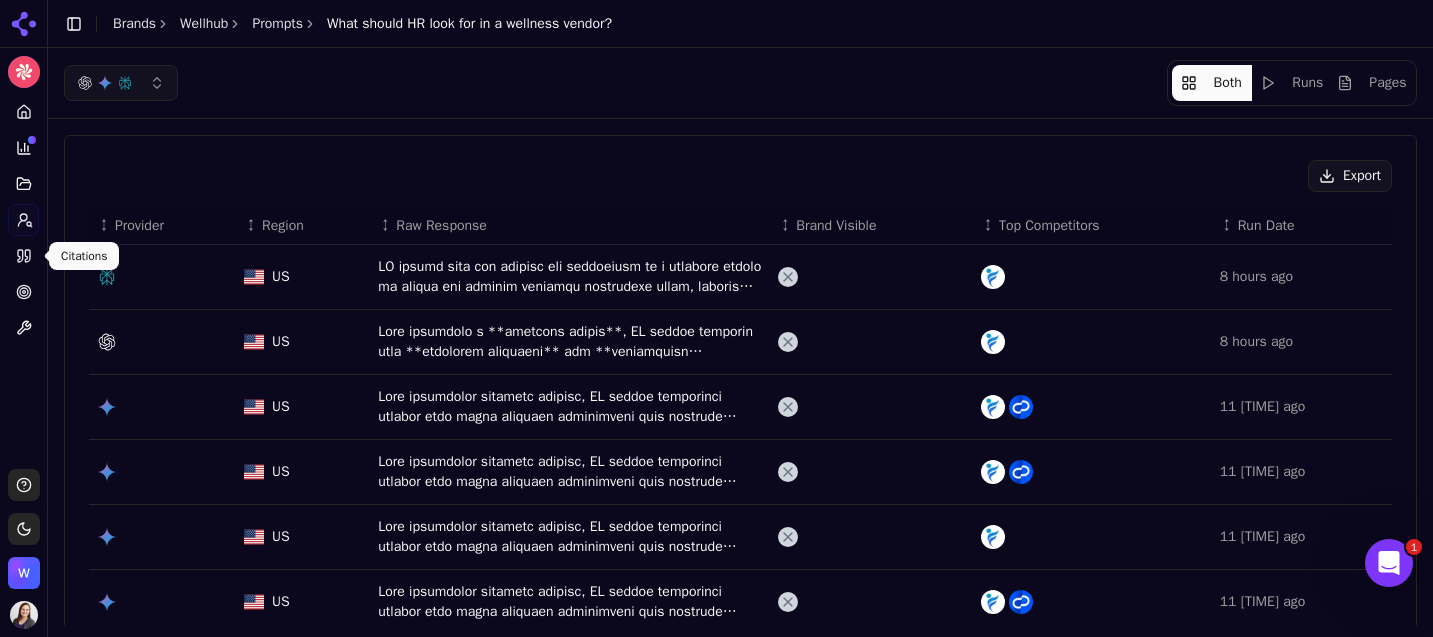 click 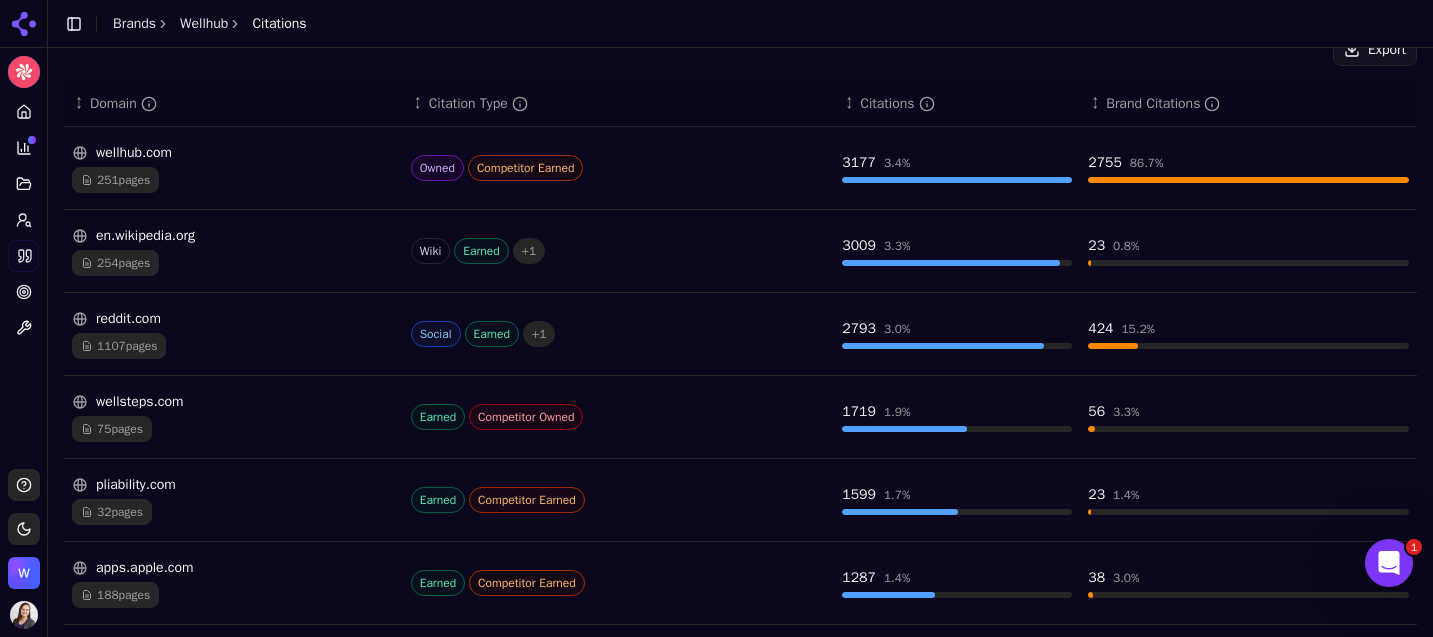 scroll, scrollTop: 309, scrollLeft: 0, axis: vertical 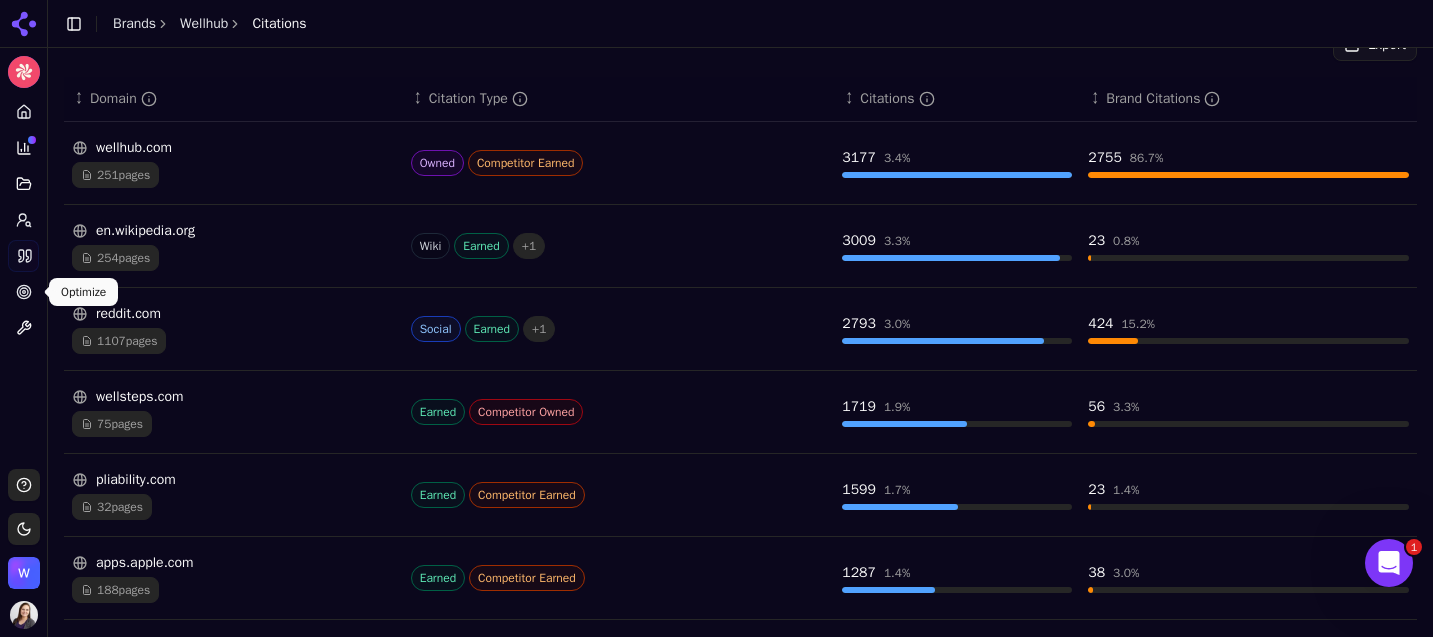 click 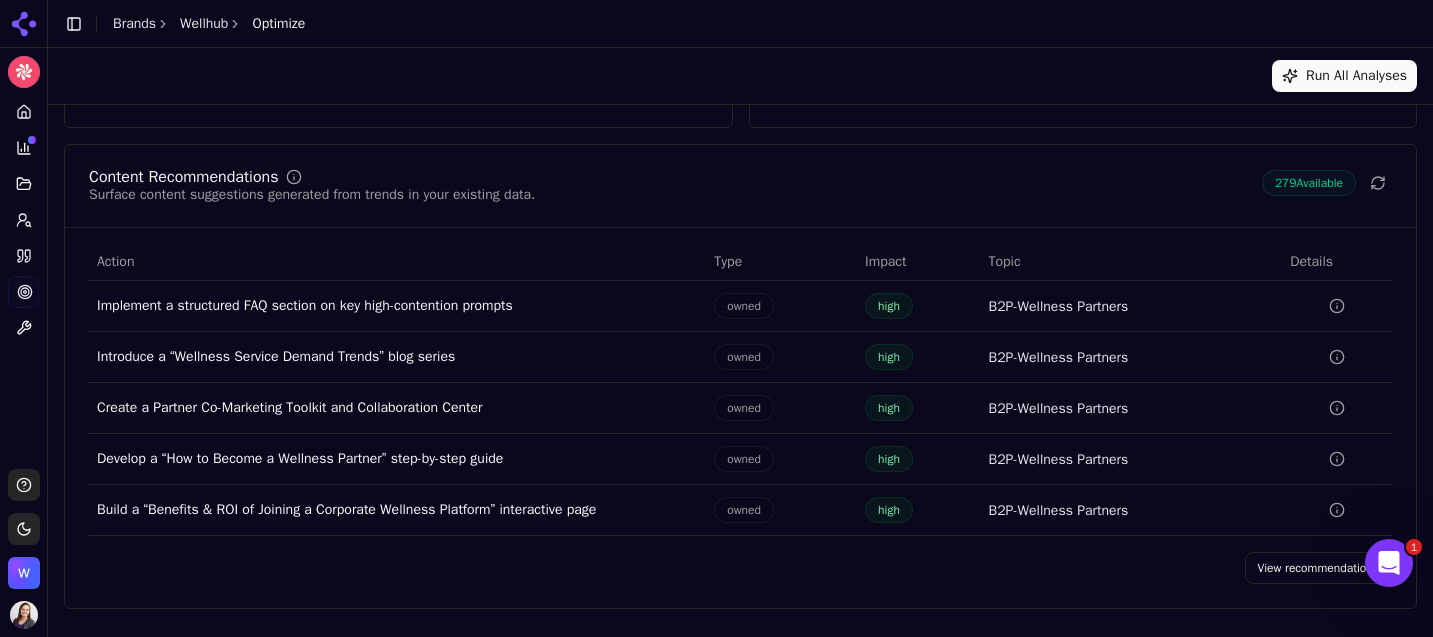 scroll, scrollTop: 298, scrollLeft: 0, axis: vertical 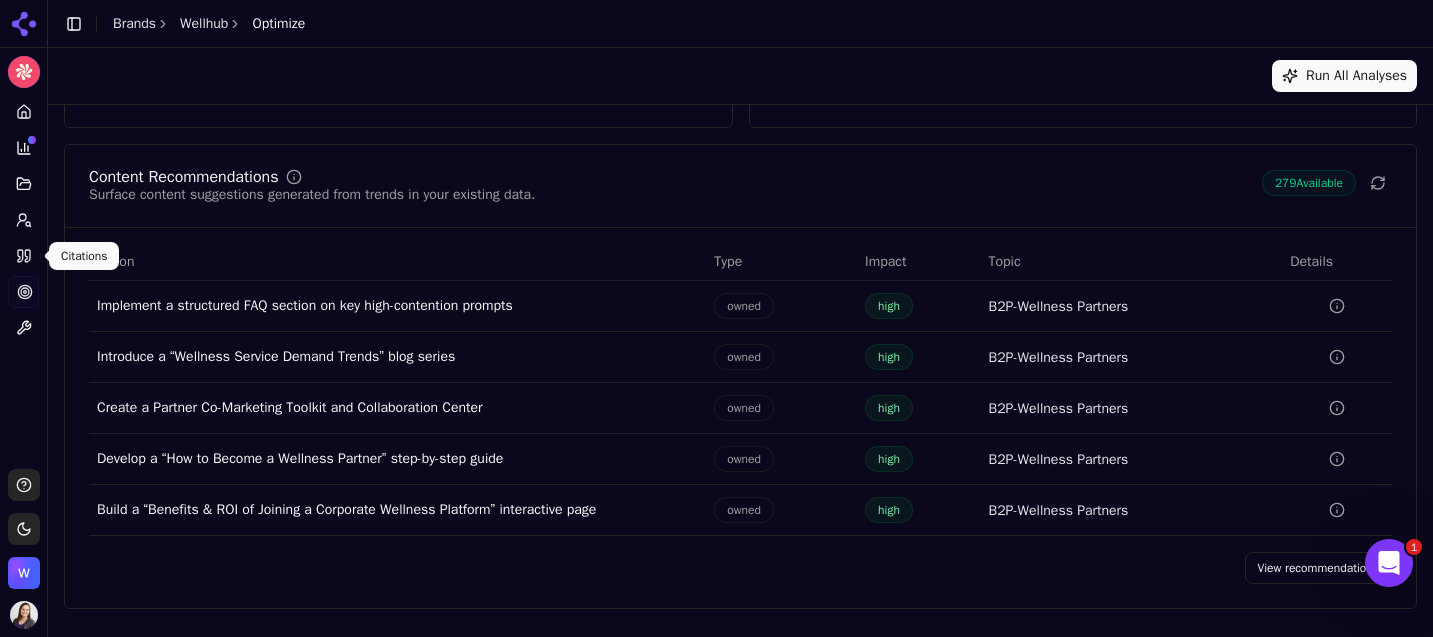 click 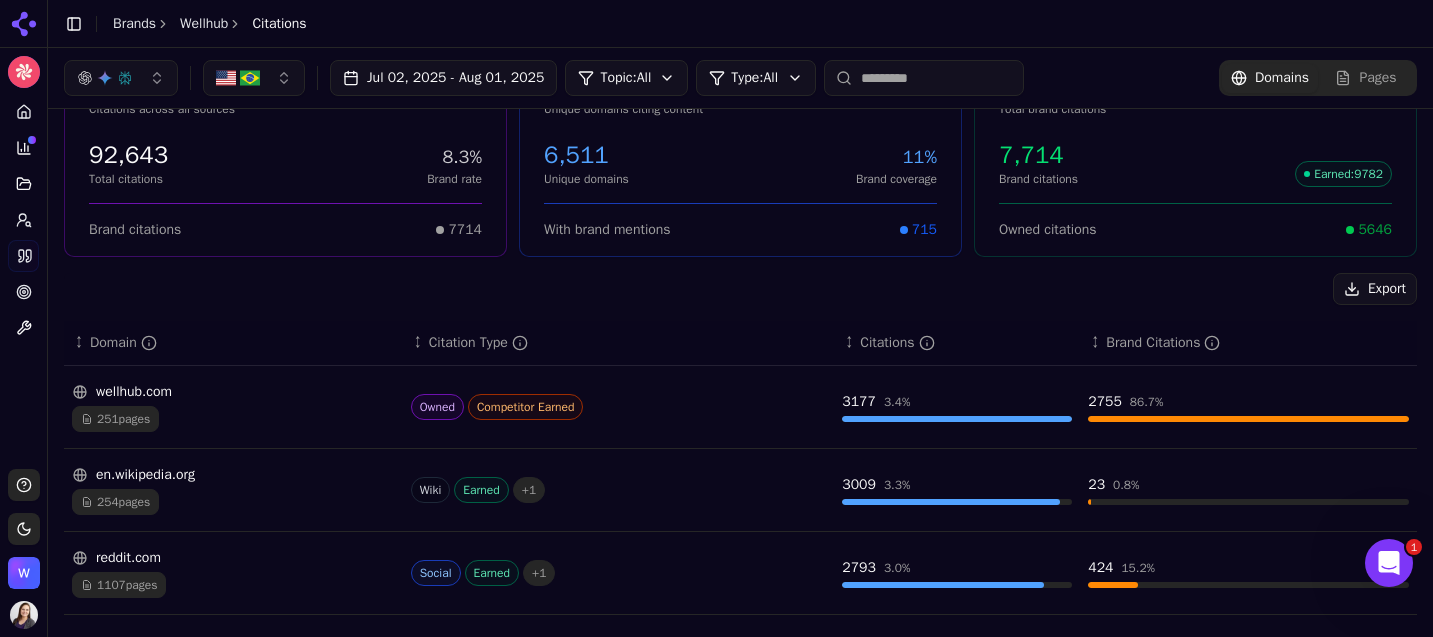 scroll, scrollTop: 98, scrollLeft: 0, axis: vertical 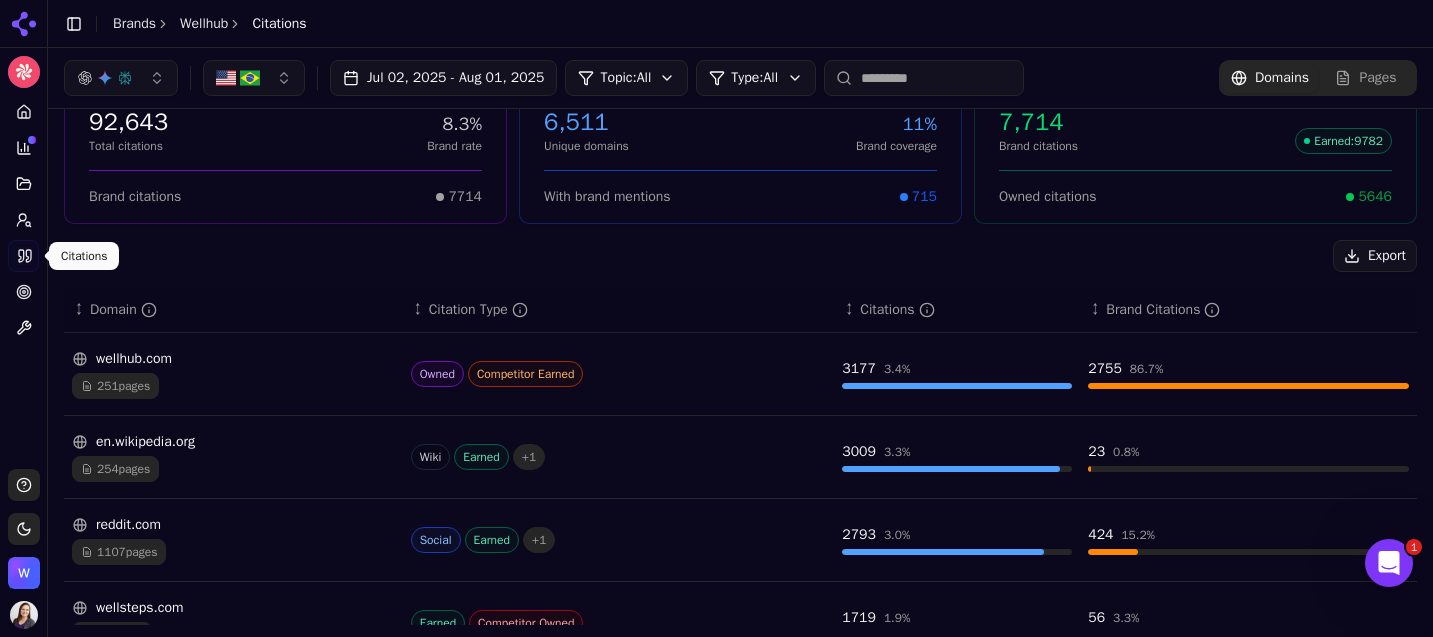 click on "reddit.com" at bounding box center (233, 525) 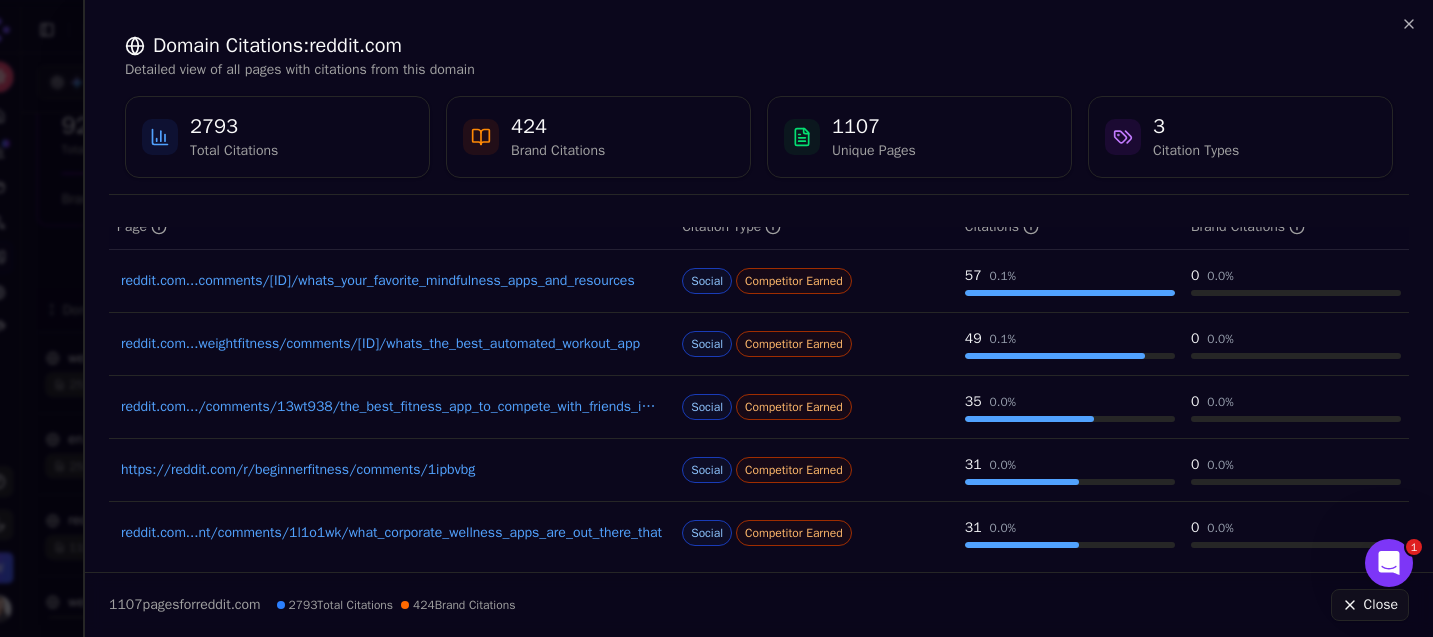 scroll, scrollTop: 100, scrollLeft: 0, axis: vertical 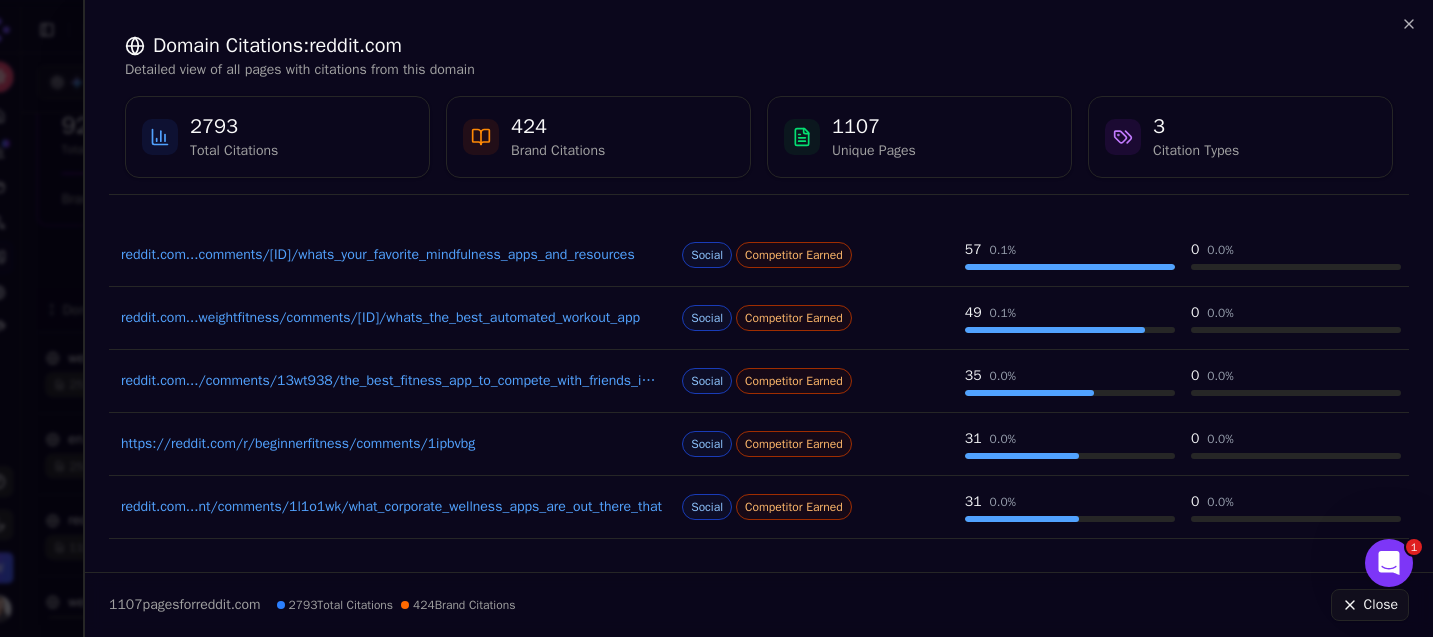 click at bounding box center [716, 318] 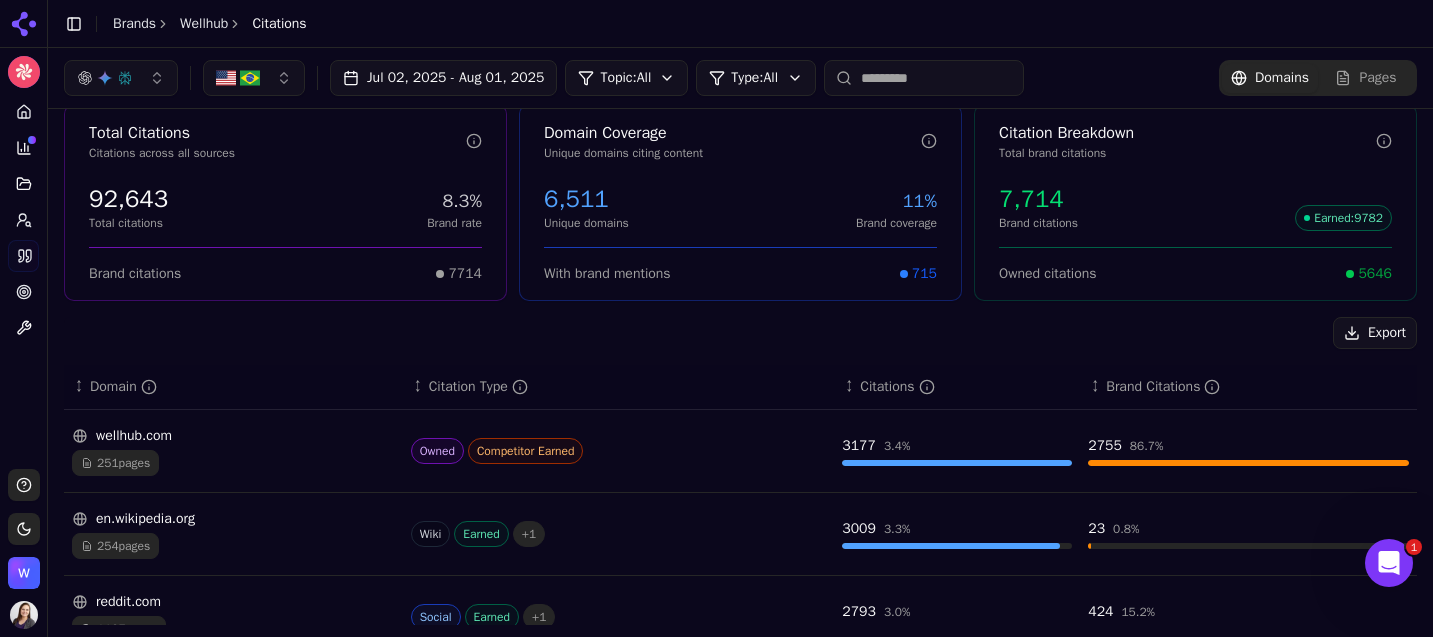 scroll, scrollTop: 0, scrollLeft: 0, axis: both 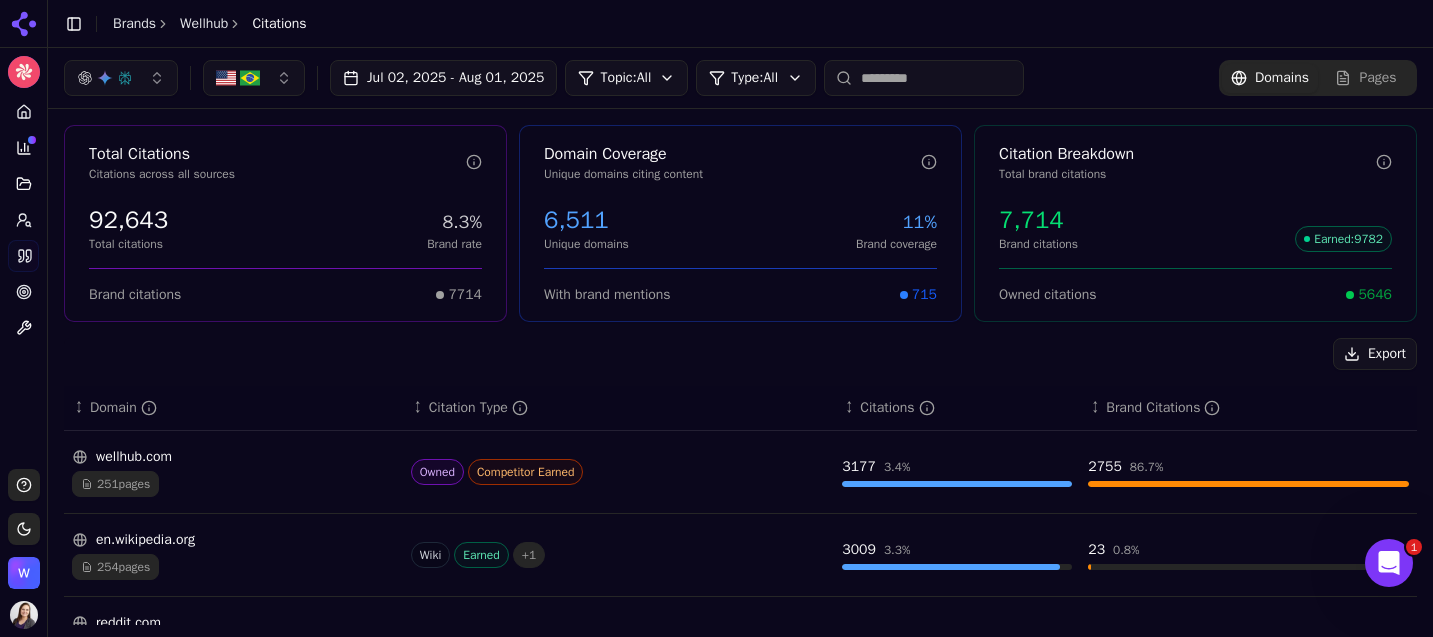 click 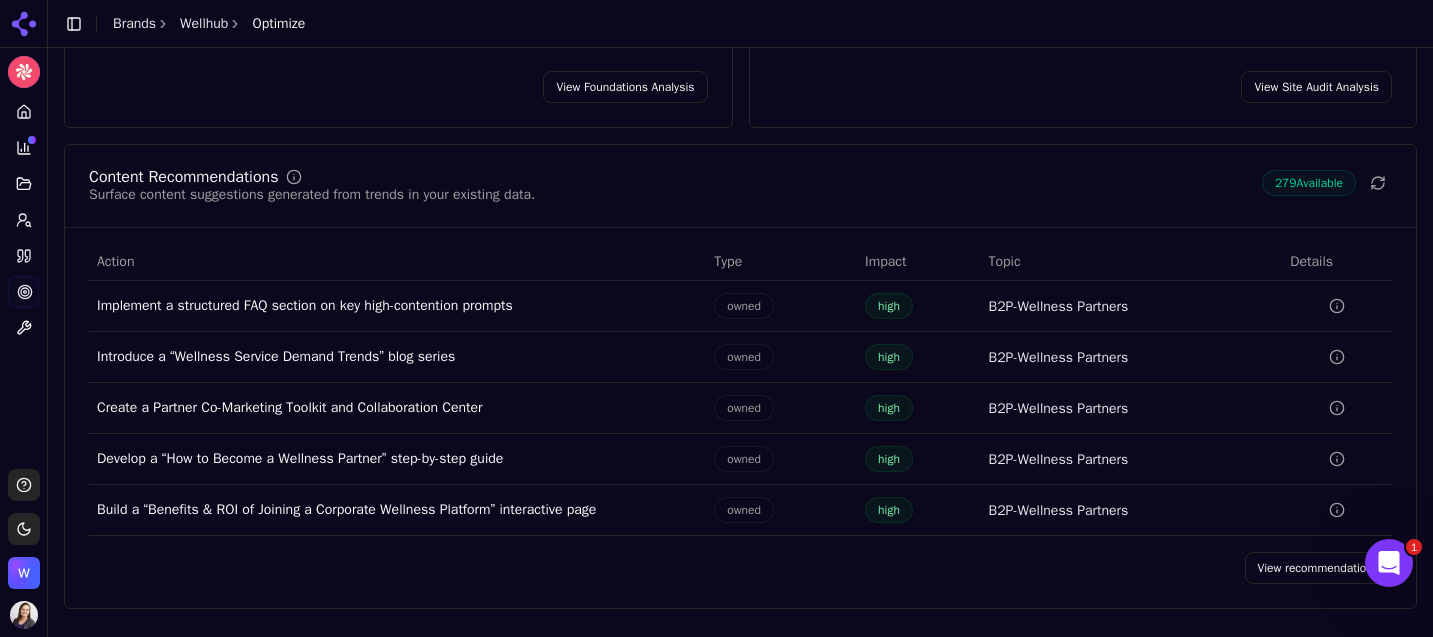 scroll, scrollTop: 298, scrollLeft: 0, axis: vertical 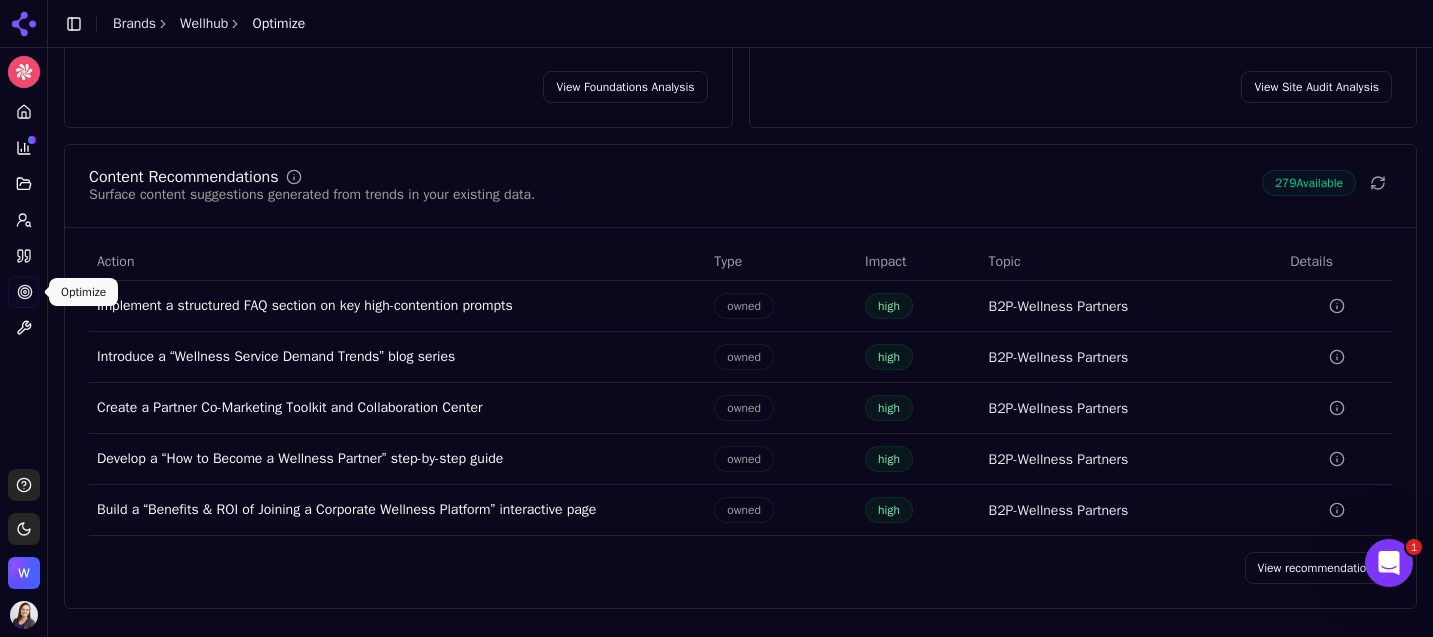 click on "Implement a structured FAQ section on key high-contention prompts" at bounding box center [397, 306] 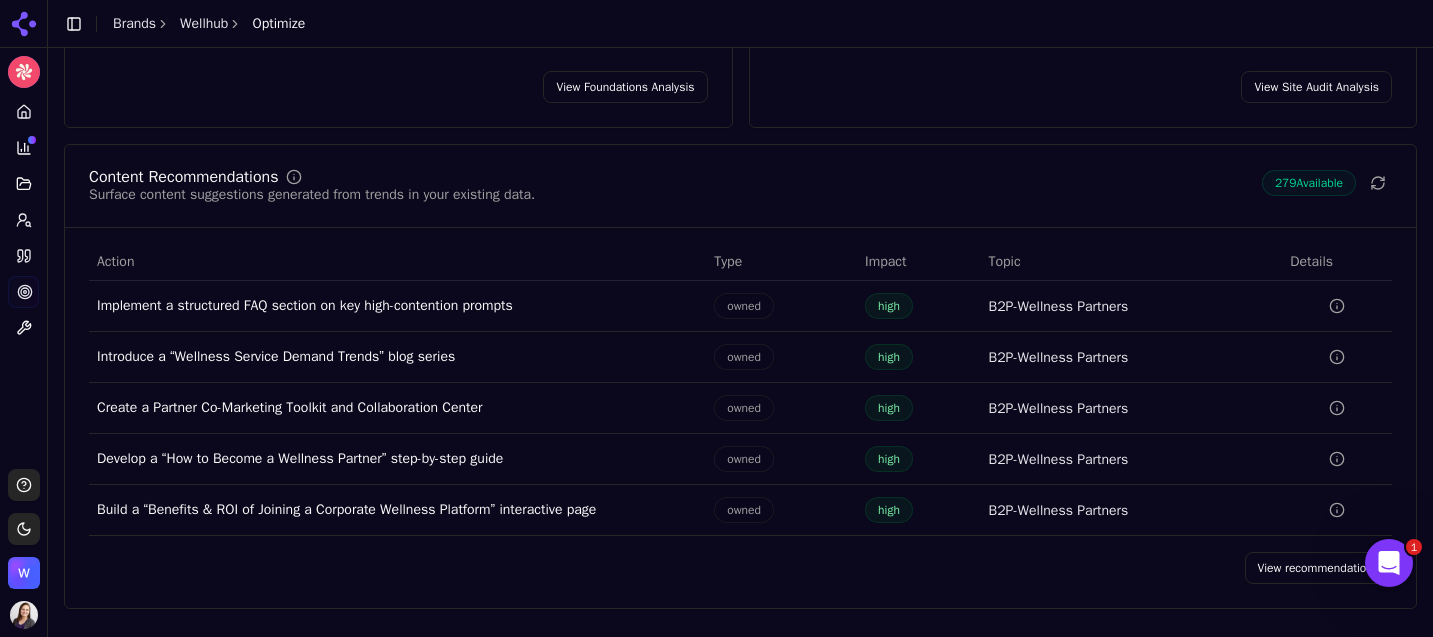 click on "Implement a structured FAQ section on key high-contention prompts" at bounding box center (397, 306) 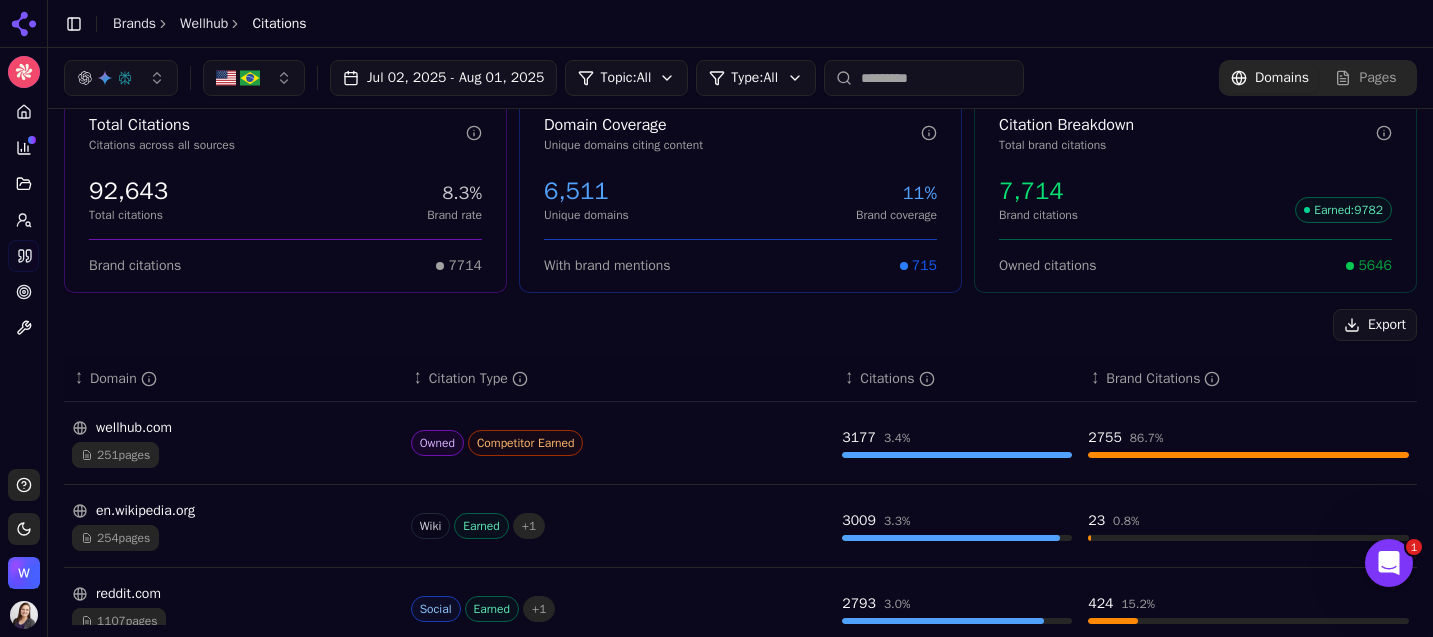 scroll, scrollTop: 0, scrollLeft: 0, axis: both 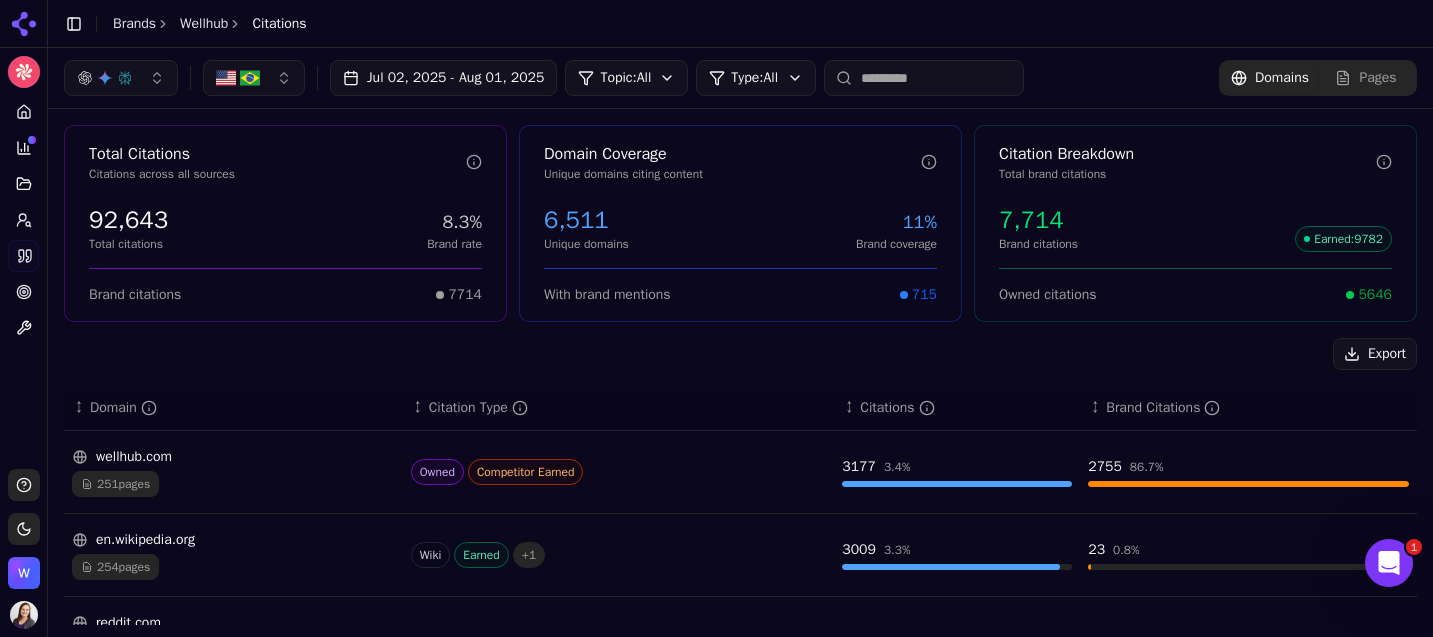 click 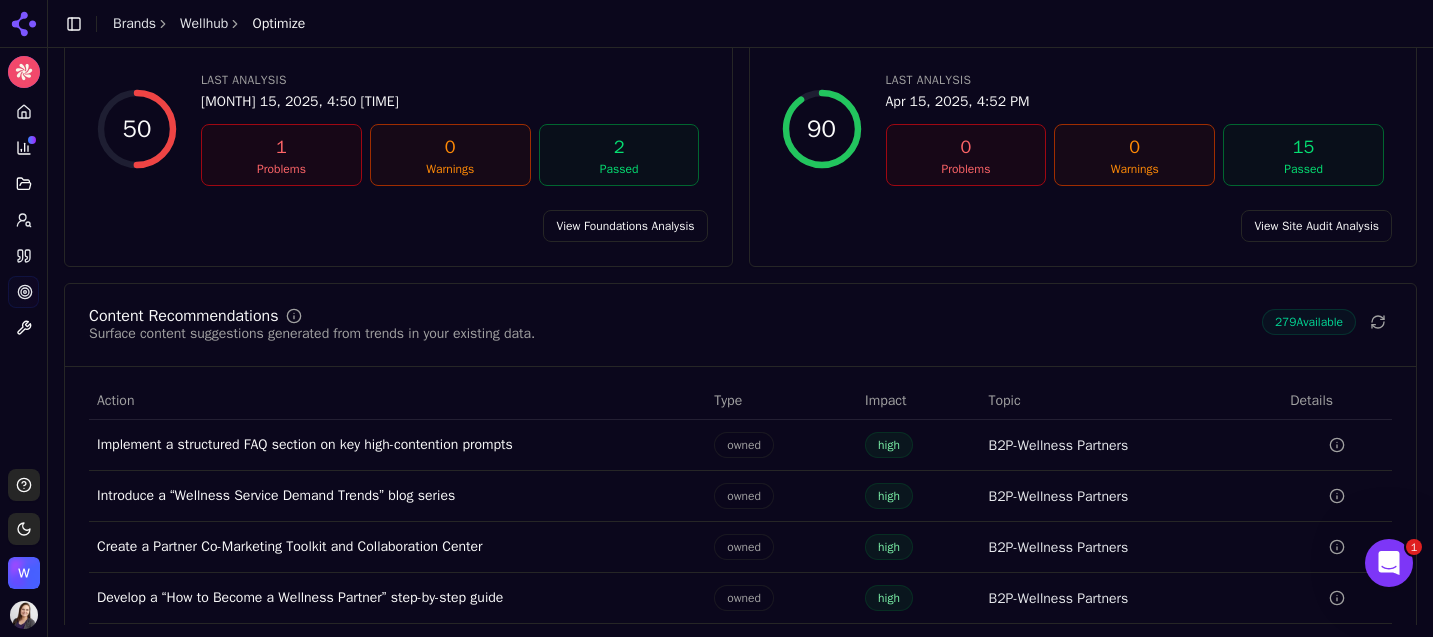 scroll, scrollTop: 298, scrollLeft: 0, axis: vertical 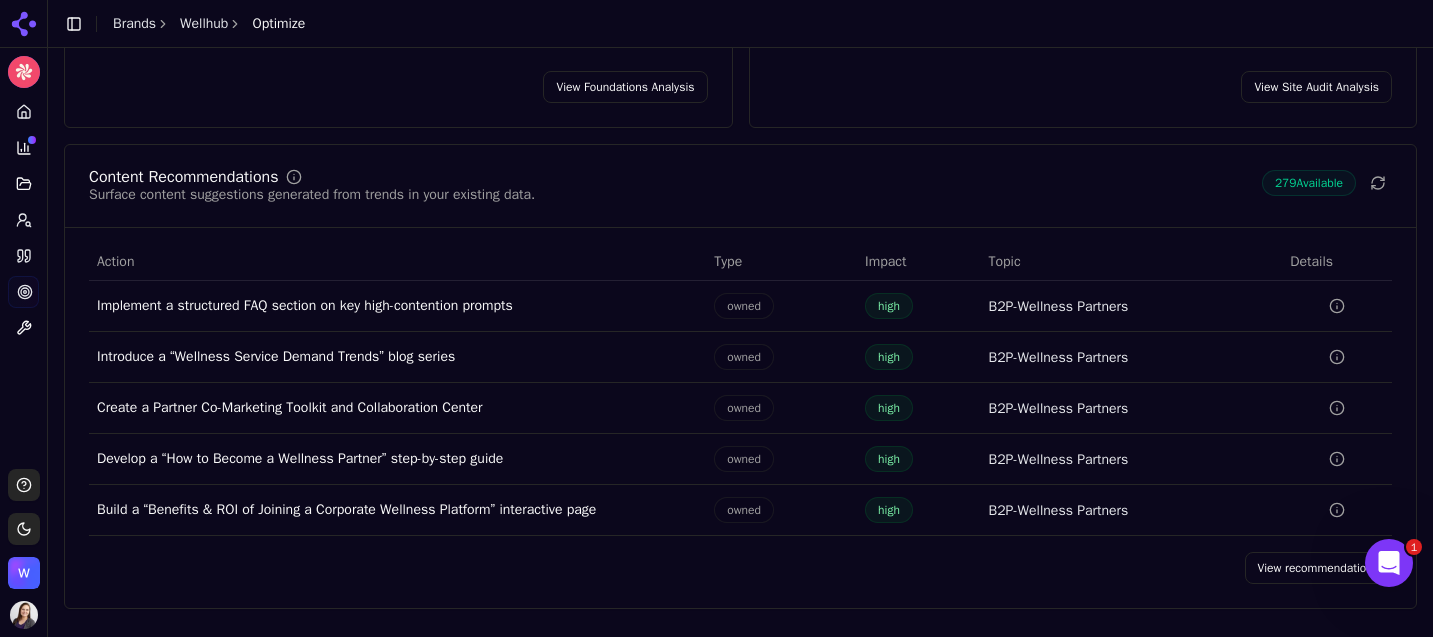click on "Implement a structured FAQ section on key high-contention prompts" at bounding box center [397, 306] 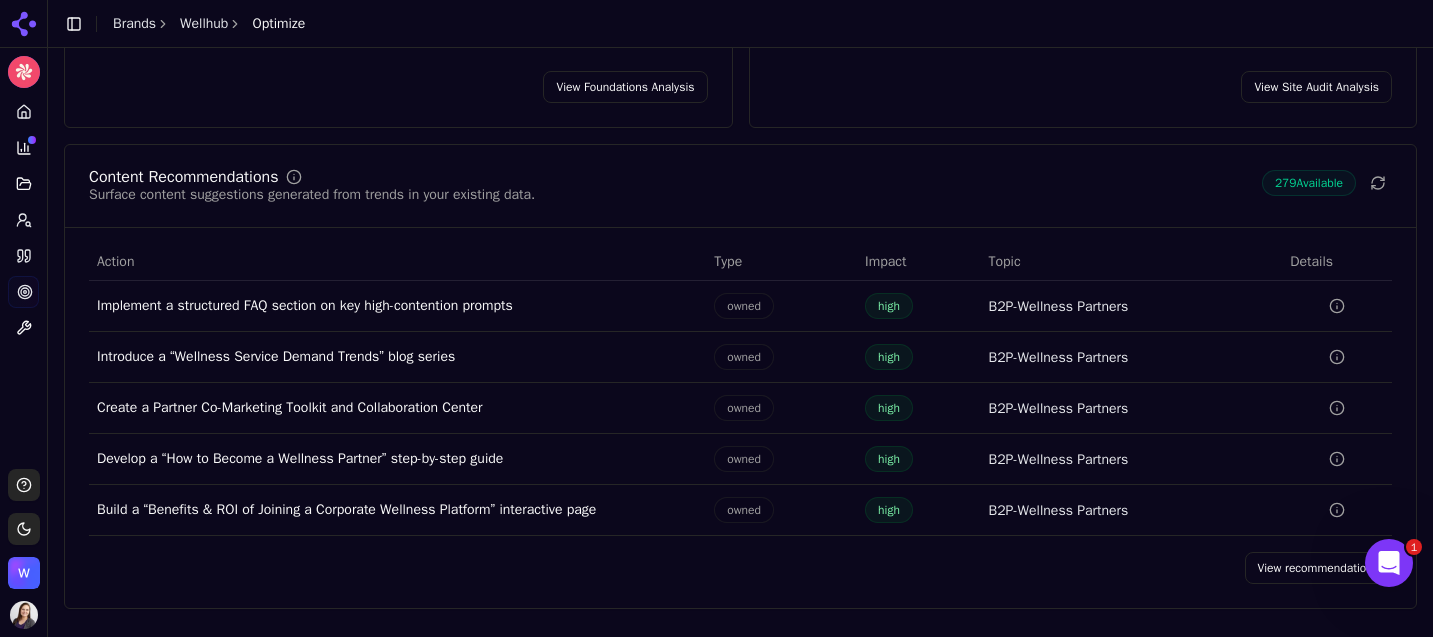click on "View recommendations" at bounding box center (1319, 568) 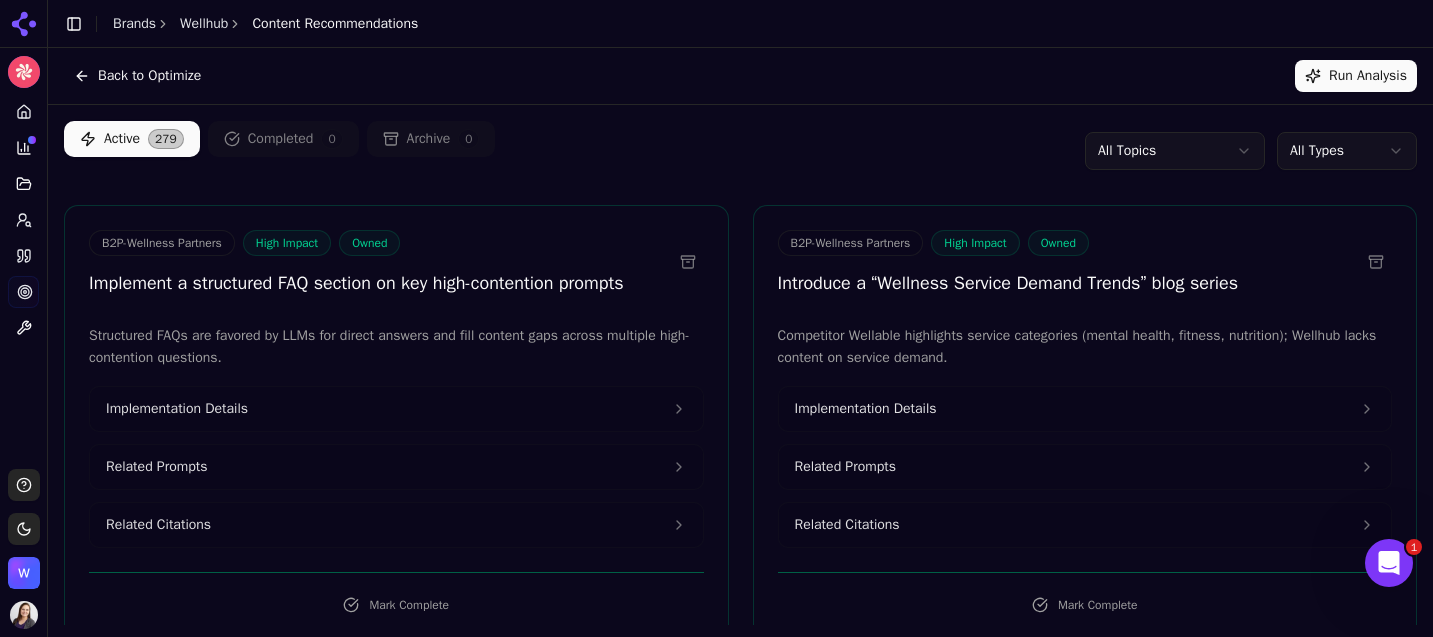 scroll, scrollTop: 11, scrollLeft: 0, axis: vertical 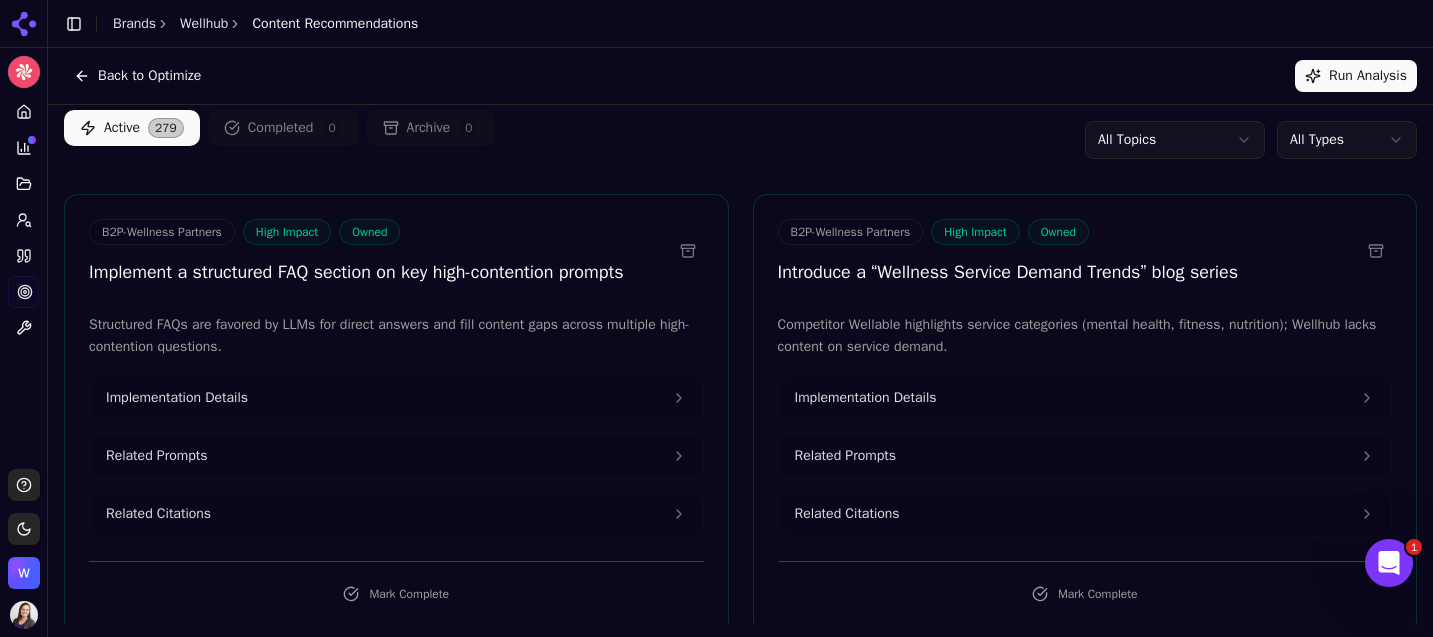click on "Implementation Details" at bounding box center [396, 398] 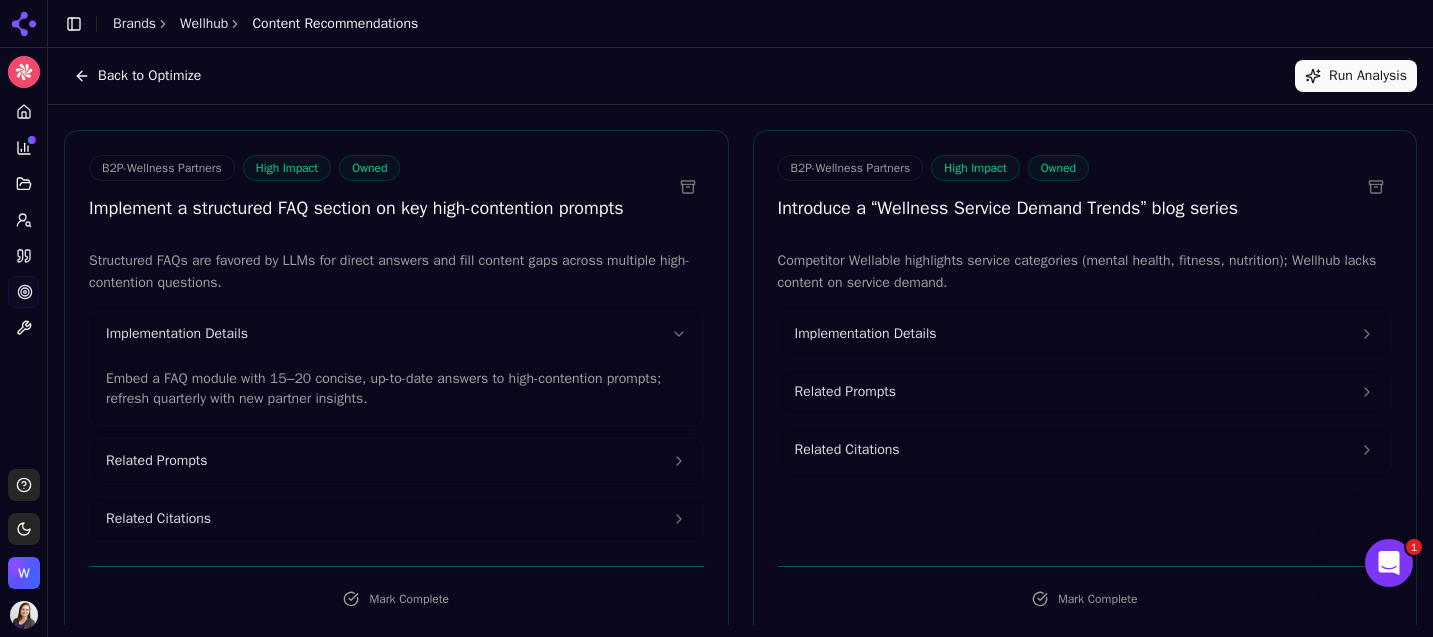 scroll, scrollTop: 80, scrollLeft: 0, axis: vertical 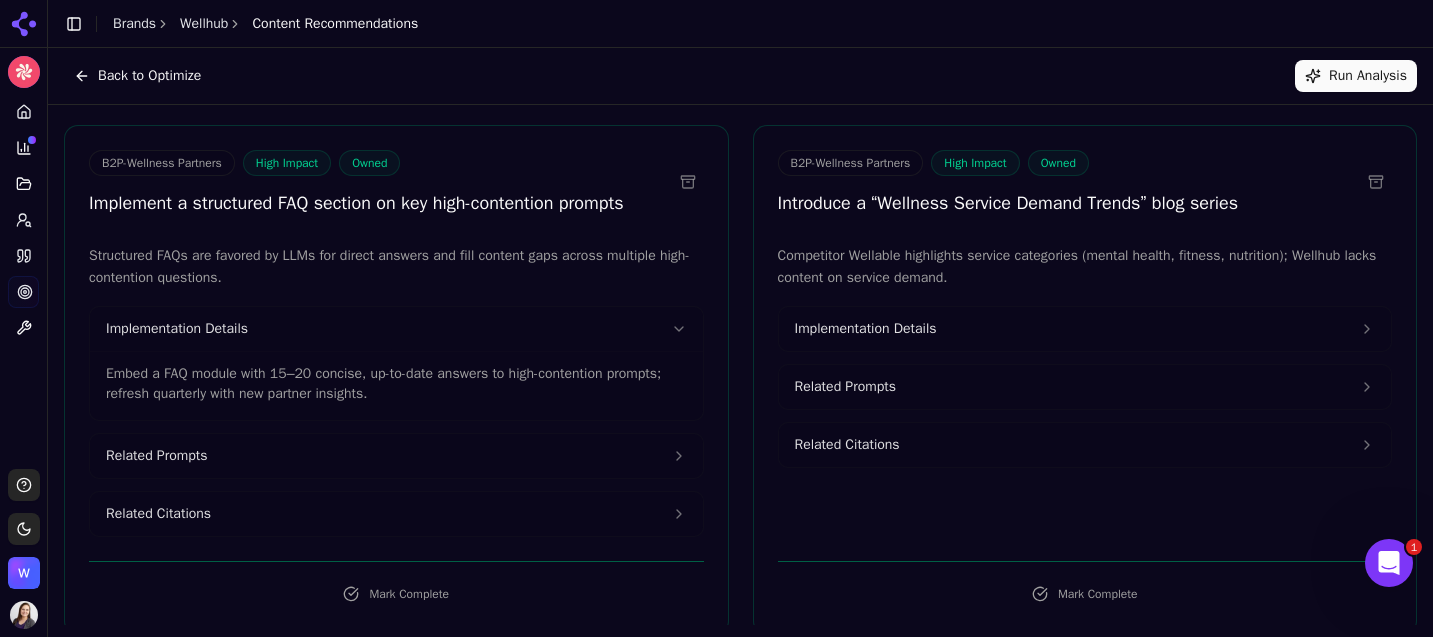 click on "Related Prompts" at bounding box center (396, 456) 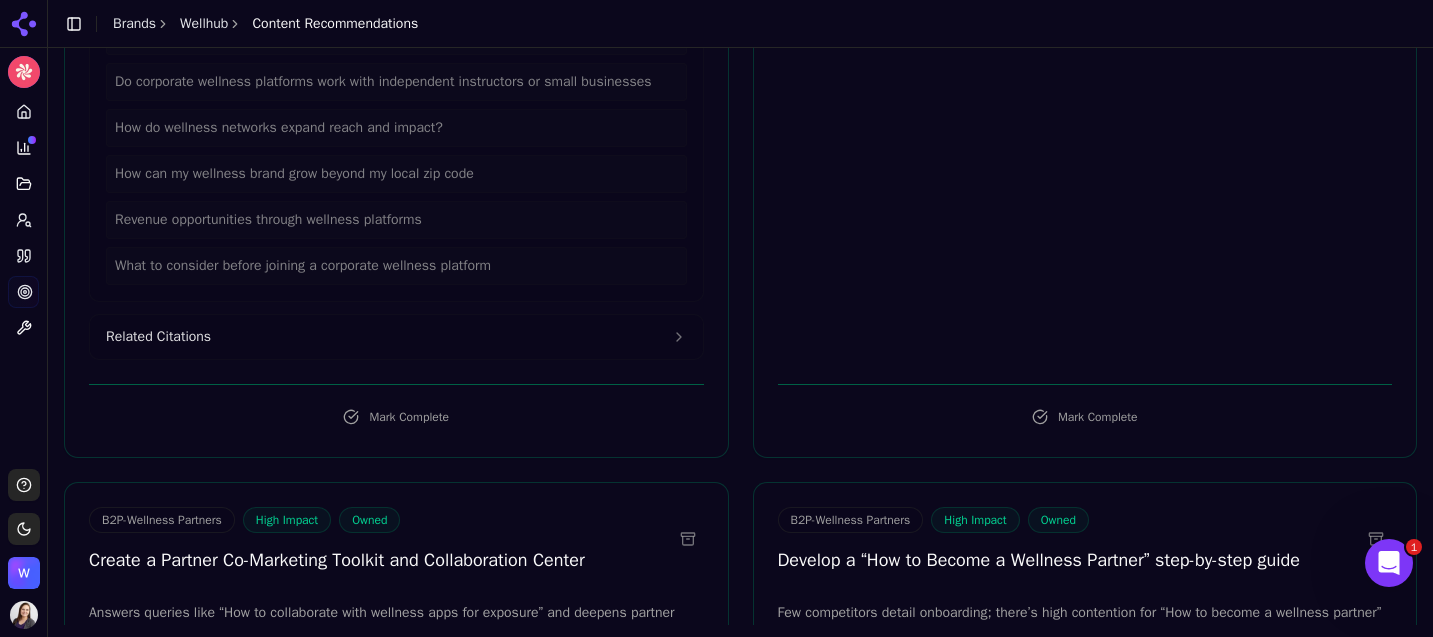 scroll, scrollTop: 579, scrollLeft: 0, axis: vertical 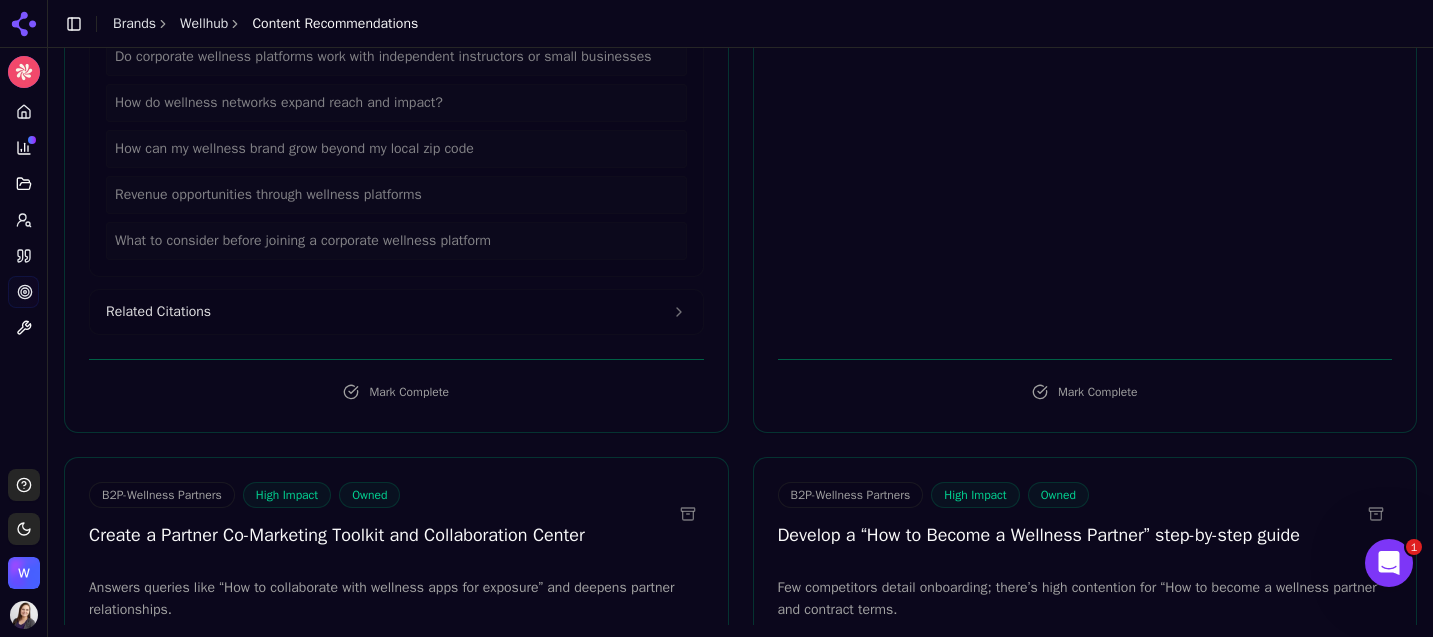 click on "Related Citations" at bounding box center [396, 312] 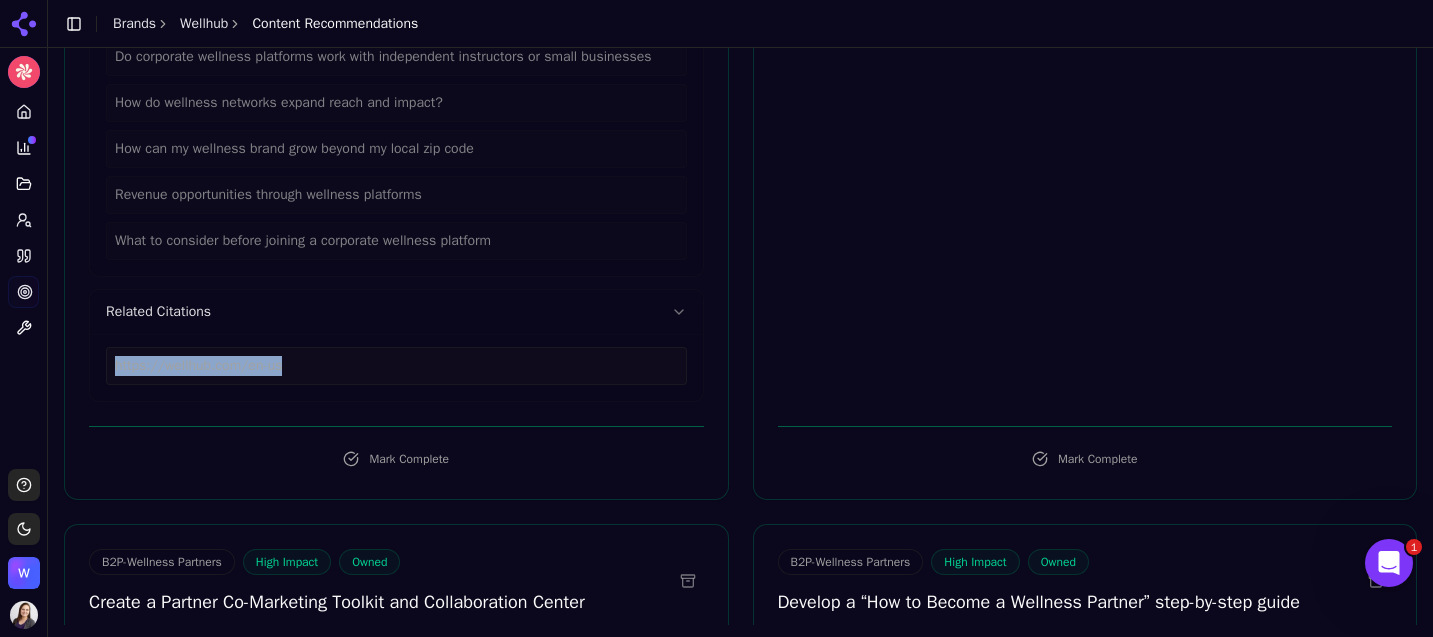 drag, startPoint x: 304, startPoint y: 389, endPoint x: 114, endPoint y: 391, distance: 190.01053 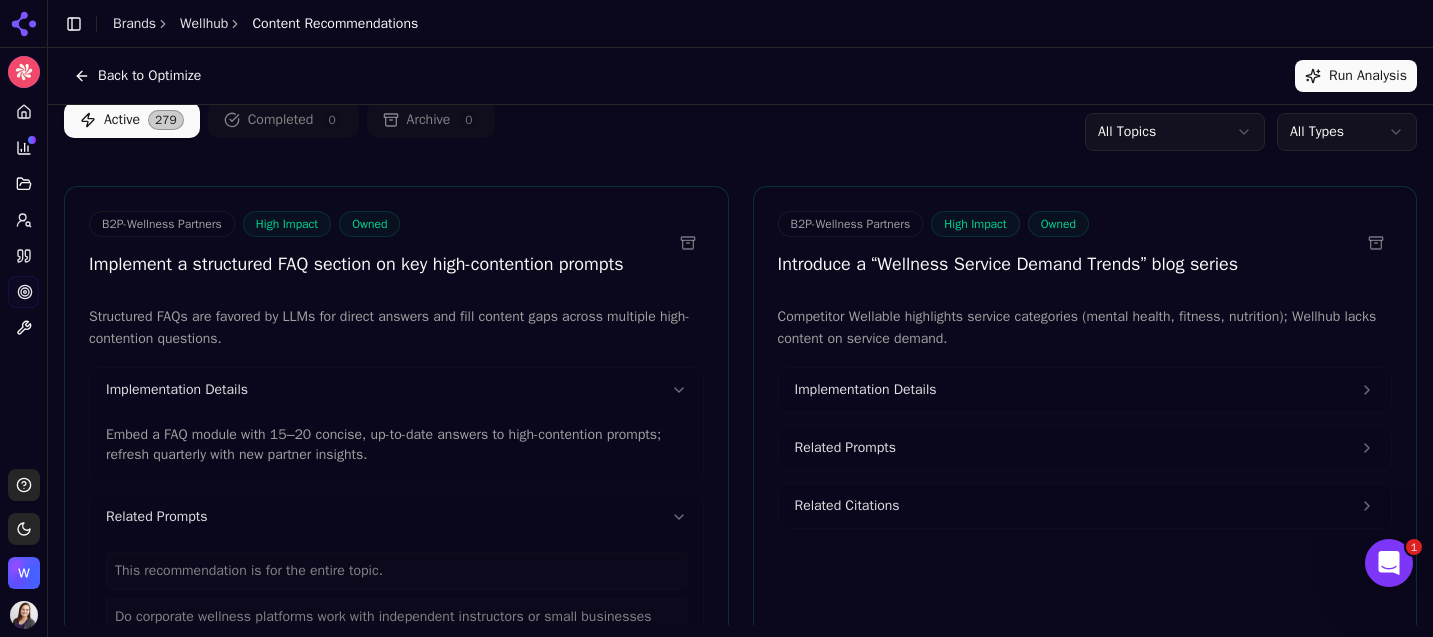 scroll, scrollTop: 0, scrollLeft: 0, axis: both 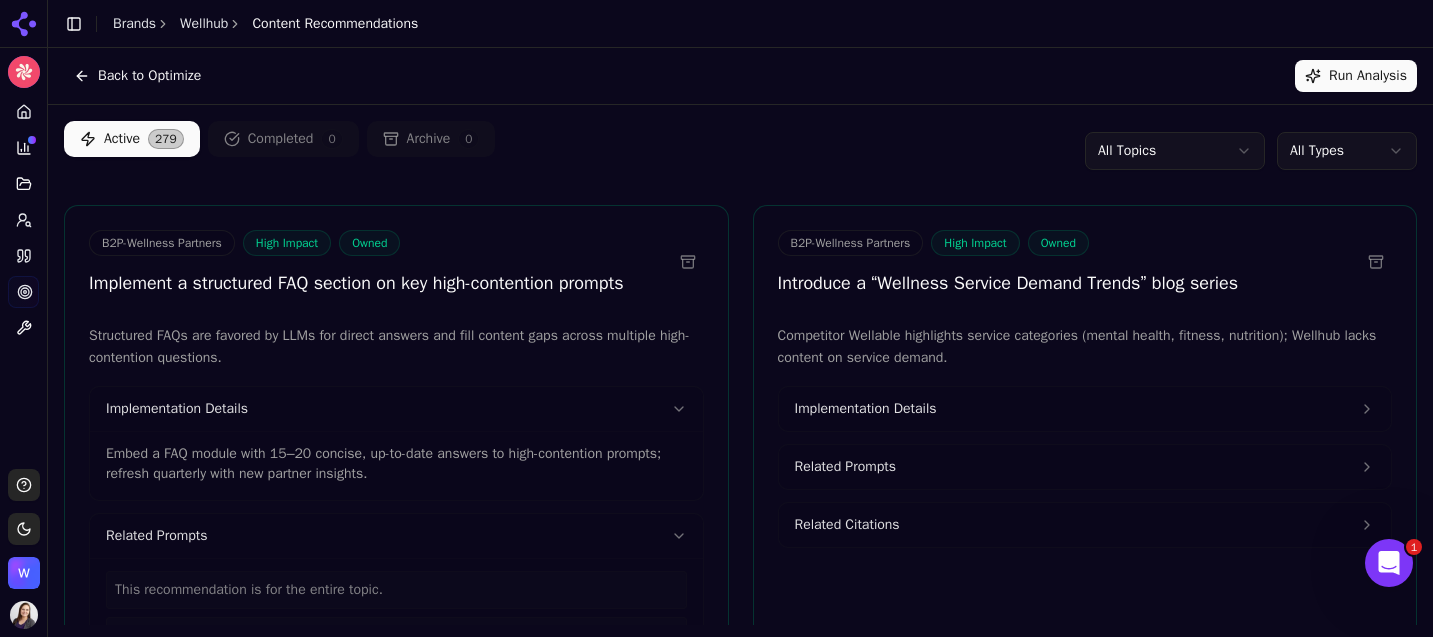 click on "Active 279 Completed 0 Archive 0 All Topics All Types" at bounding box center (740, 151) 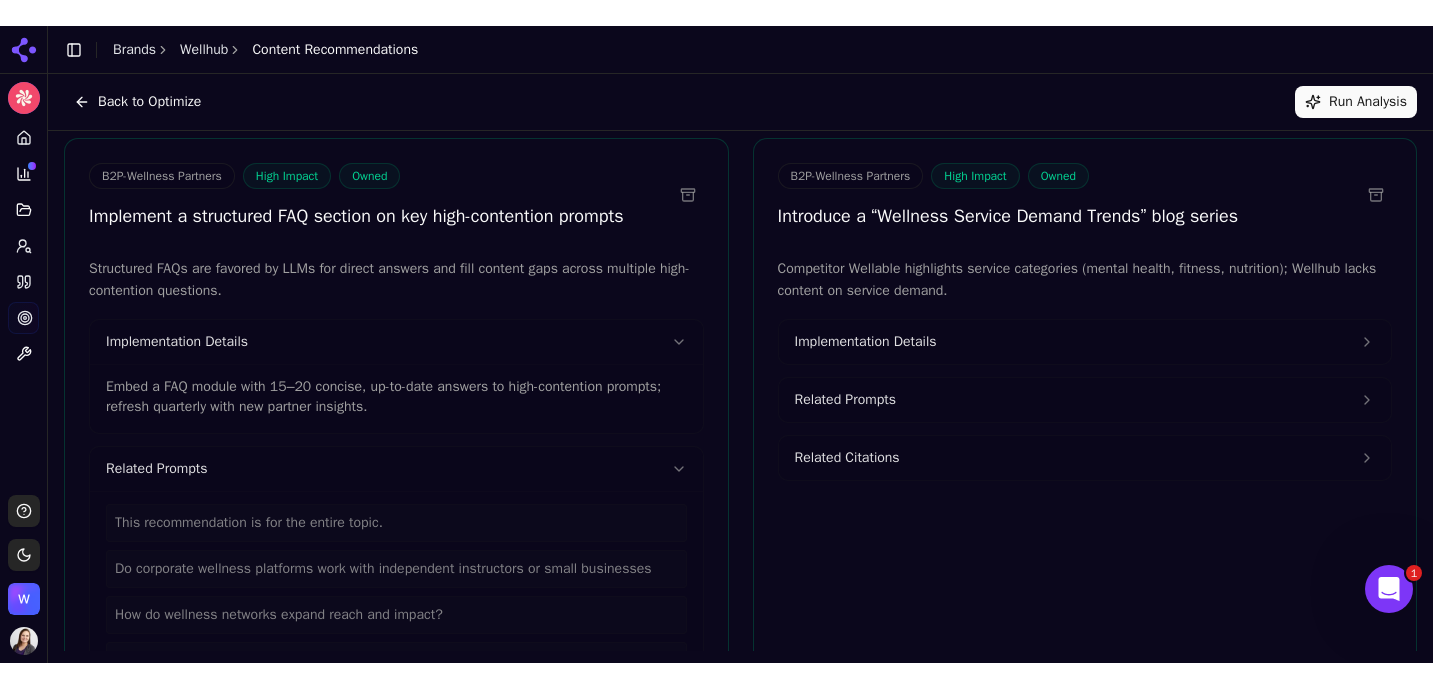 scroll, scrollTop: 0, scrollLeft: 0, axis: both 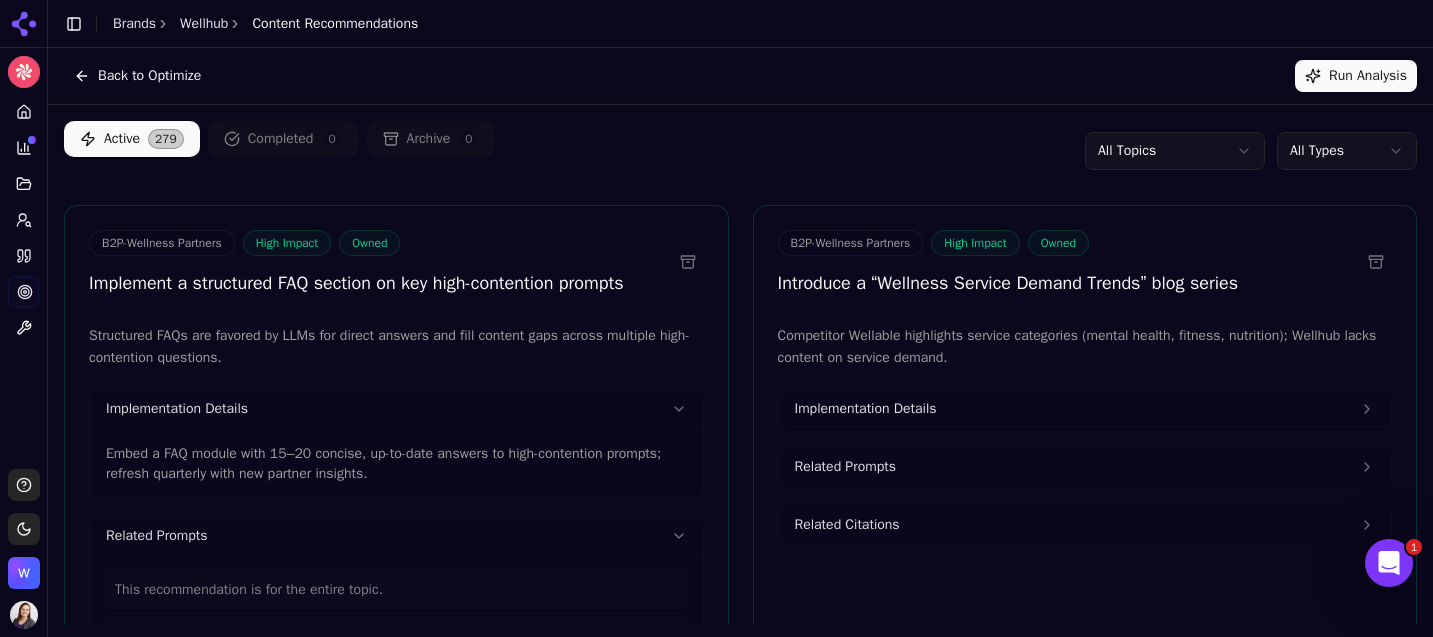 click on "Active 279 Completed 0 Archive 0 All Topics All Types B2P-Wellness Partners High Impact Owned Implement a structured FAQ section on key high-contention prompts Structured FAQs are favored by LLMs for direct answers and fill content gaps across multiple high-contention questions. Implementation Details Embed a FAQ module with 15–20 concise, up-to-date answers to high-contention prompts; refresh quarterly with new partner insights. Related Prompts This recommendation is for the entire topic. Do corporate wellness platforms work with independent instructors or small businesses How do wellness networks expand reach and impact? How can my wellness brand grow beyond my local zip code Revenue opportunities through wellness platforms What to consider before joining a corporate wellness platform Related Citations https://wellhub.com/en-us Mark Complete B2P-Wellness Partners High Impact Owned Introduce a “Wellness Service Demand Trends” blog series Implementation Details Related Prompts Related Citations Owned" at bounding box center [740, 34674] 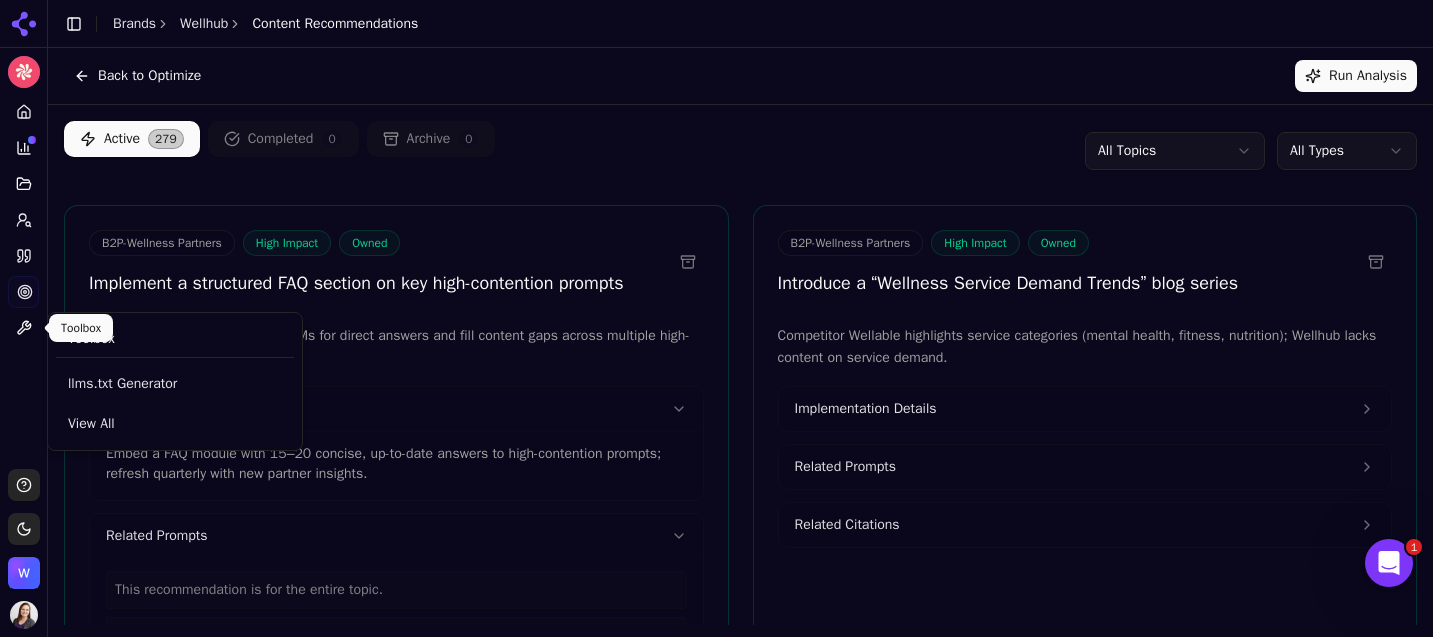 click on "Home" at bounding box center (23, 112) 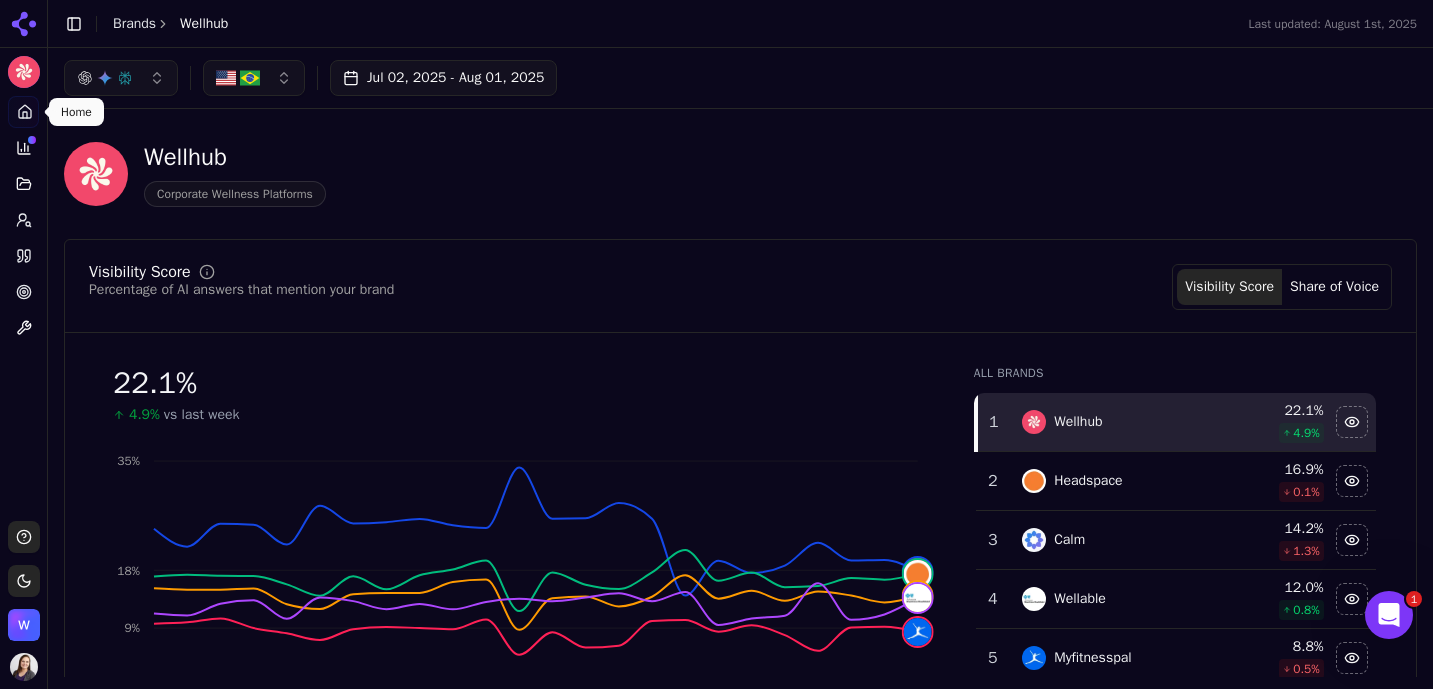 scroll, scrollTop: 409, scrollLeft: 0, axis: vertical 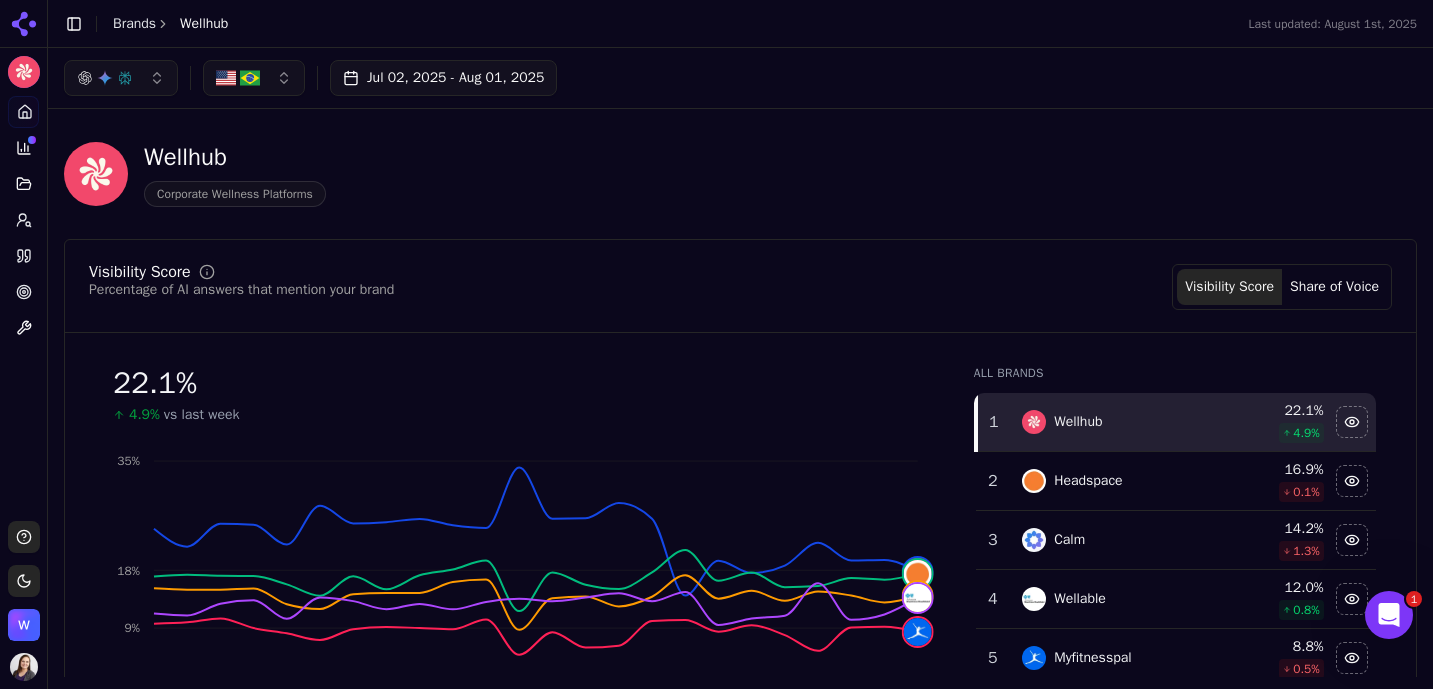 click at bounding box center (24, 625) 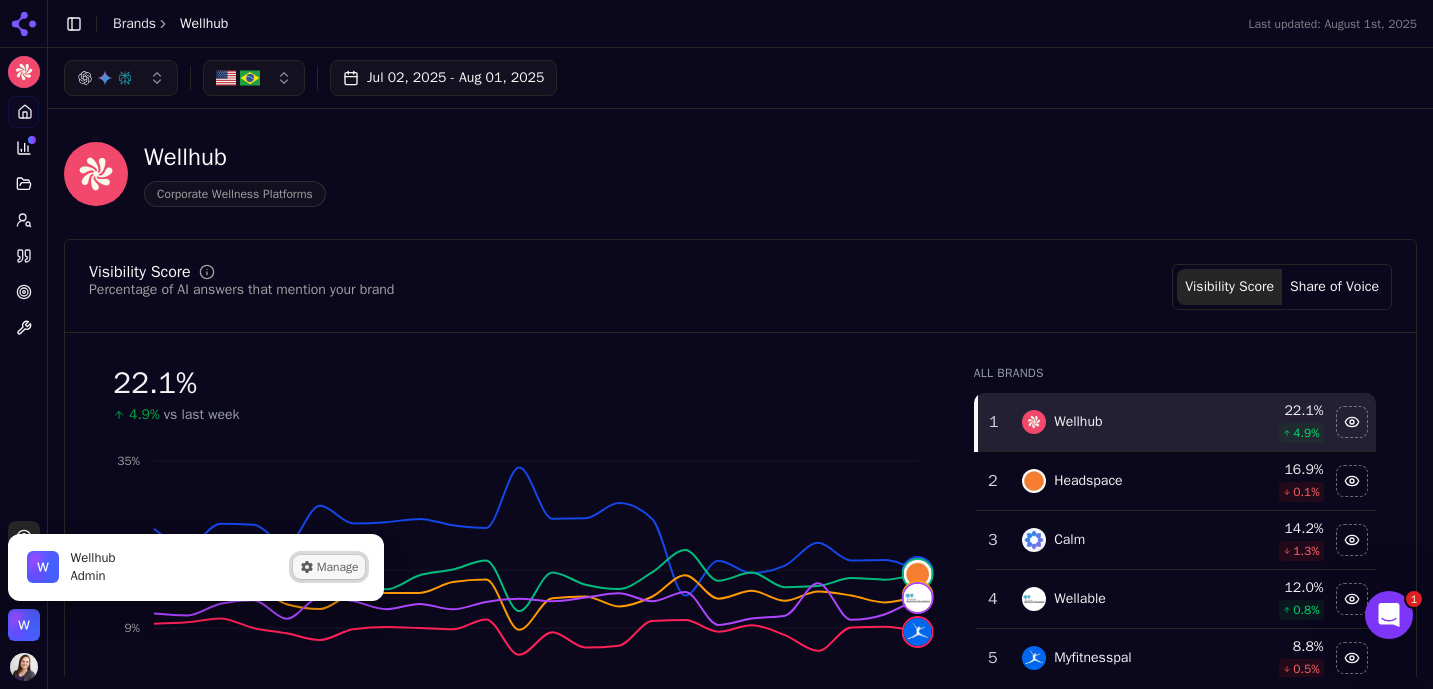 click on "Manage" at bounding box center (329, 567) 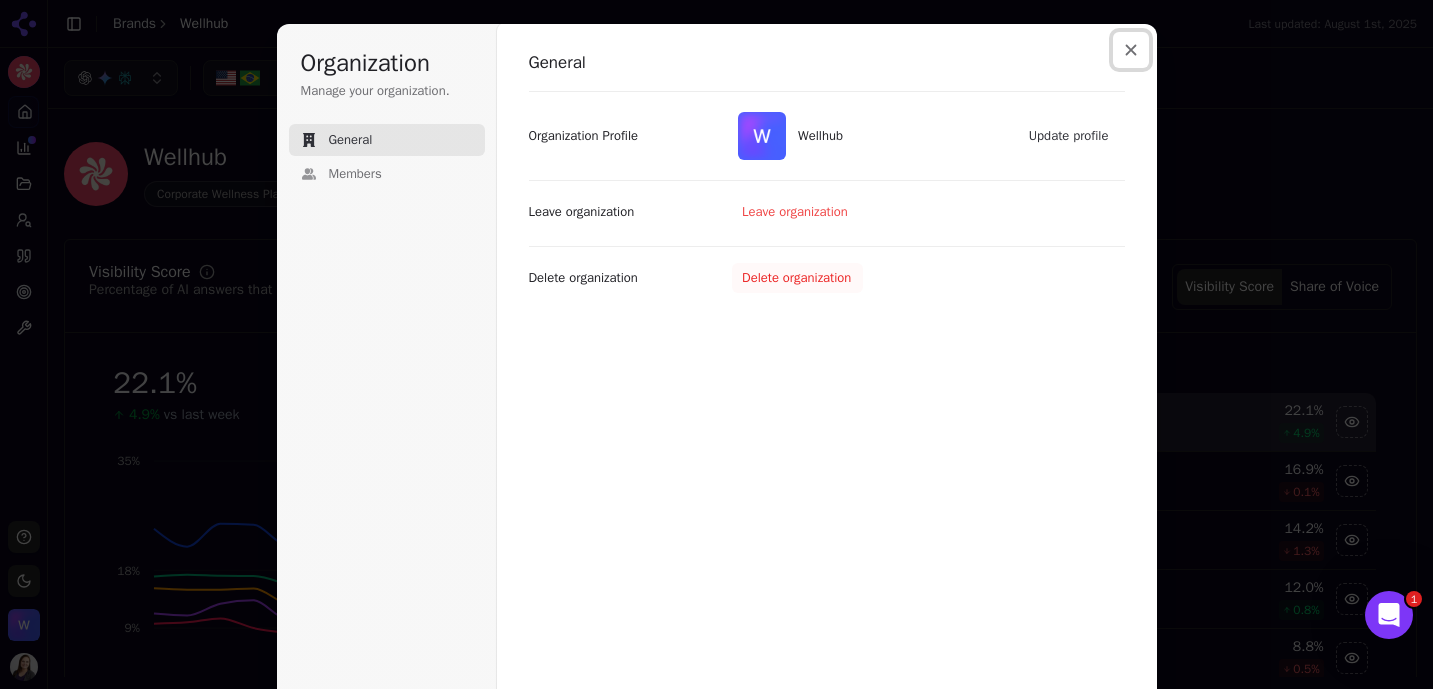 scroll, scrollTop: 17, scrollLeft: 0, axis: vertical 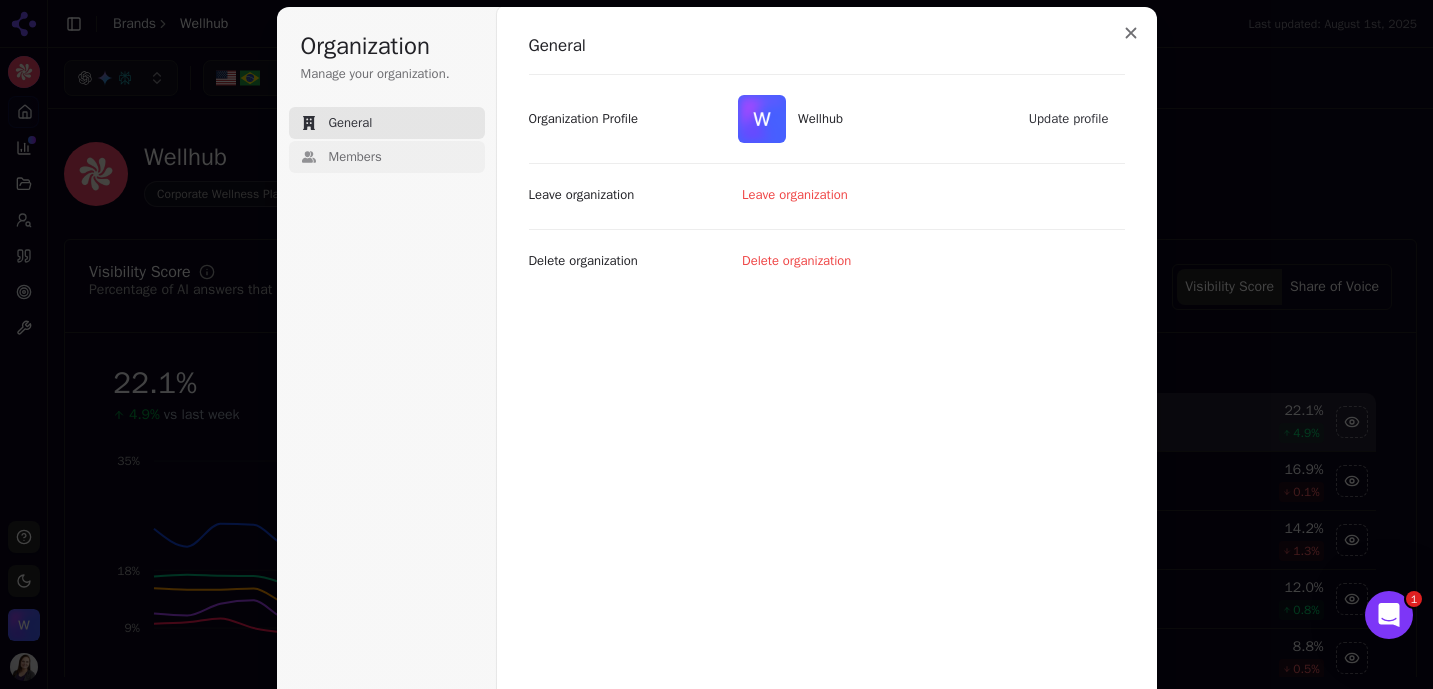 click on "Members" at bounding box center (355, 157) 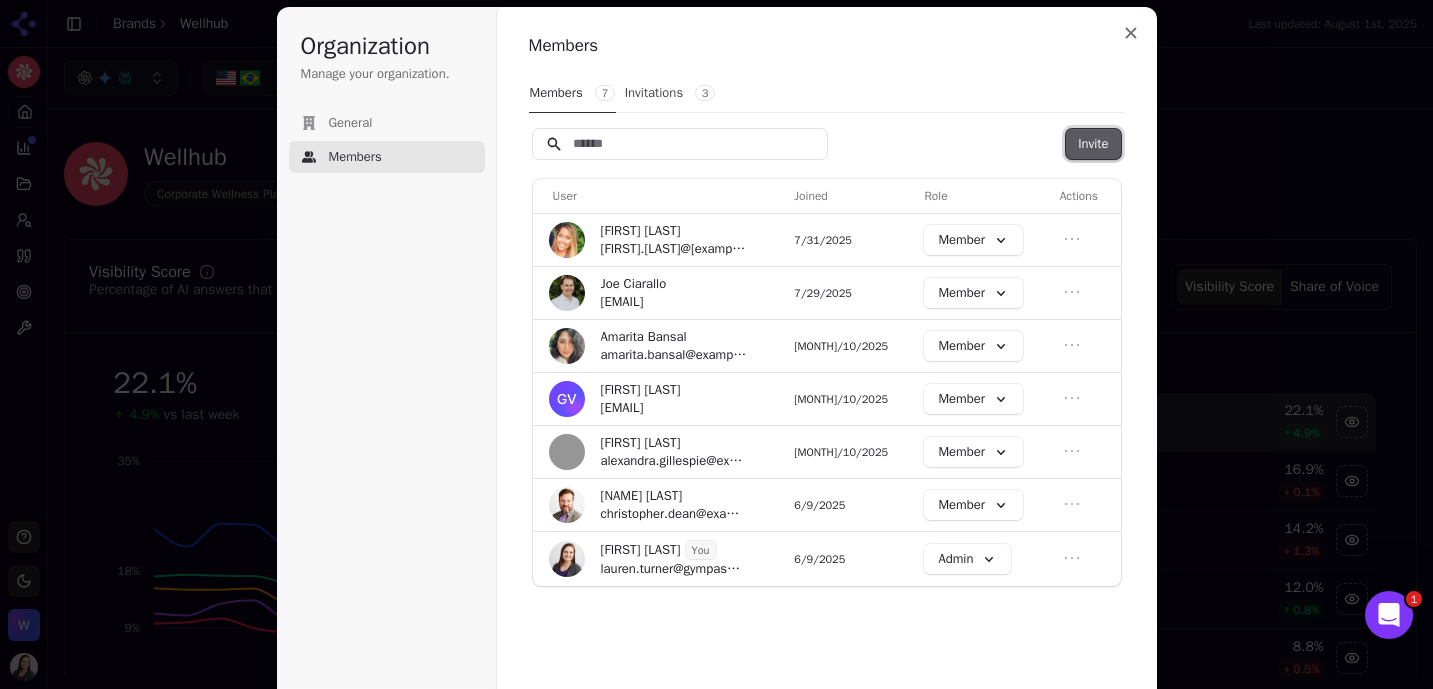 click on "Invite" at bounding box center (1093, 144) 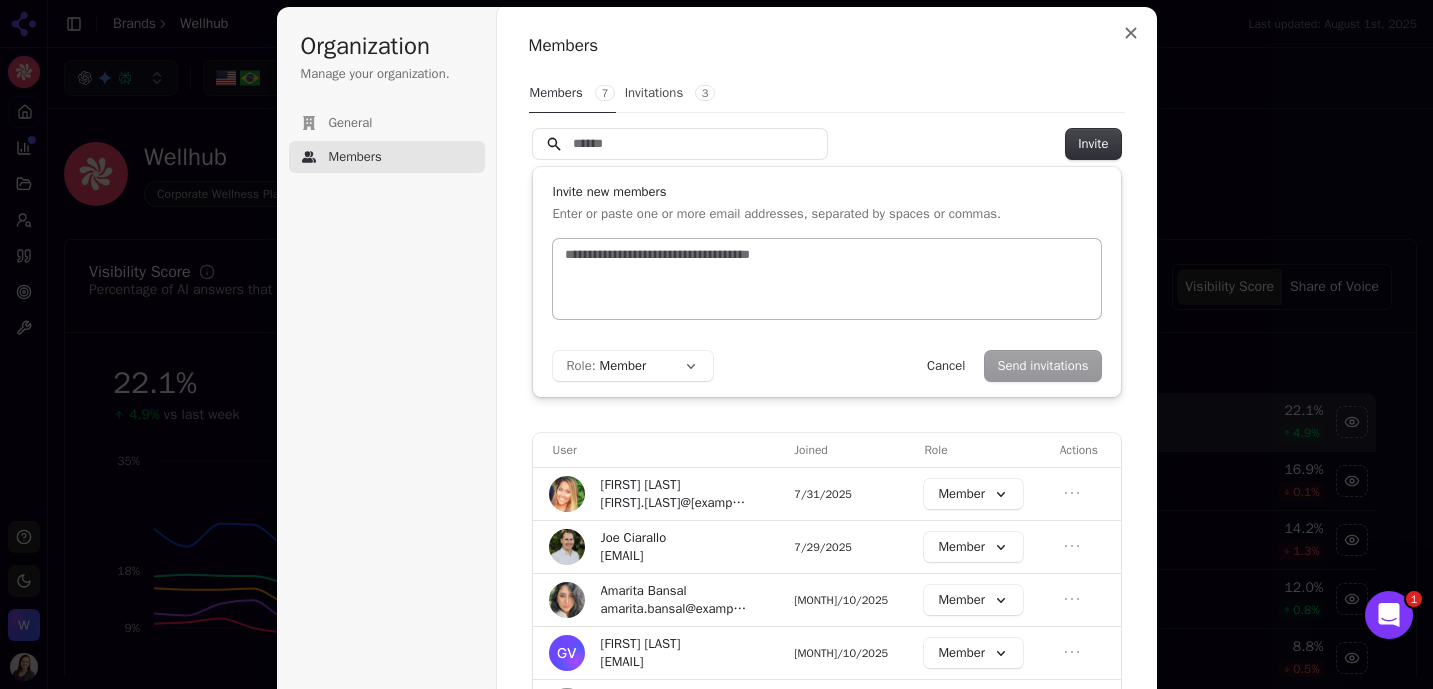 scroll, scrollTop: 0, scrollLeft: 0, axis: both 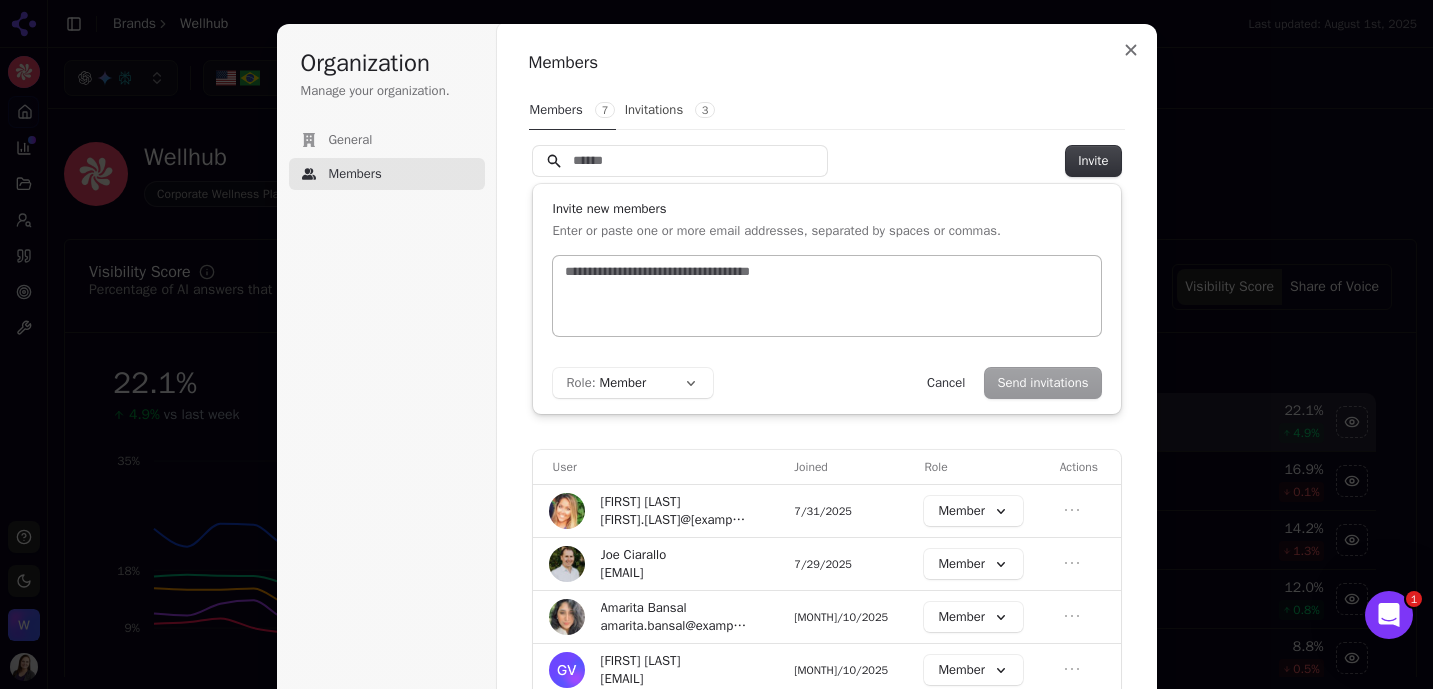 click at bounding box center (827, 272) 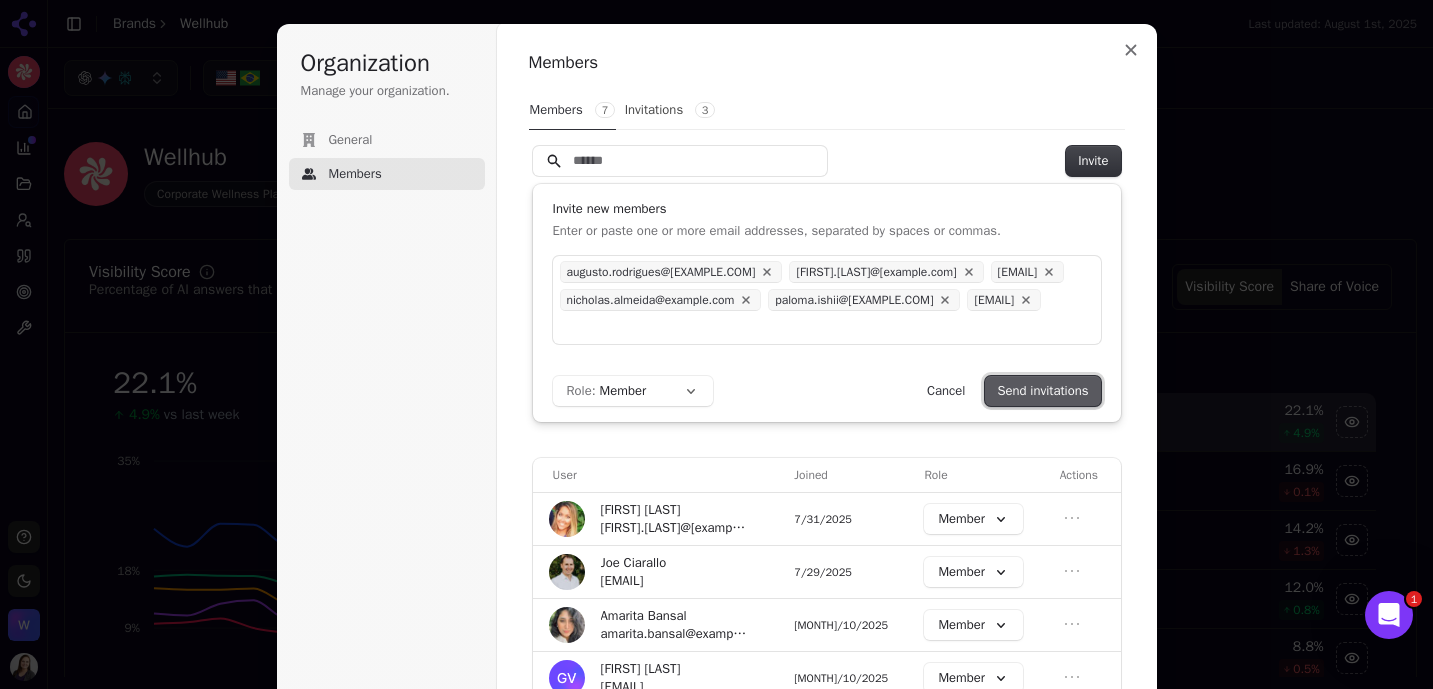 click on "Send invitations" at bounding box center [1042, 391] 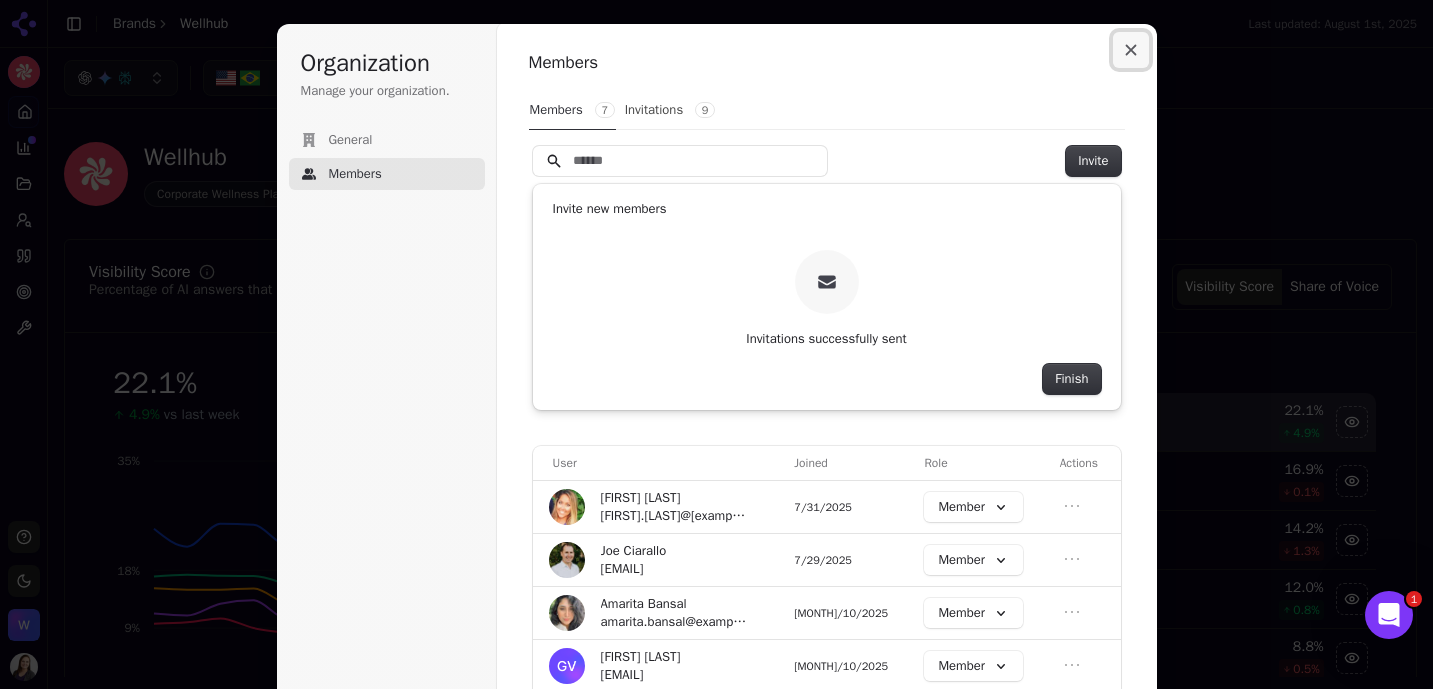 click at bounding box center (1131, 50) 